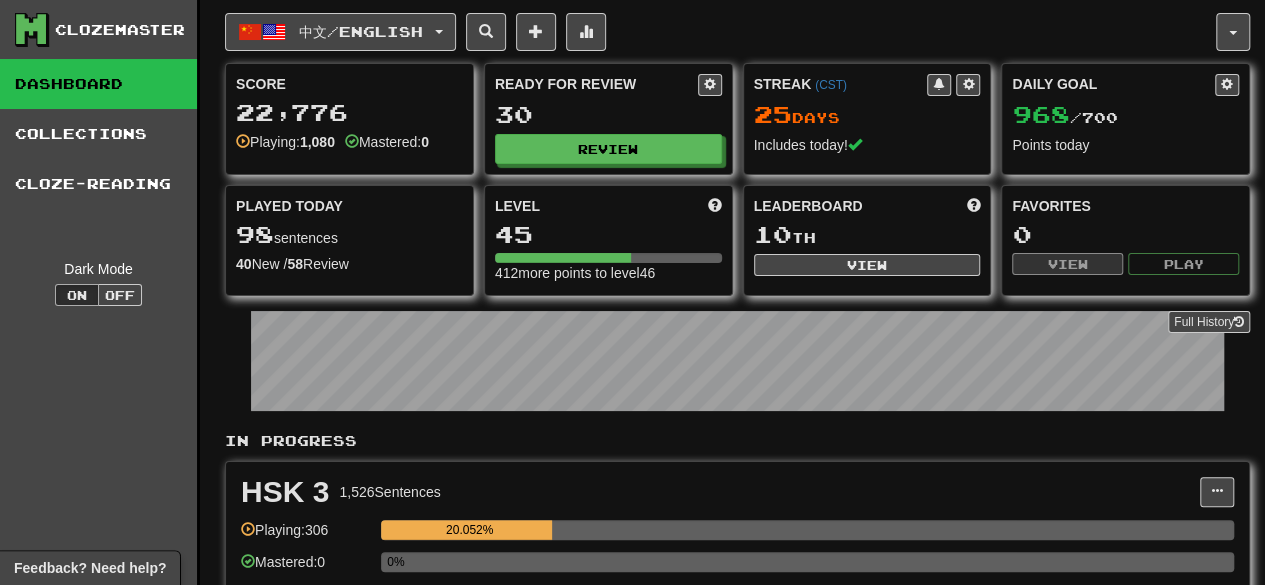 scroll, scrollTop: 0, scrollLeft: 0, axis: both 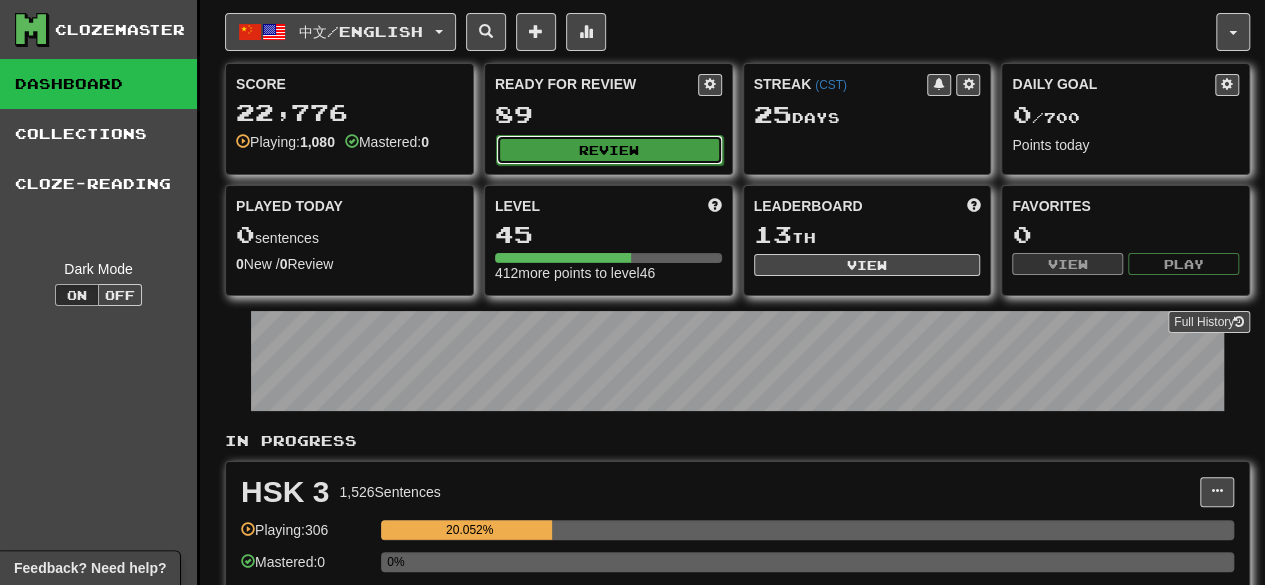 click on "Review" at bounding box center [609, 150] 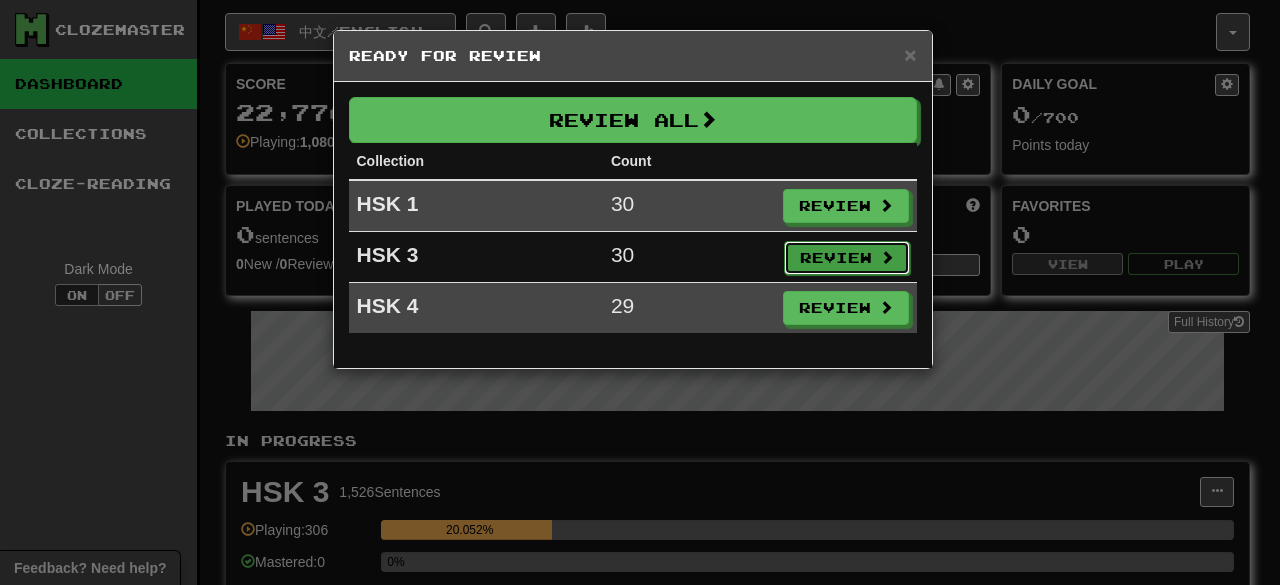 click on "Review" at bounding box center [847, 258] 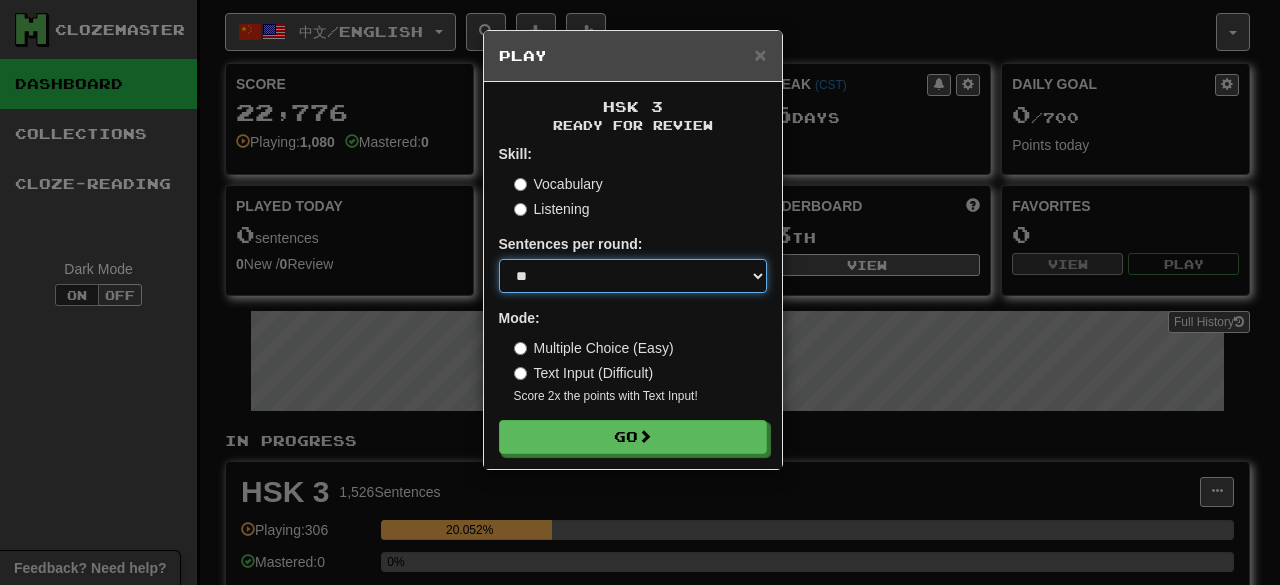 click on "* ** ** ** ** ** *** ********" at bounding box center (633, 276) 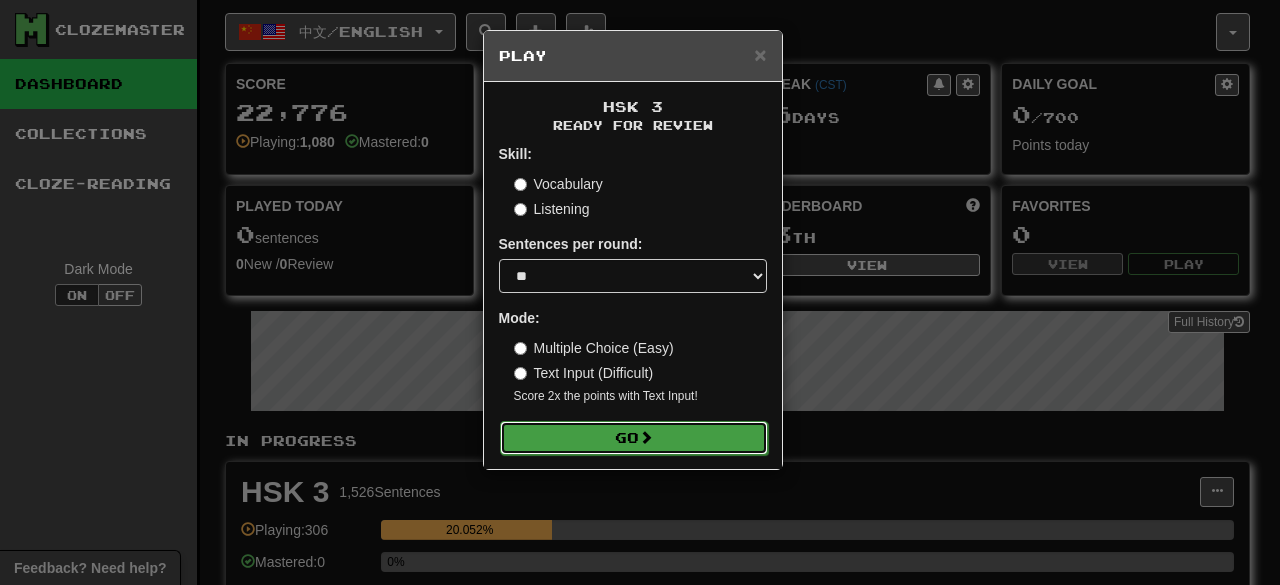 click on "Go" at bounding box center (634, 438) 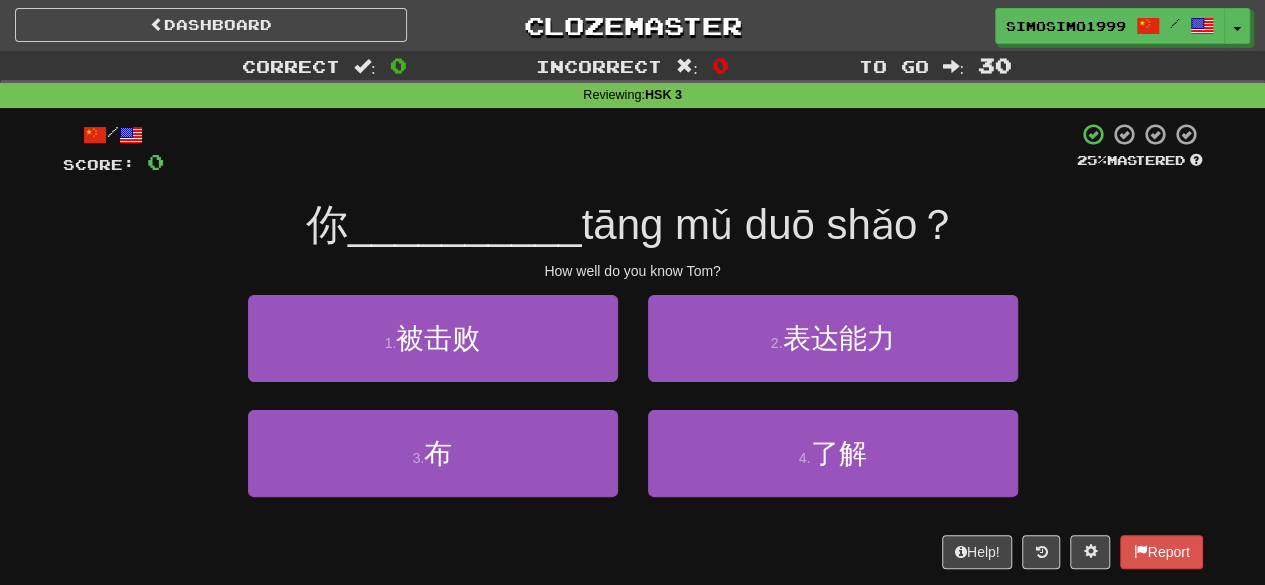 scroll, scrollTop: 0, scrollLeft: 0, axis: both 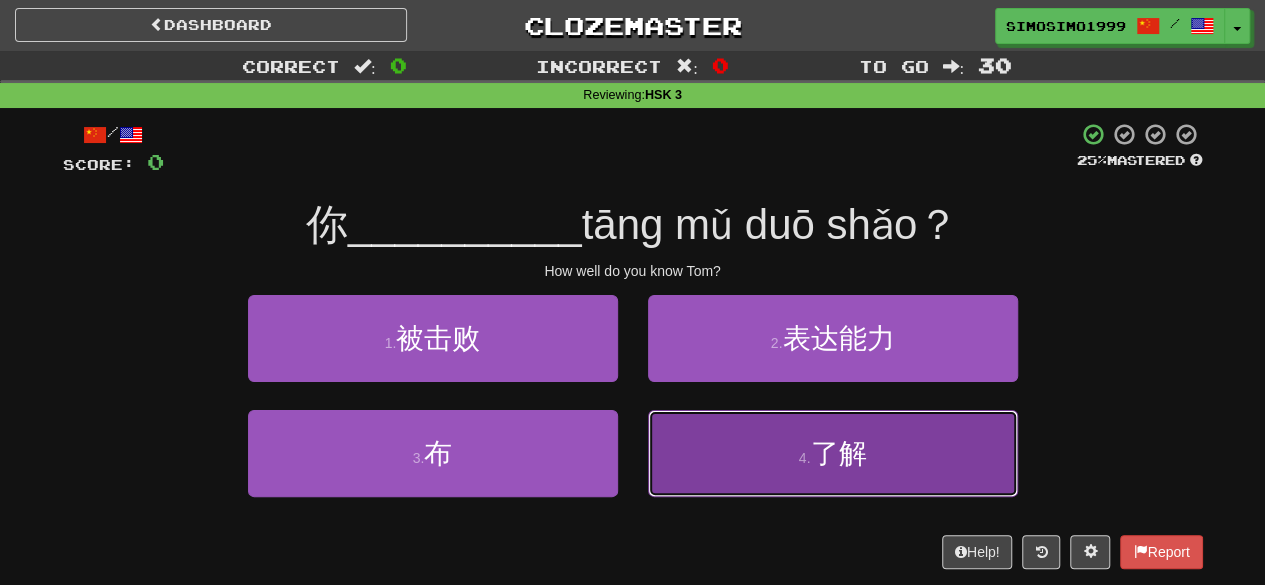 click on "4 .  了解" at bounding box center [833, 453] 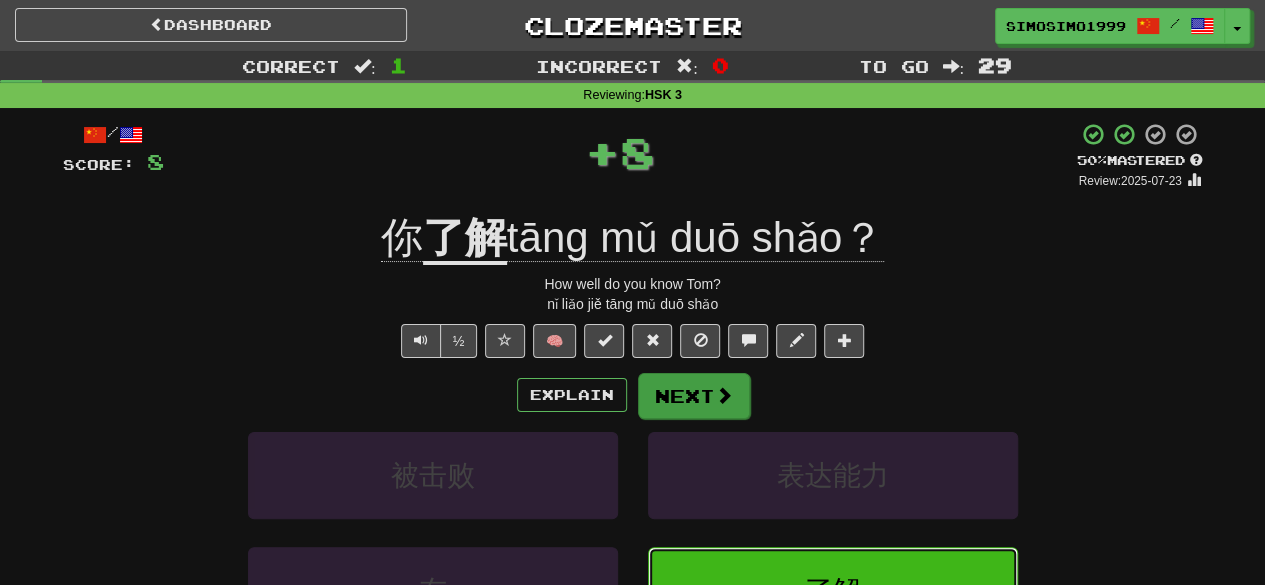 type 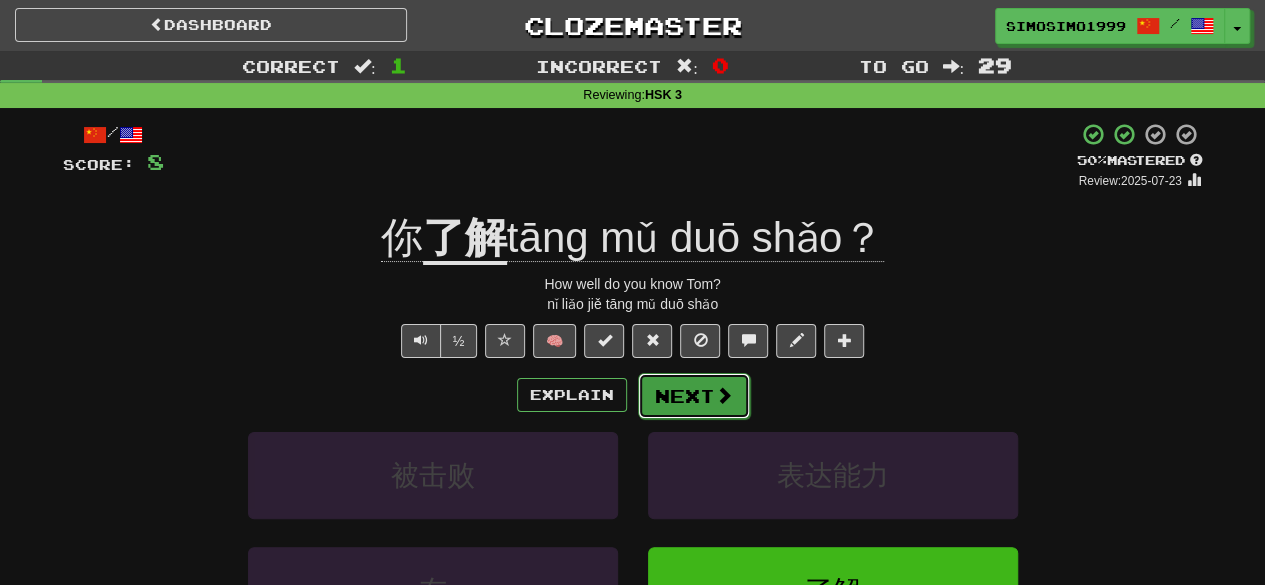 click on "Next" at bounding box center (694, 396) 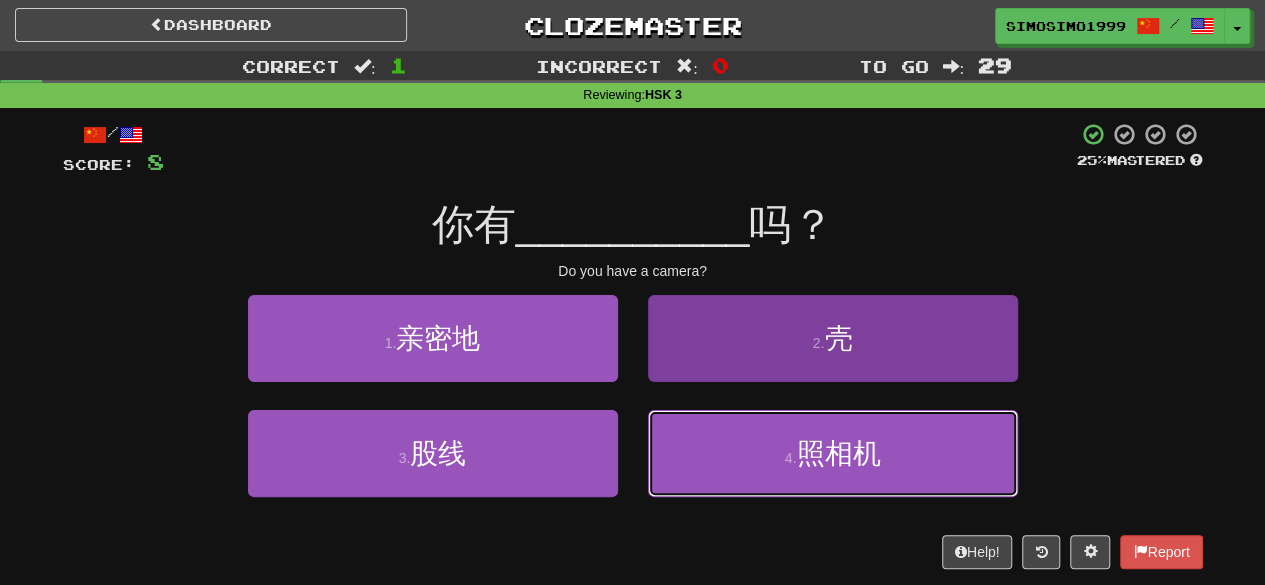 click on "照相机" at bounding box center (838, 453) 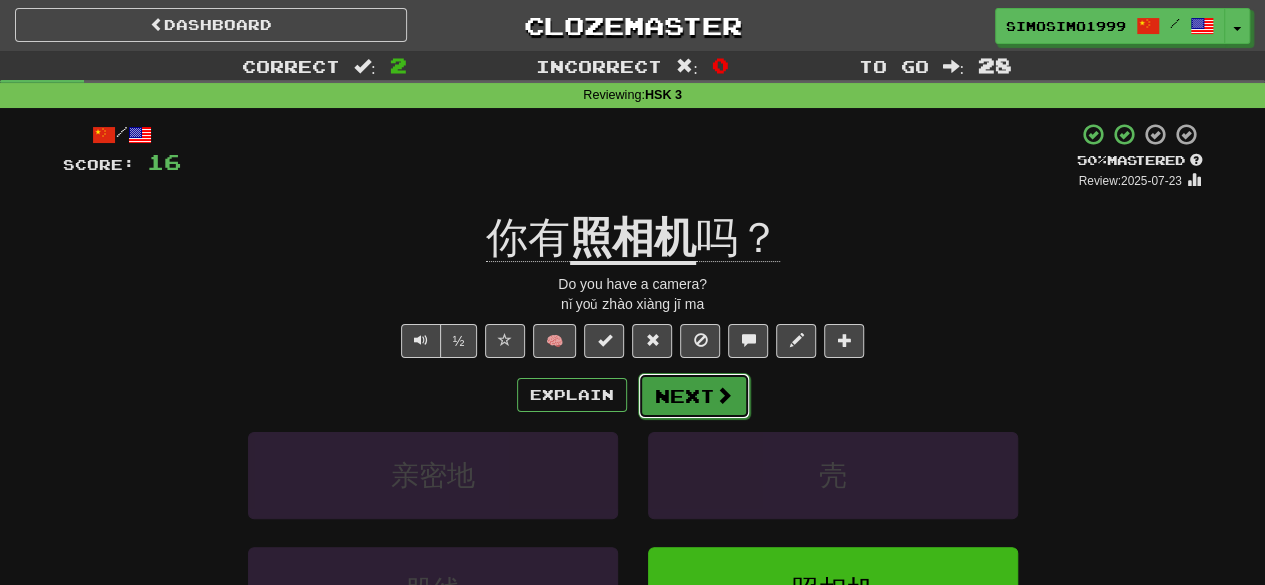 click at bounding box center [724, 395] 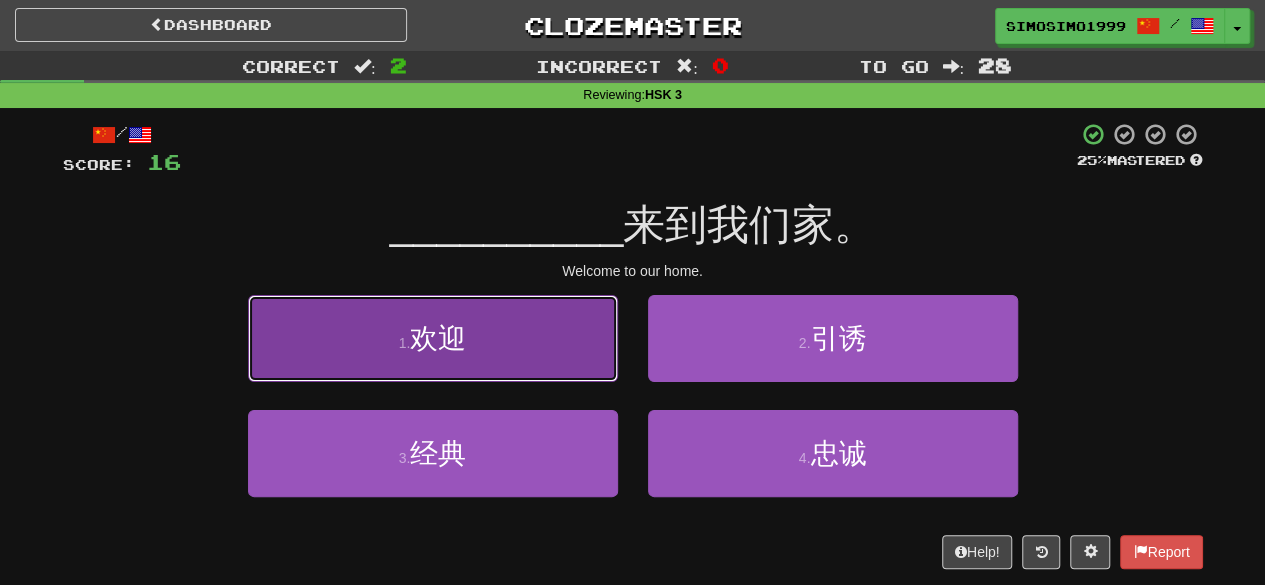 click on "1 .  欢迎" at bounding box center [433, 338] 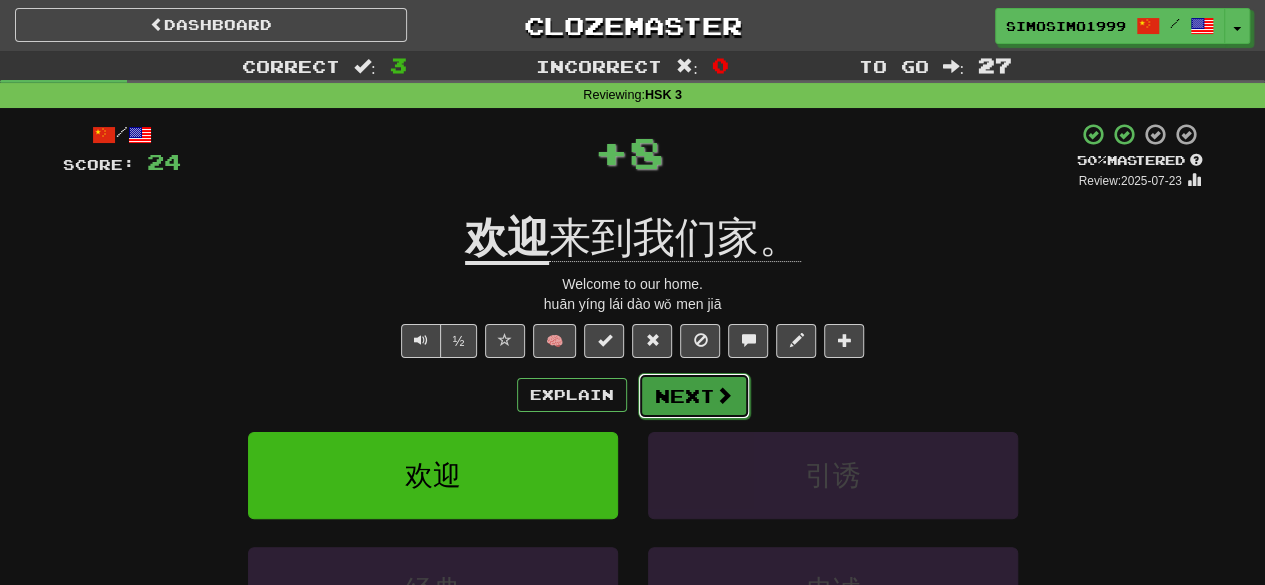 click on "Next" at bounding box center (694, 396) 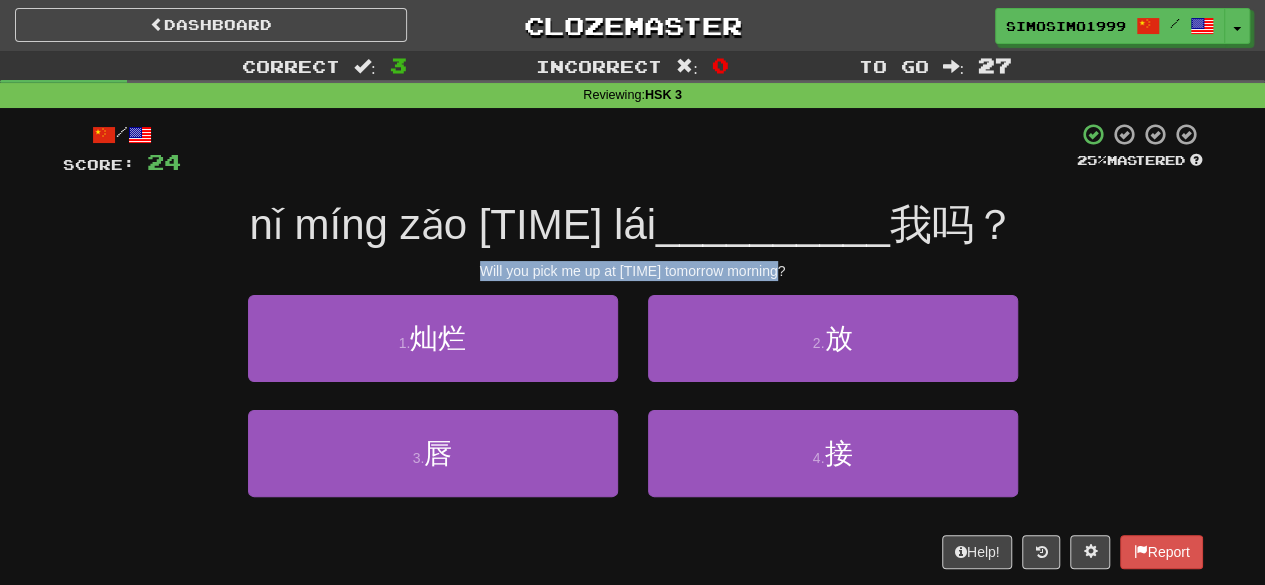 drag, startPoint x: 483, startPoint y: 265, endPoint x: 780, endPoint y: 262, distance: 297.01514 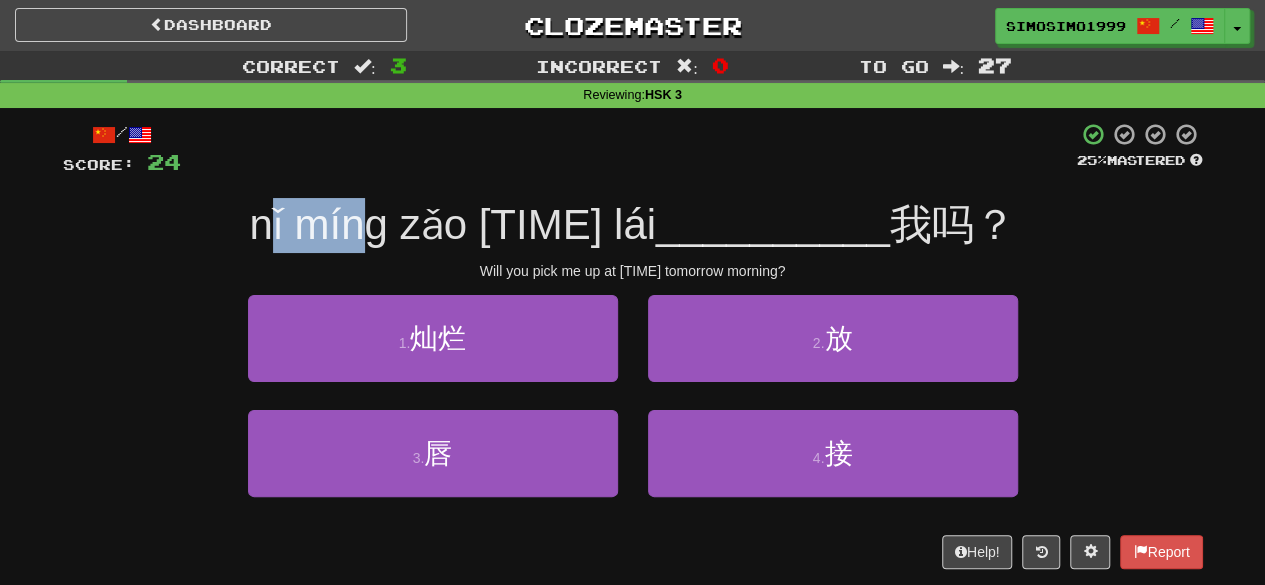 drag, startPoint x: 364, startPoint y: 217, endPoint x: 558, endPoint y: 236, distance: 194.92819 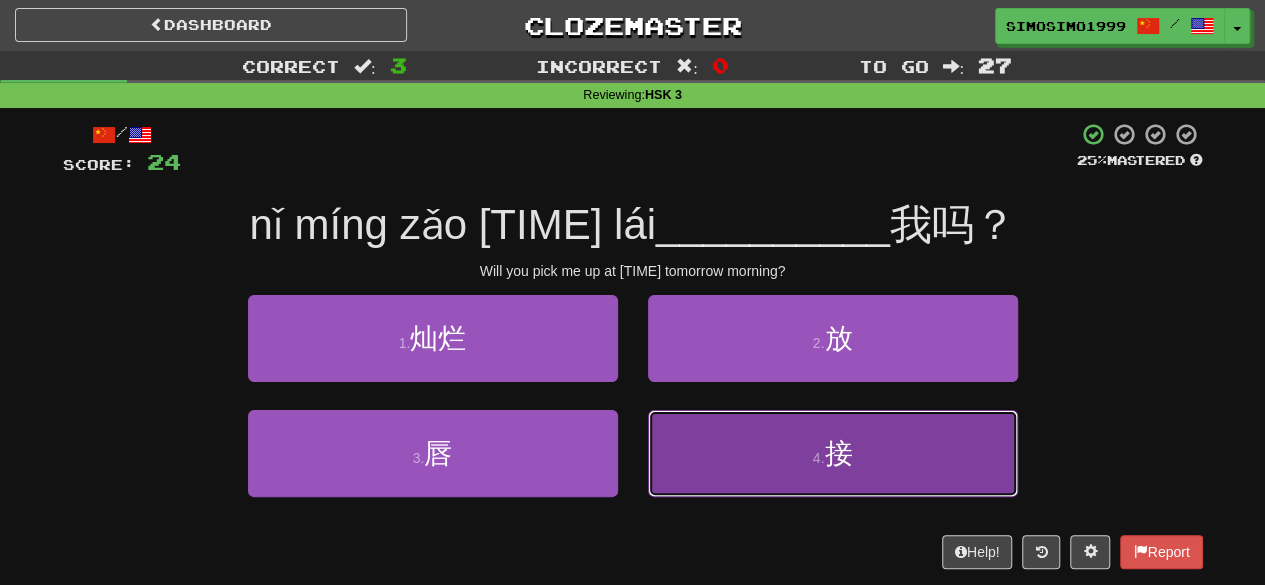 click on "4 .  接" at bounding box center [833, 453] 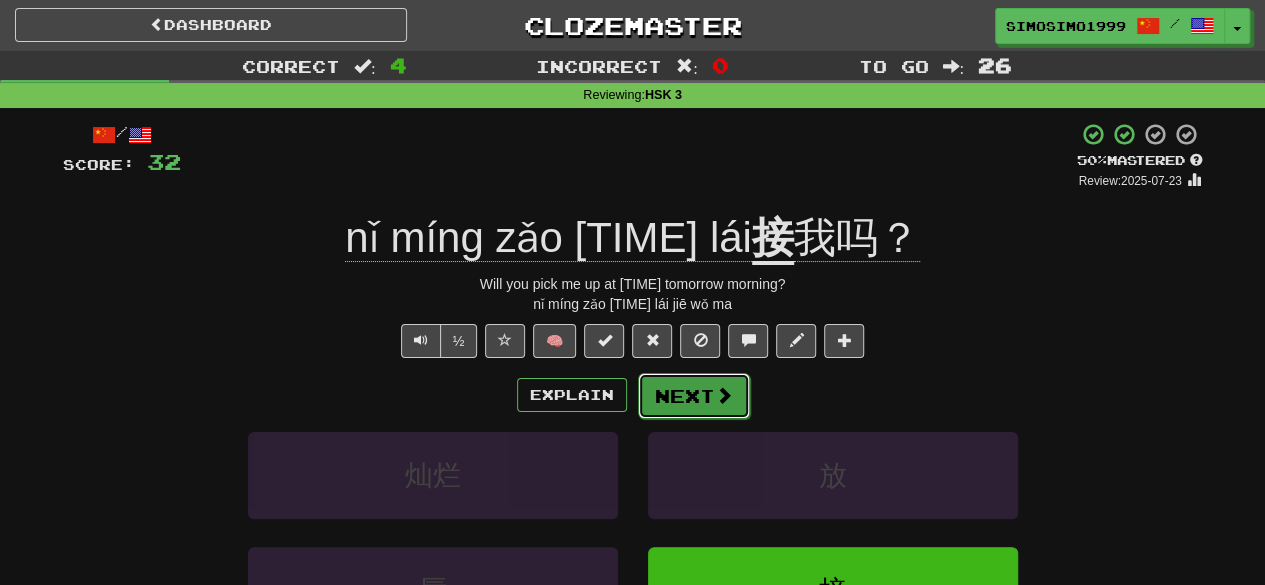 click on "Next" at bounding box center (694, 396) 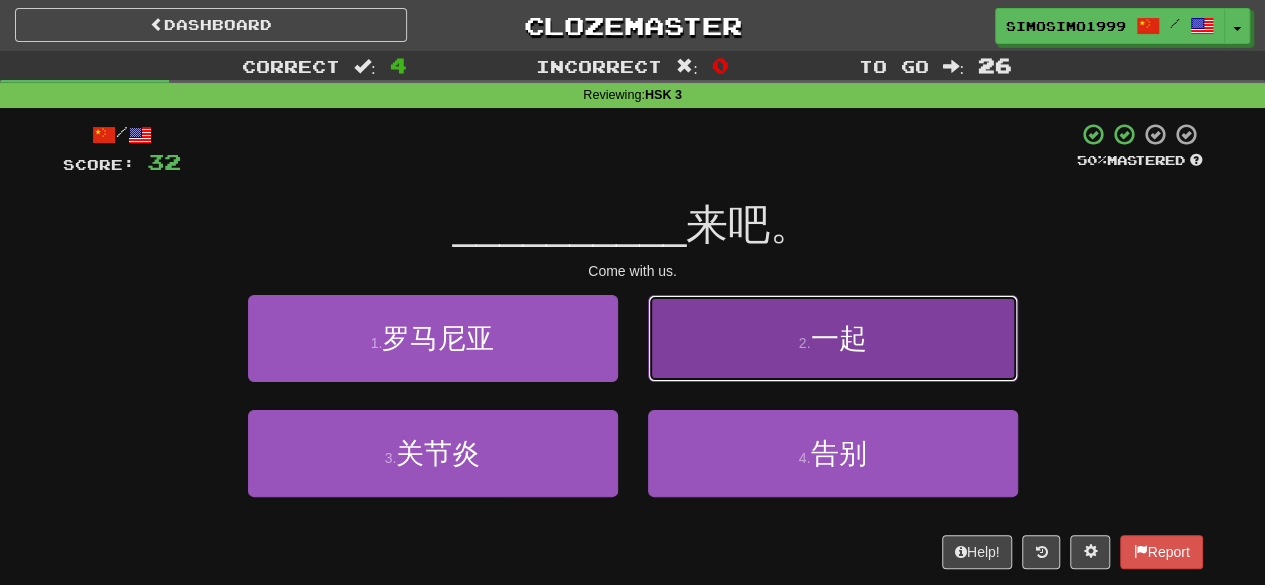 click on "一起" at bounding box center [838, 338] 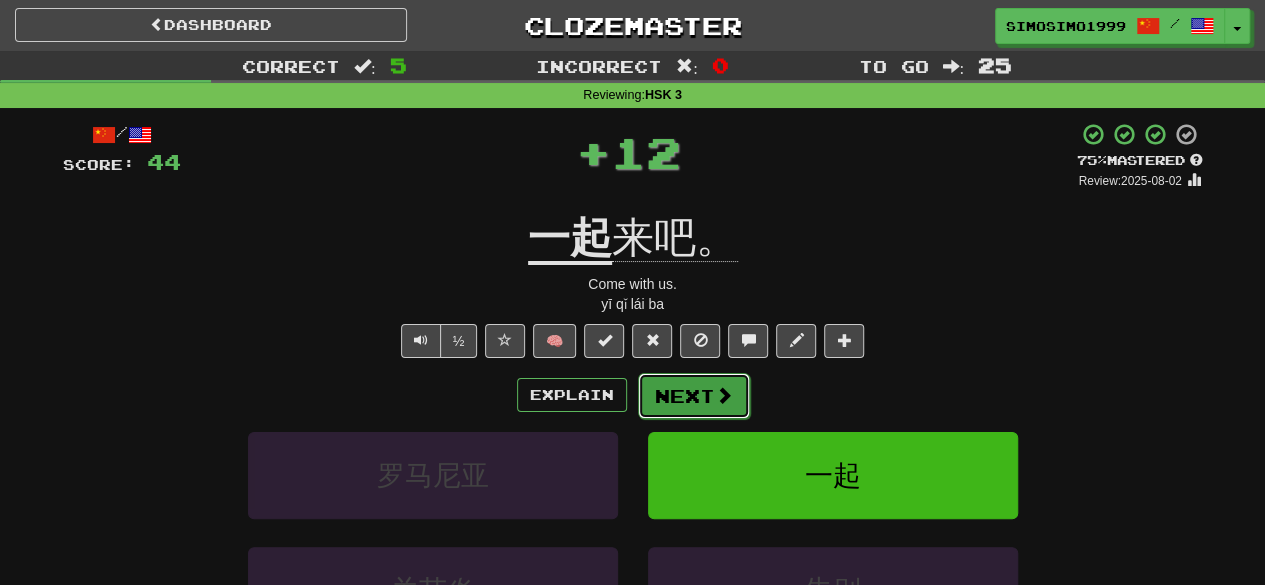 click on "Next" at bounding box center (694, 396) 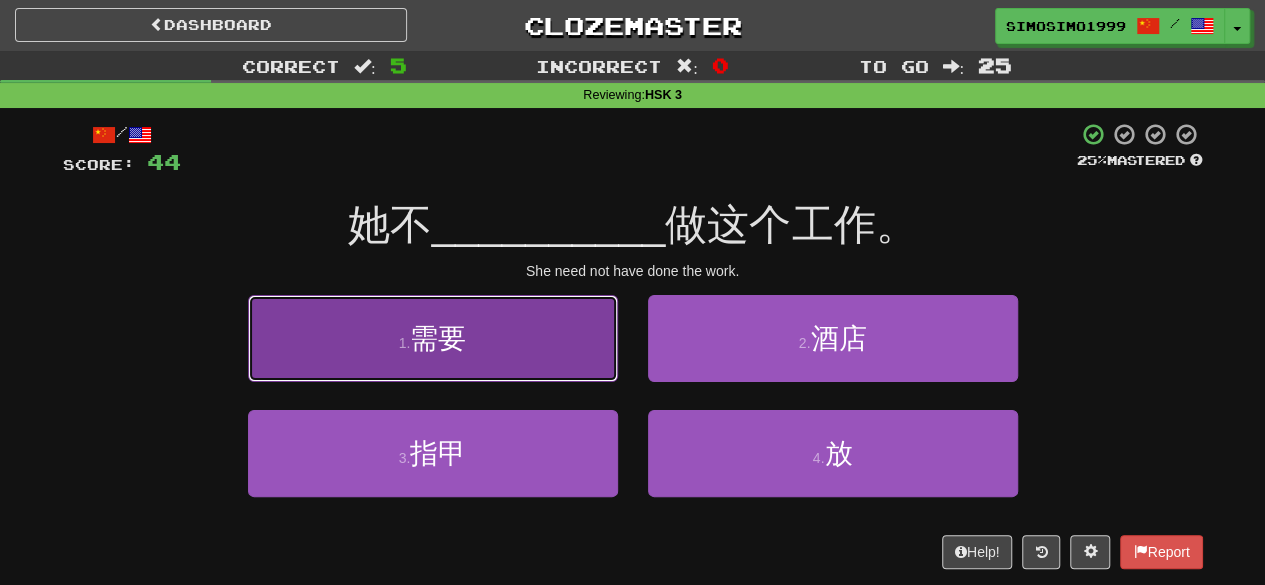 click on "1 .  需要" at bounding box center (433, 338) 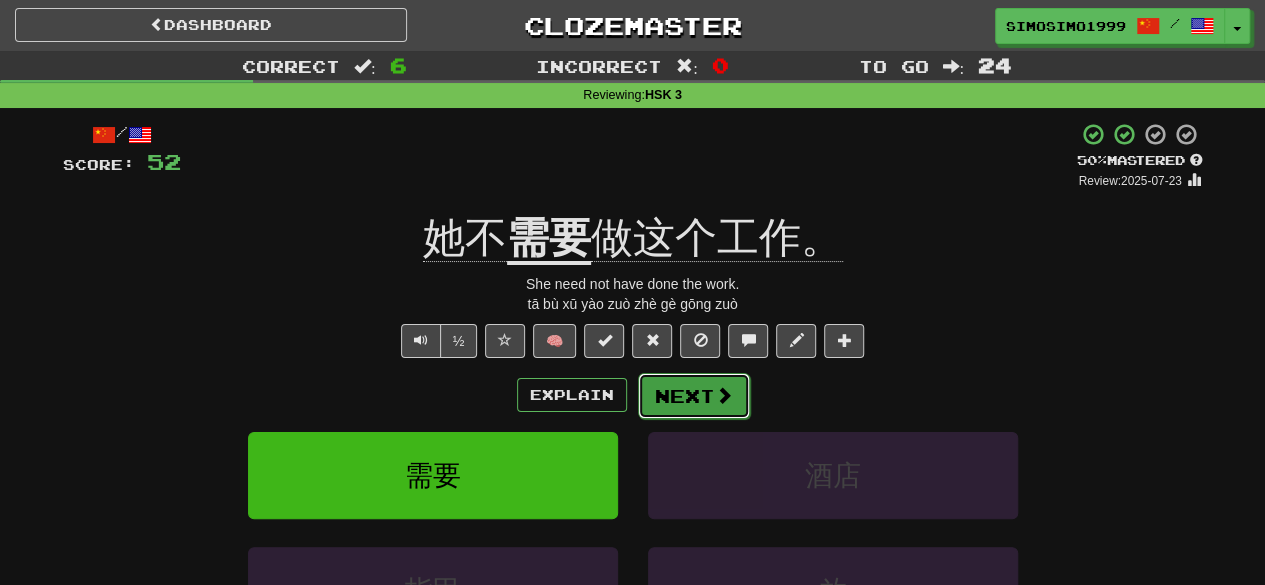 click on "Next" at bounding box center [694, 396] 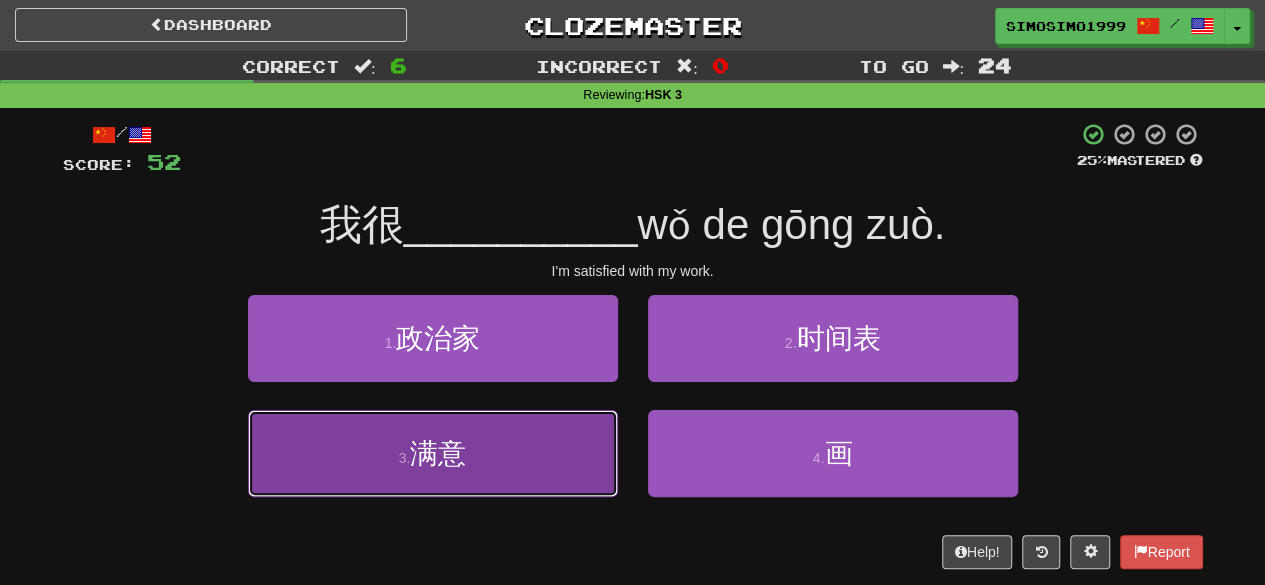 click on "3 .  满意" at bounding box center [433, 453] 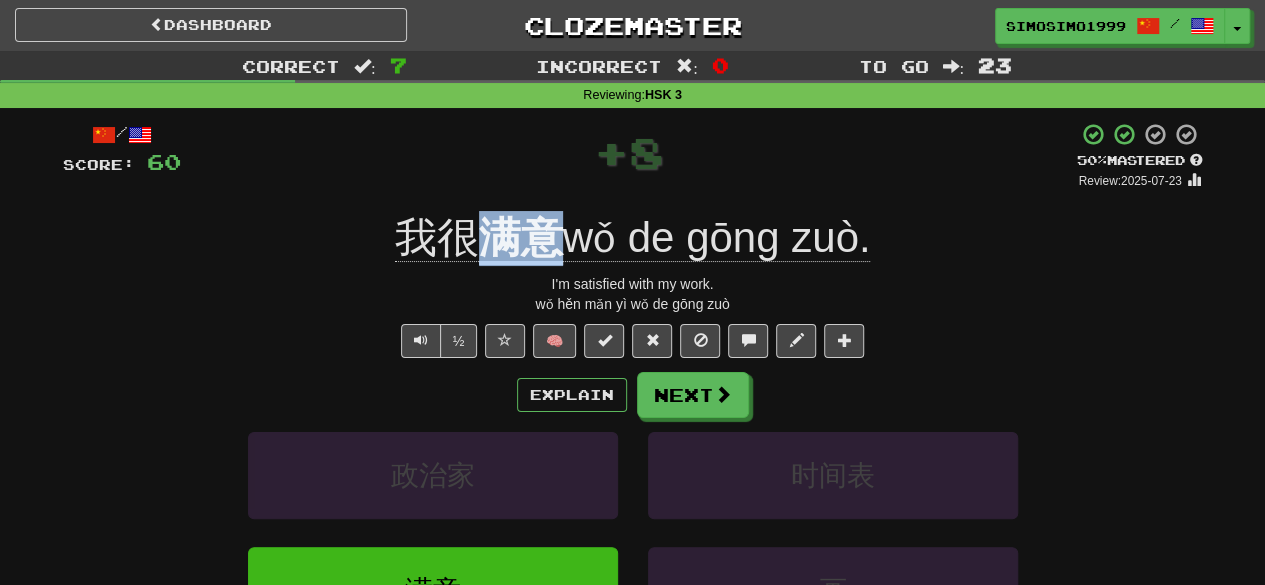 drag, startPoint x: 534, startPoint y: 225, endPoint x: 602, endPoint y: 226, distance: 68.007355 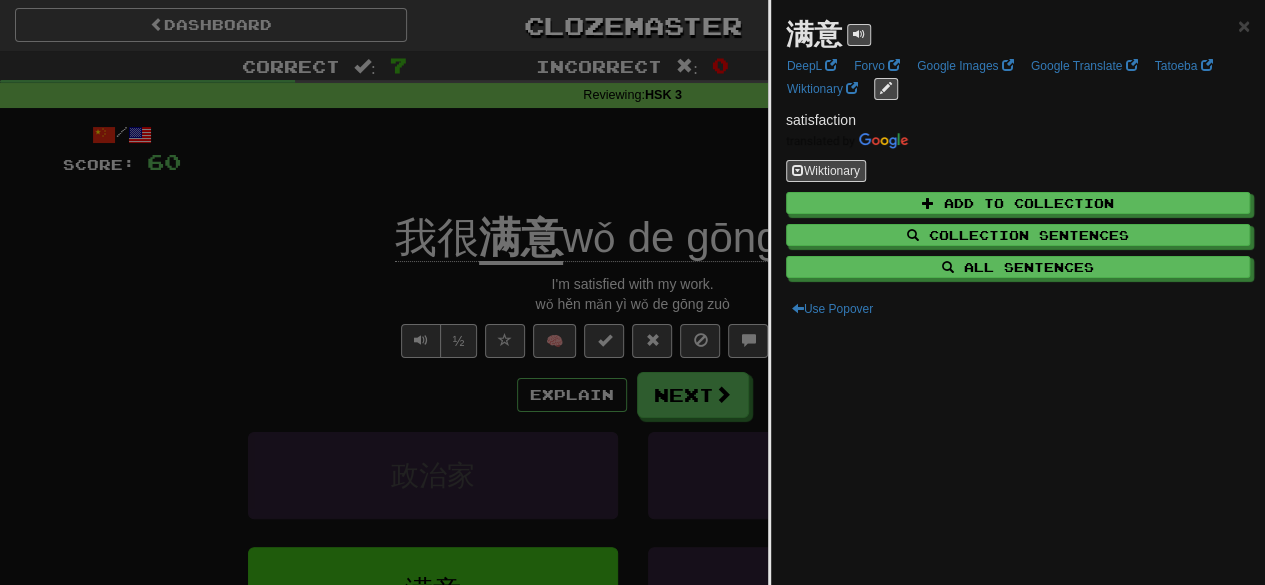 click at bounding box center [632, 292] 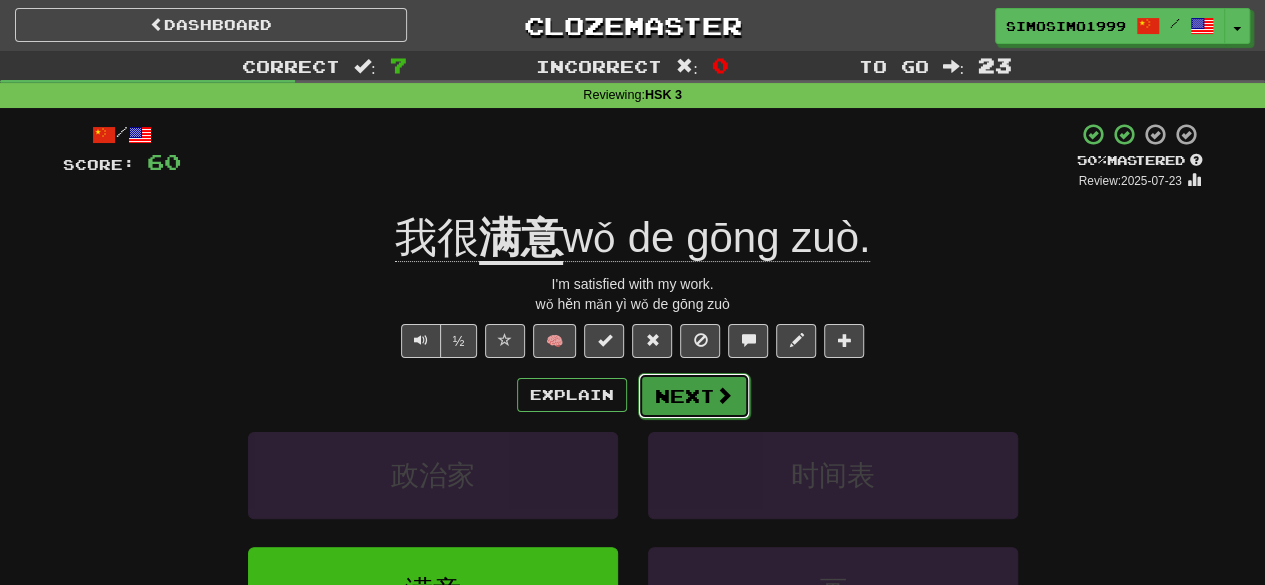 click on "Next" at bounding box center [694, 396] 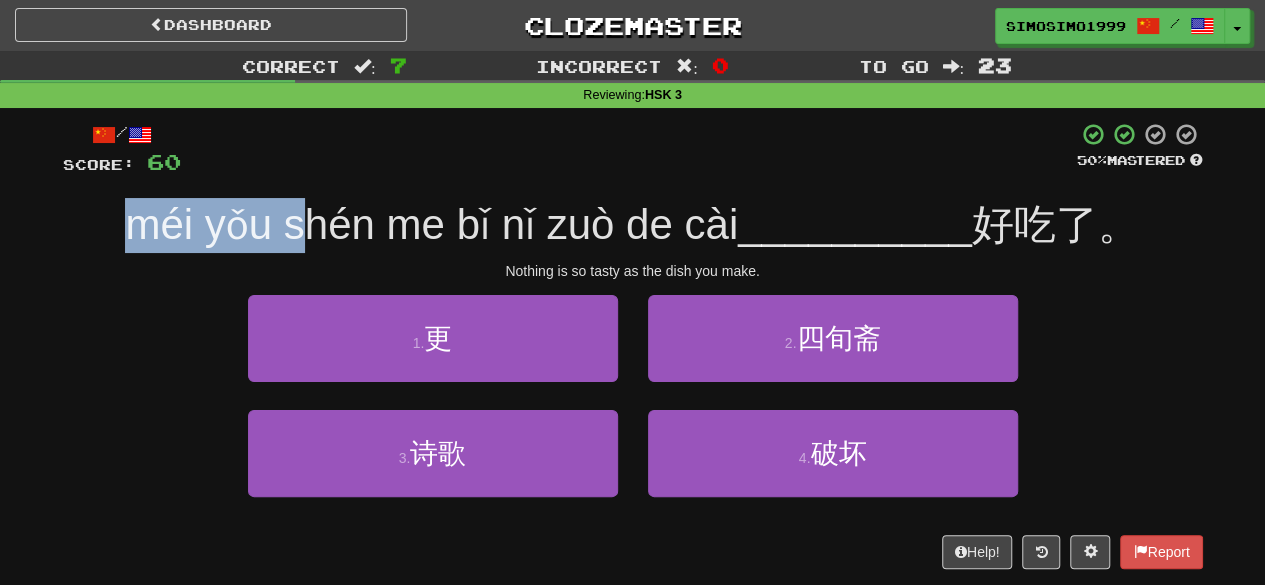 drag, startPoint x: 251, startPoint y: 222, endPoint x: 617, endPoint y: 228, distance: 366.04916 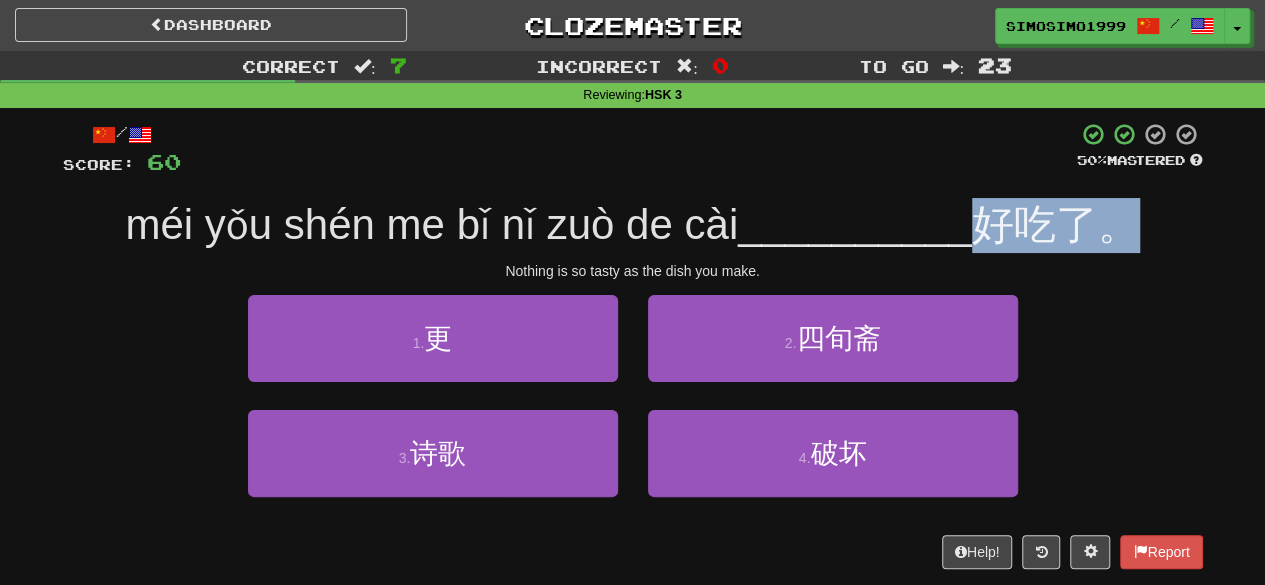 drag, startPoint x: 872, startPoint y: 229, endPoint x: 1010, endPoint y: 229, distance: 138 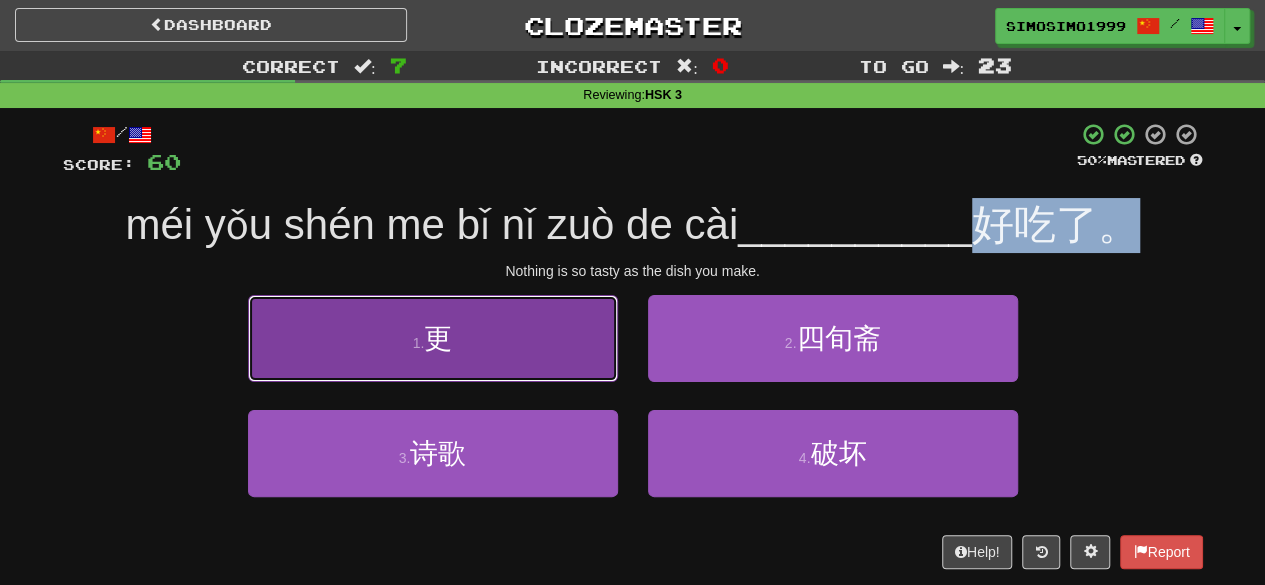 click on "1 .  更" at bounding box center [433, 338] 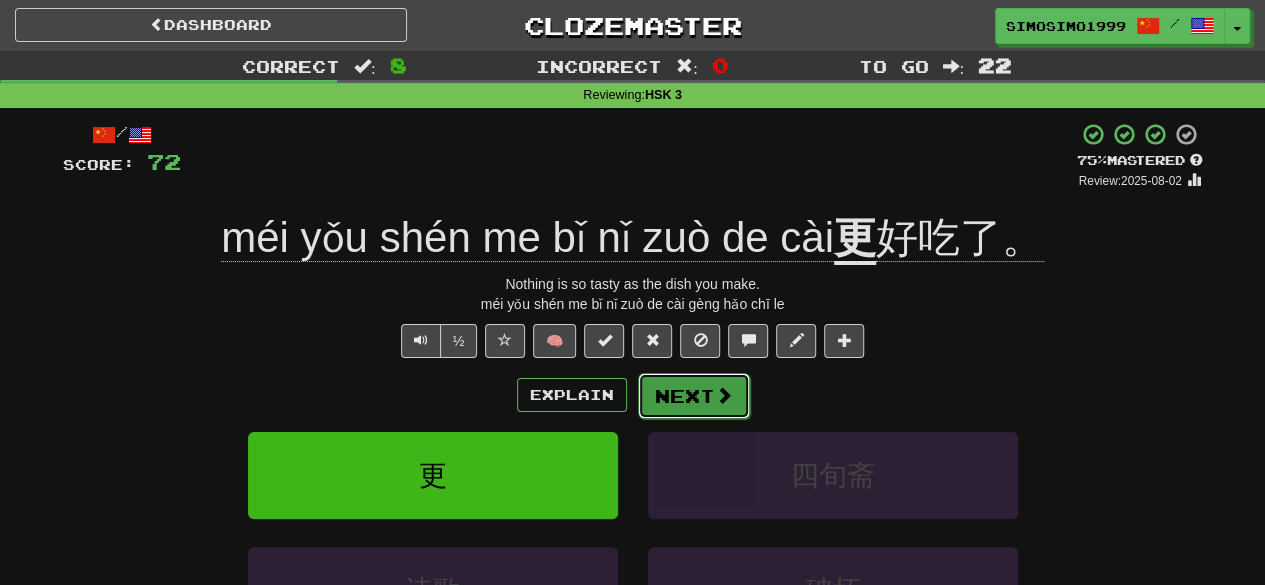 click on "Next" at bounding box center [694, 396] 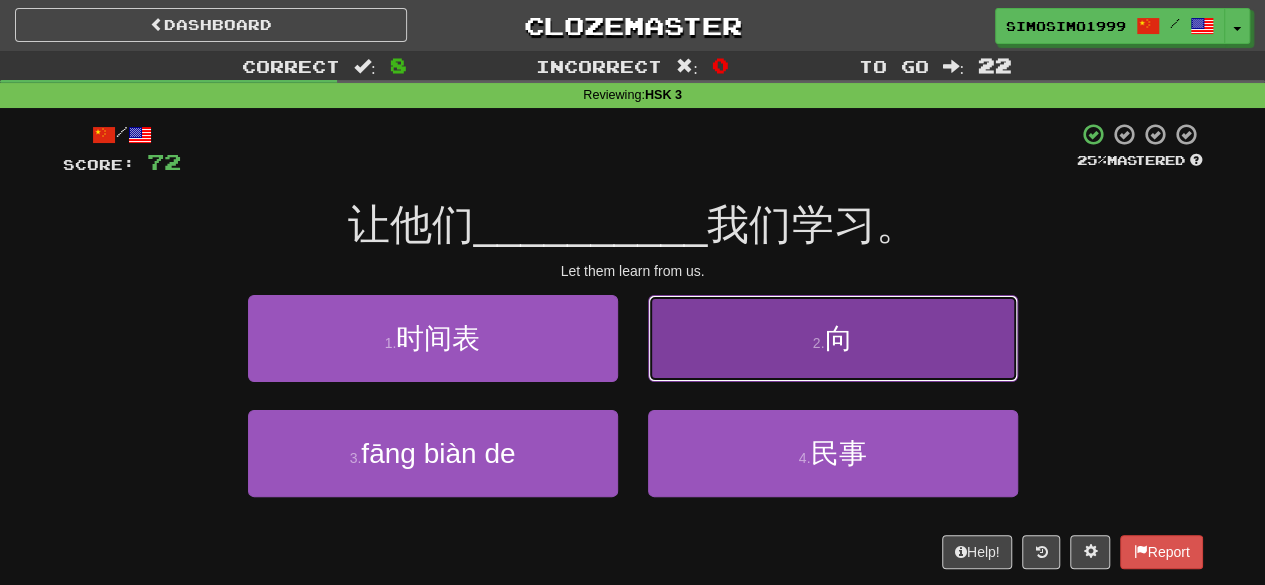 click on "向" at bounding box center (838, 338) 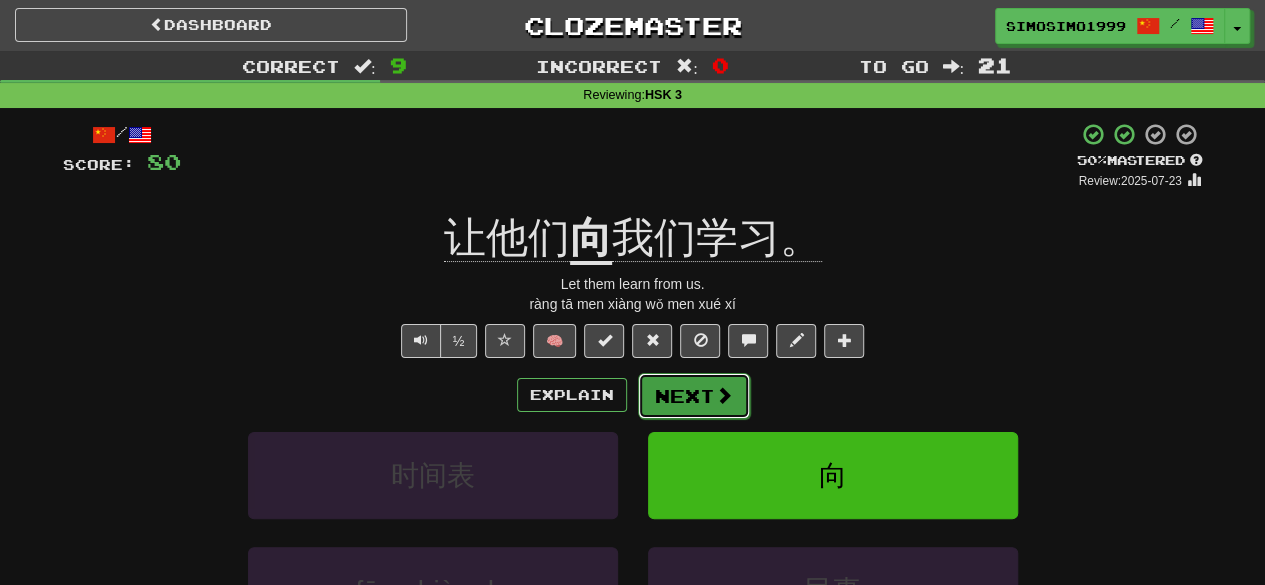 click on "Next" at bounding box center [694, 396] 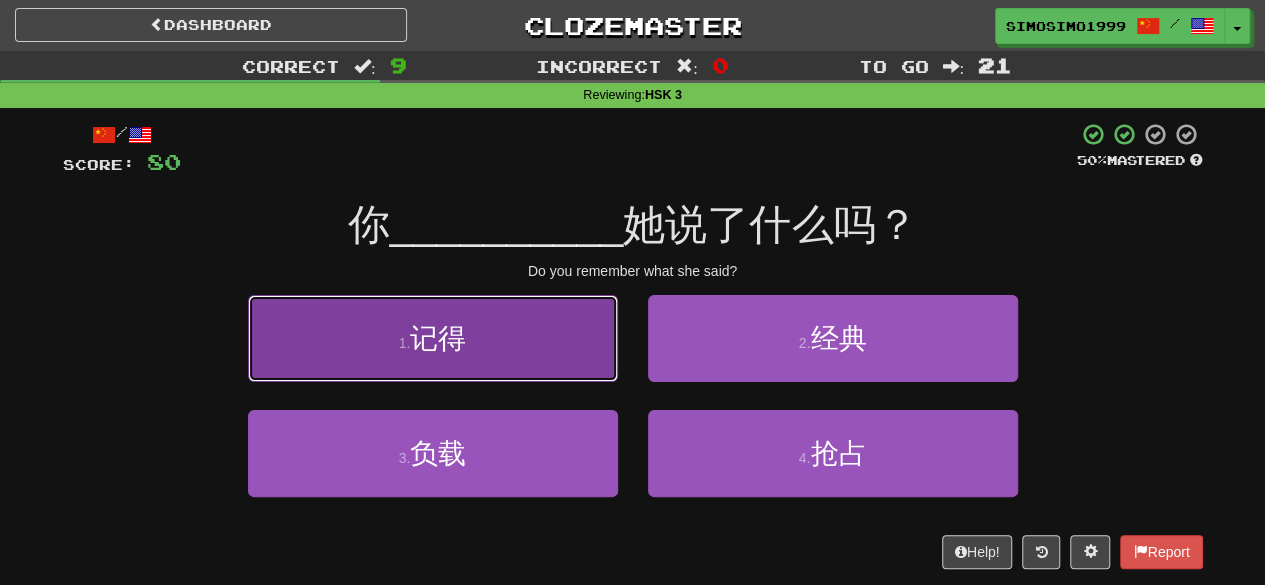 click on "1 .  记得" at bounding box center (433, 338) 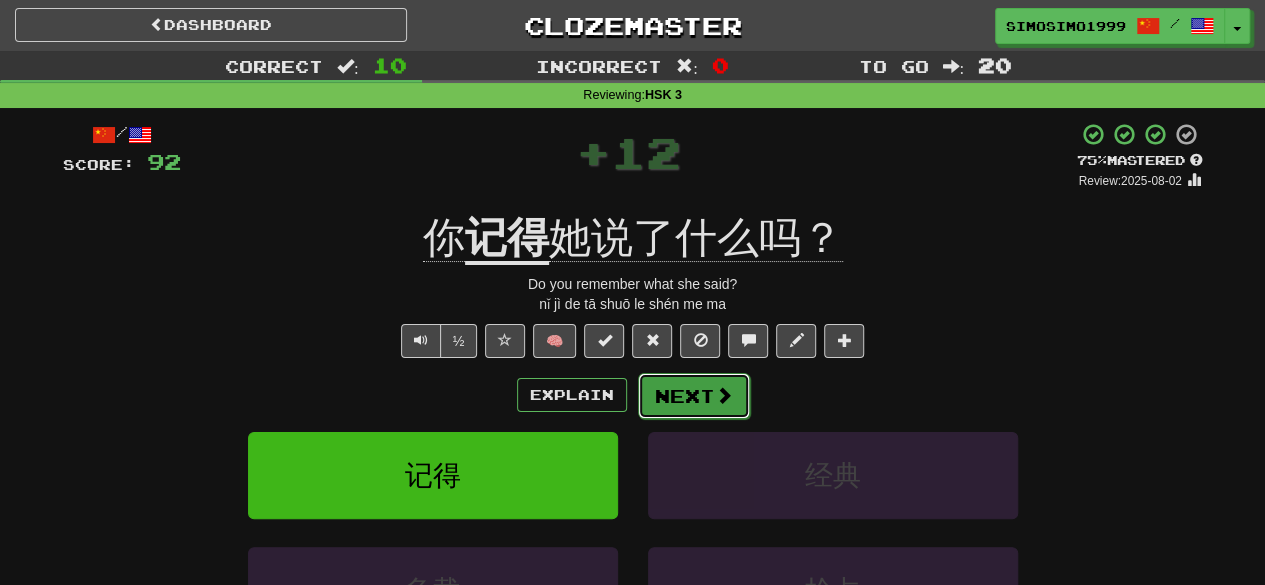 click on "Next" at bounding box center (694, 396) 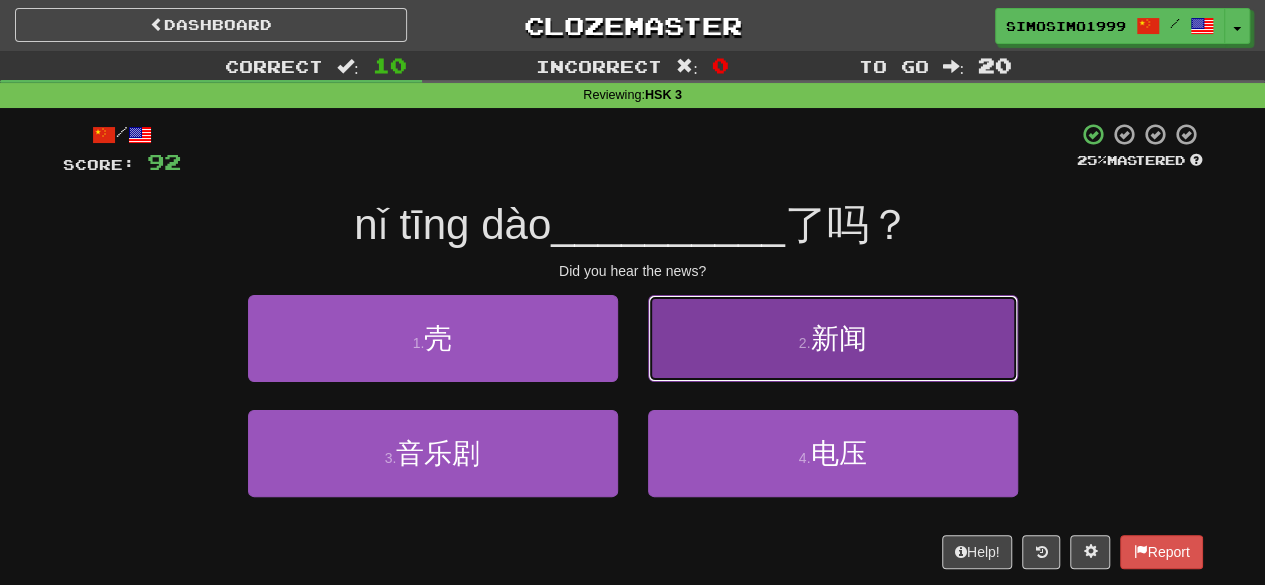 click on "2 .  新闻" at bounding box center [833, 338] 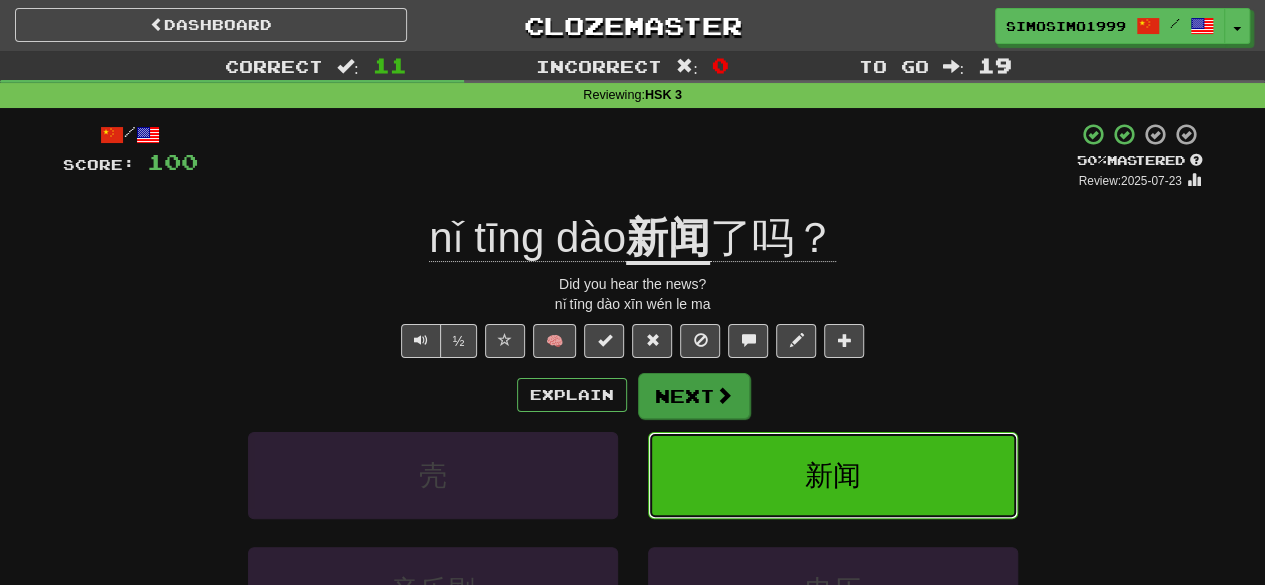 type 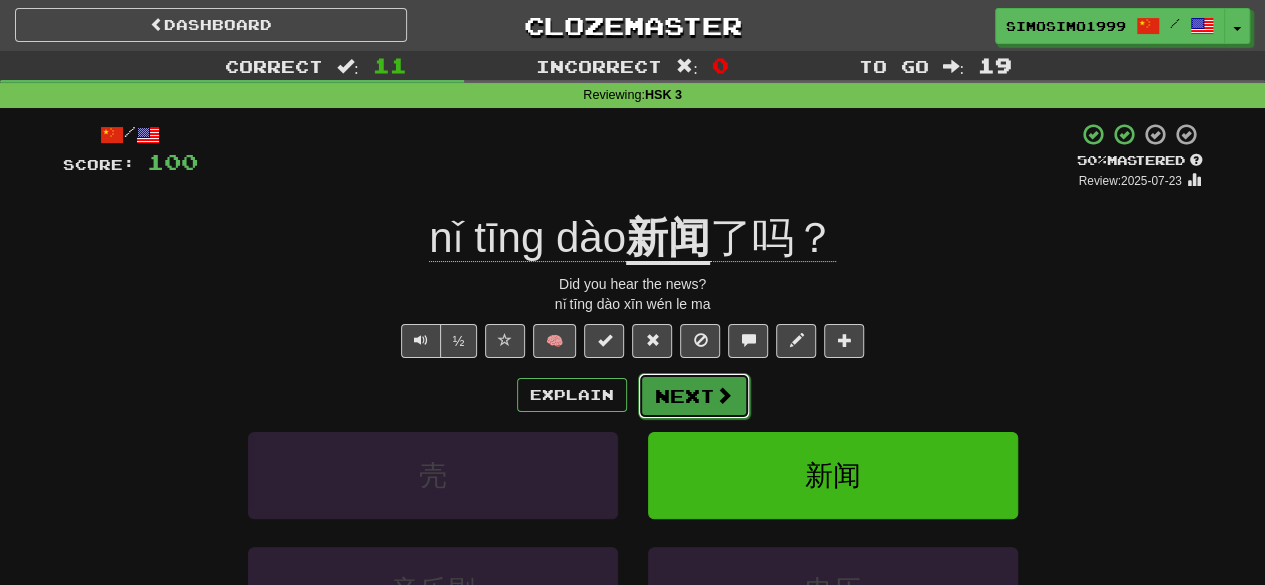 click on "Next" at bounding box center [694, 396] 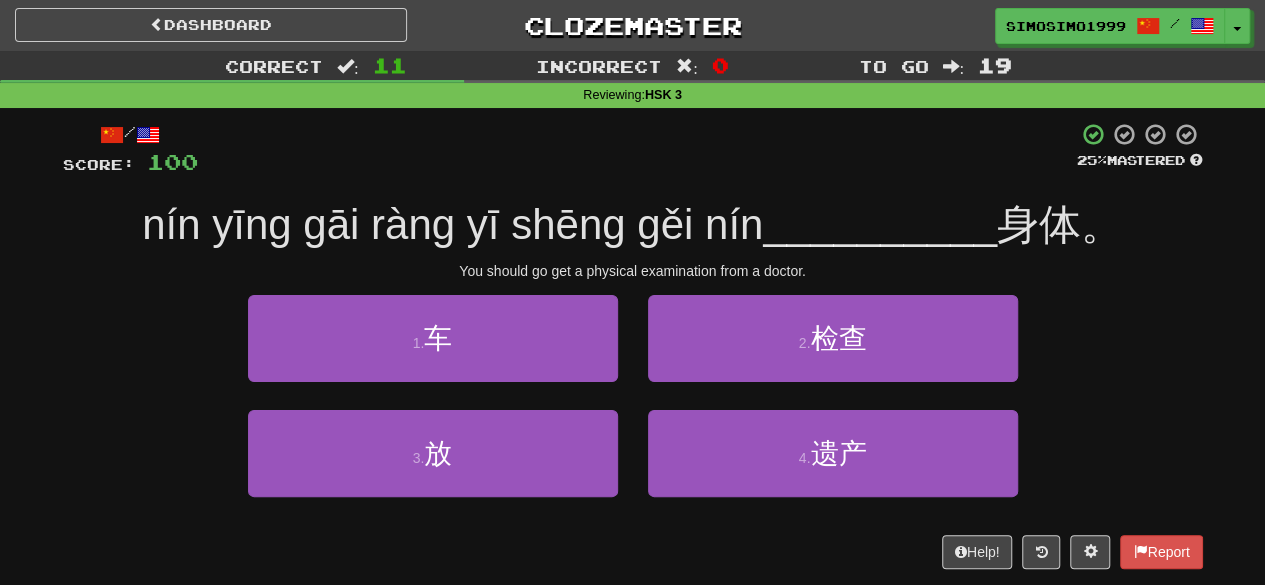 drag, startPoint x: 460, startPoint y: 231, endPoint x: 540, endPoint y: 221, distance: 80.622574 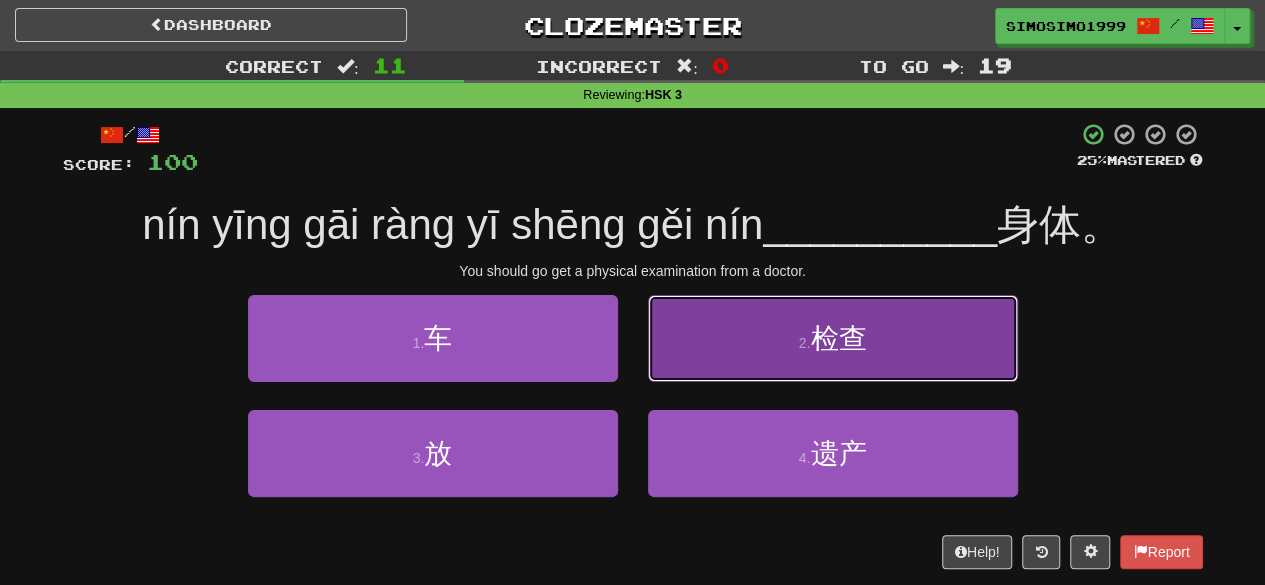 click on "检查" at bounding box center [838, 338] 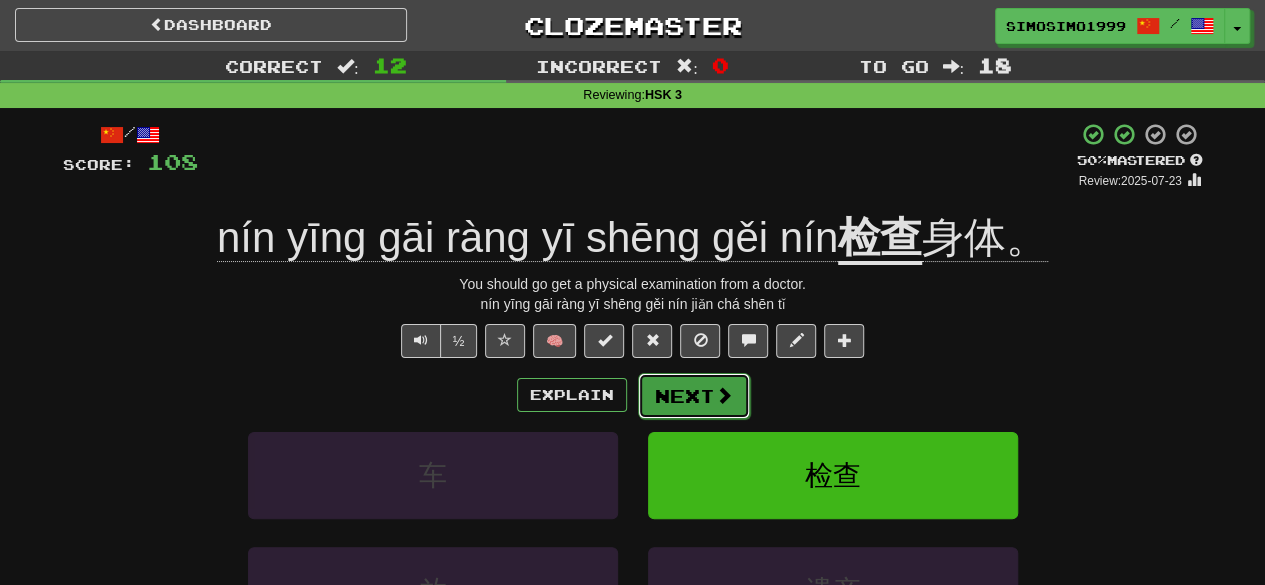 click on "Next" at bounding box center (694, 396) 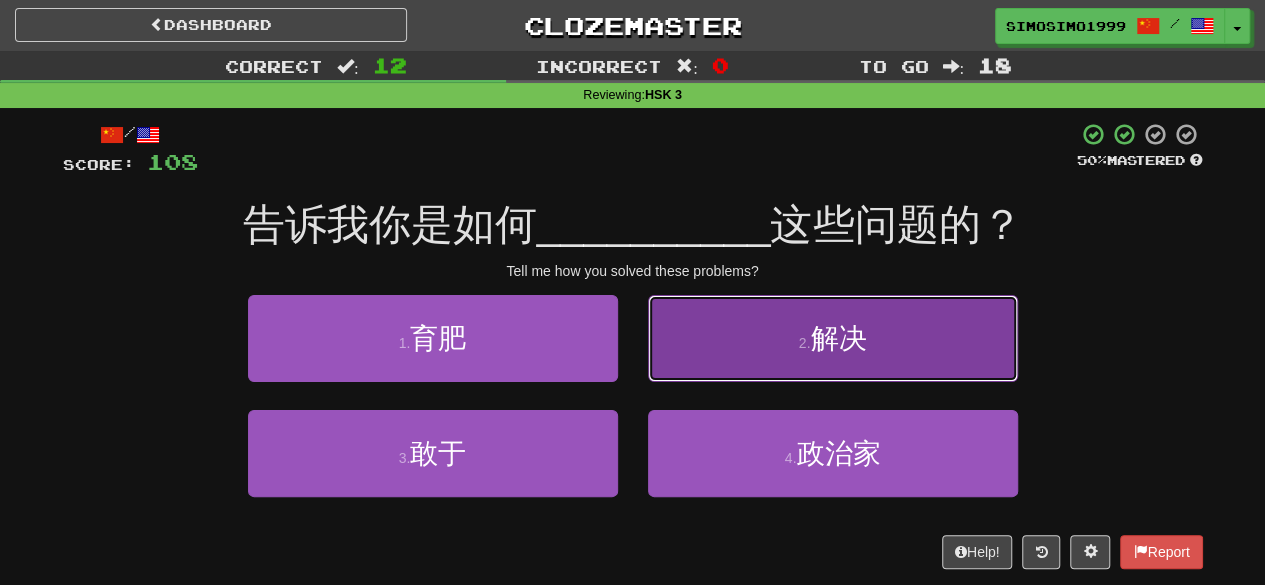 click on "解决" at bounding box center [838, 338] 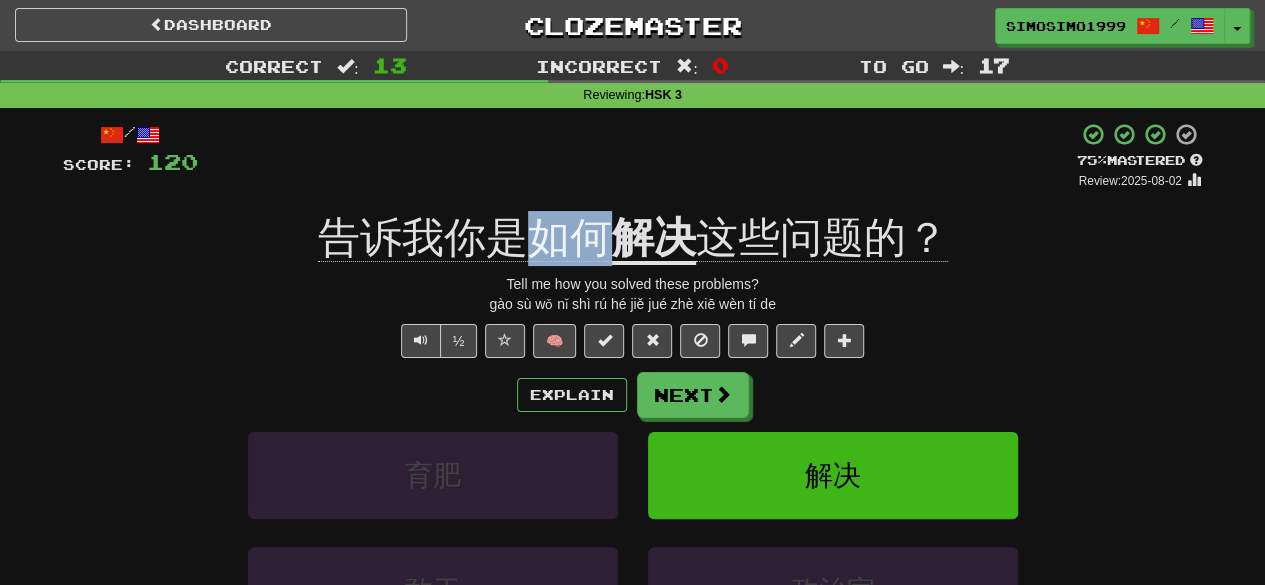 drag, startPoint x: 539, startPoint y: 227, endPoint x: 606, endPoint y: 237, distance: 67.74216 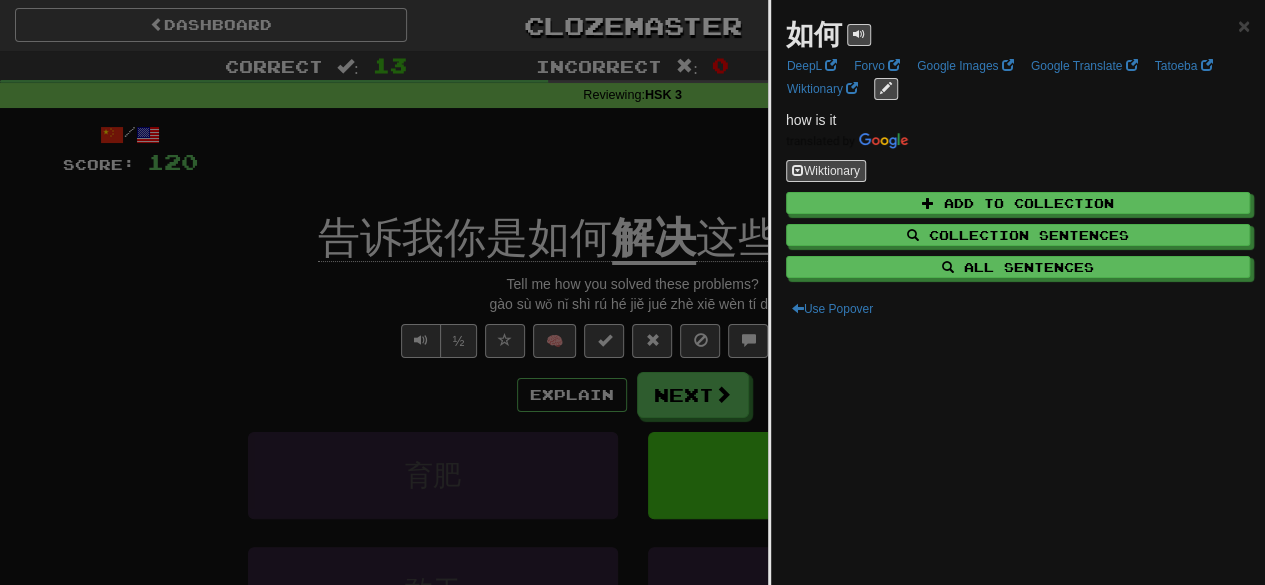click at bounding box center [632, 292] 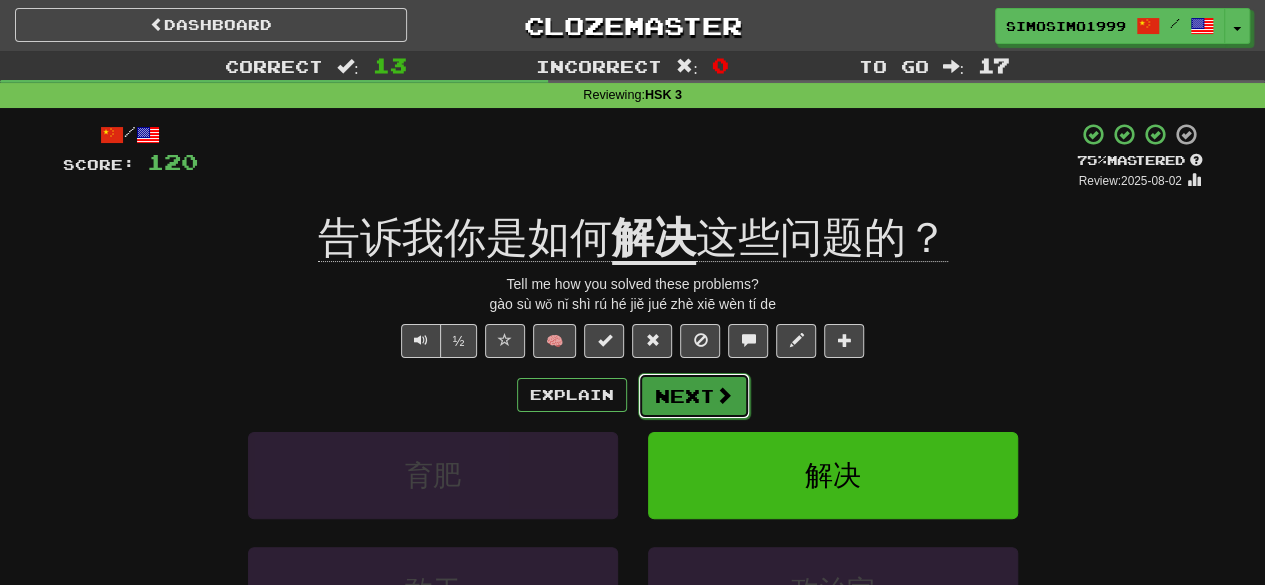 click on "Next" at bounding box center [694, 396] 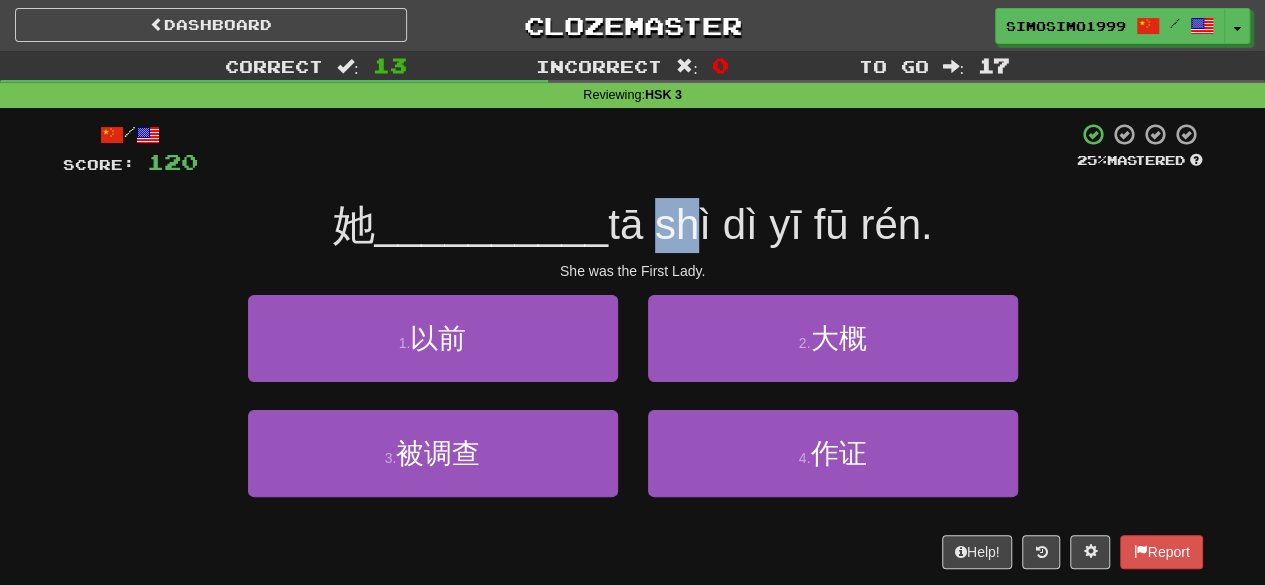 drag, startPoint x: 786, startPoint y: 221, endPoint x: 838, endPoint y: 230, distance: 52.773098 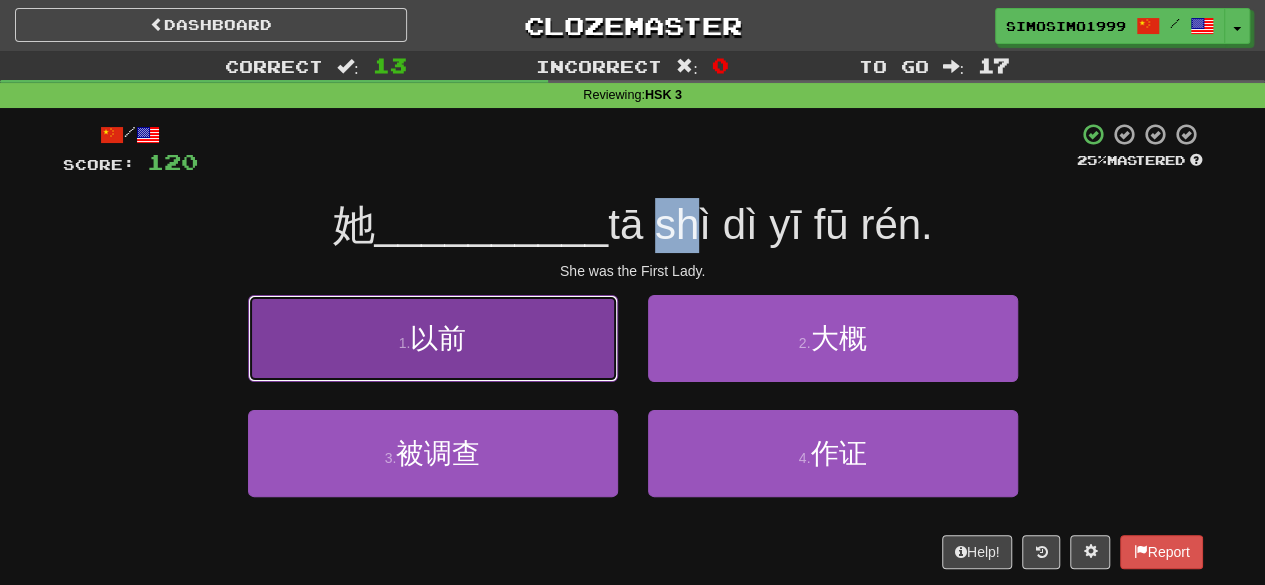 click on "1 .  以前" at bounding box center (433, 338) 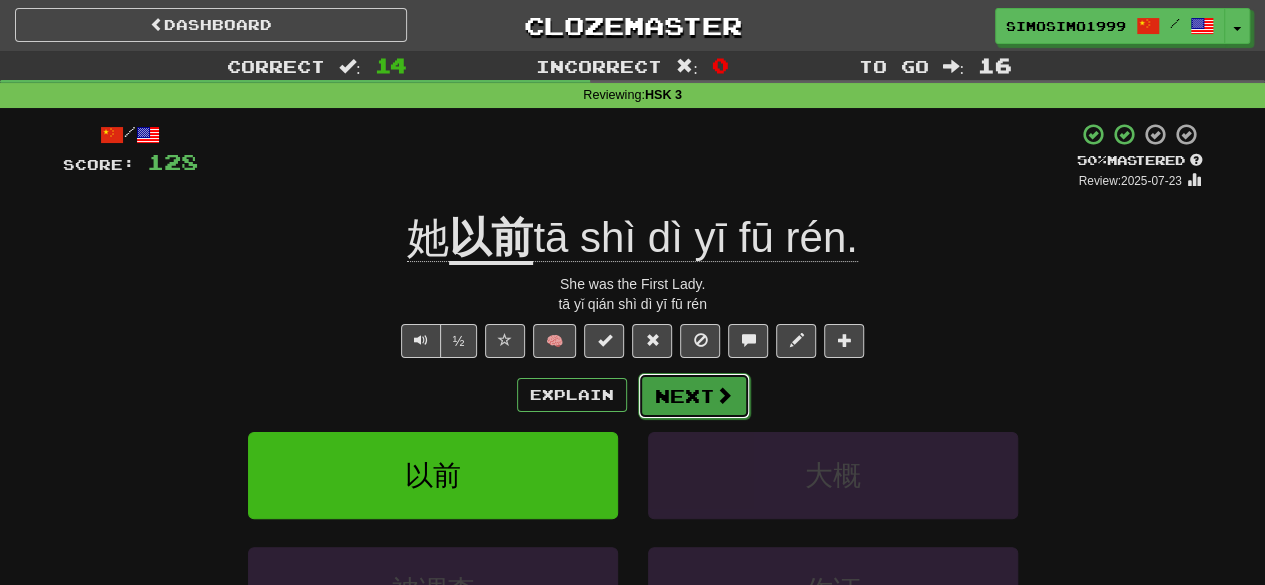 click on "Next" at bounding box center (694, 396) 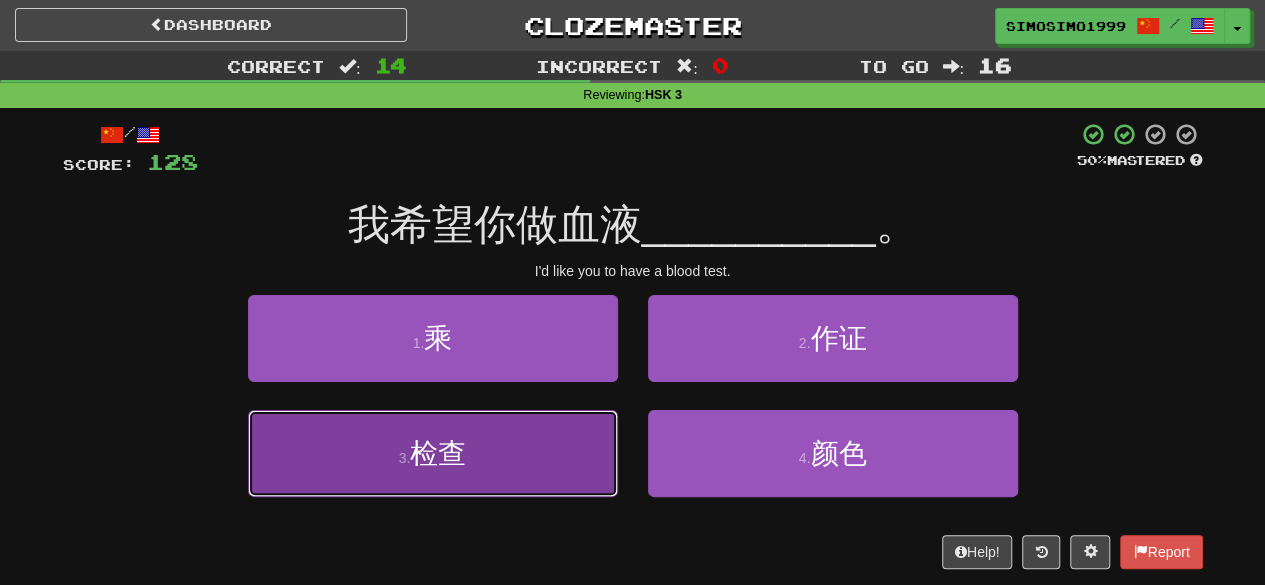 click on "3 .  检查" at bounding box center (433, 453) 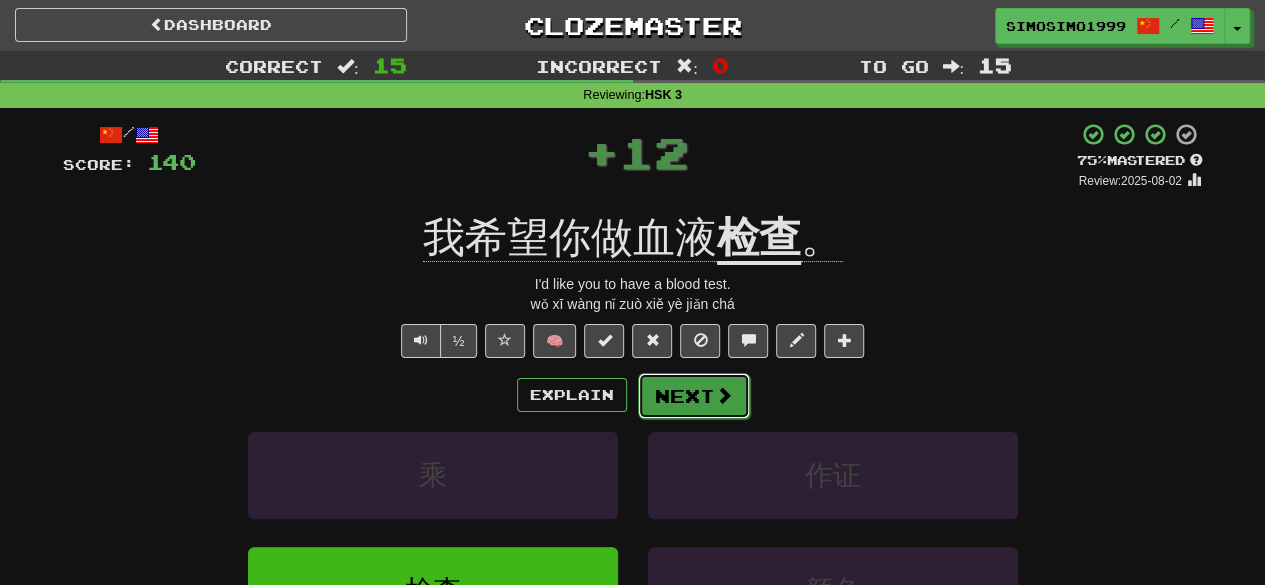 click at bounding box center (724, 395) 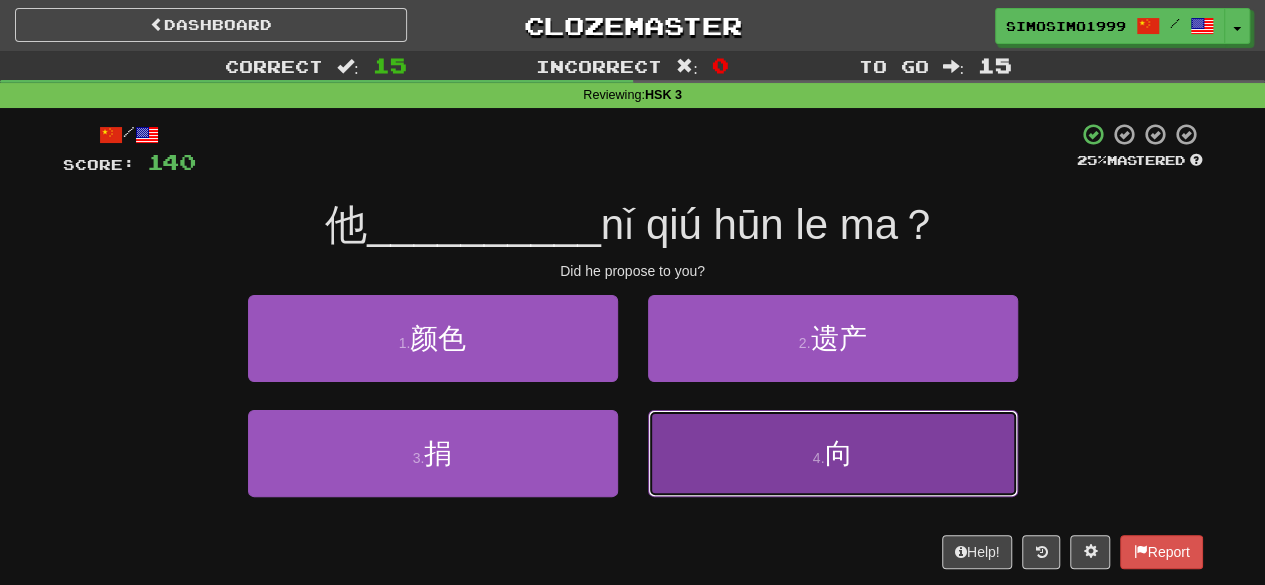 click on "4 .  向" at bounding box center (833, 453) 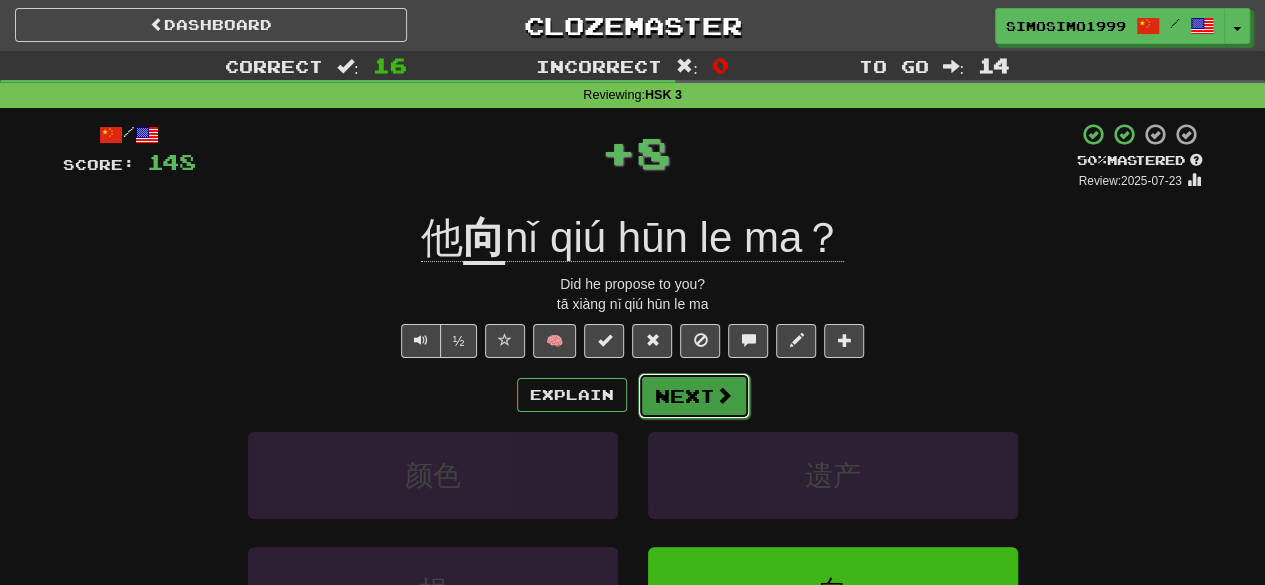 click on "Next" at bounding box center (694, 396) 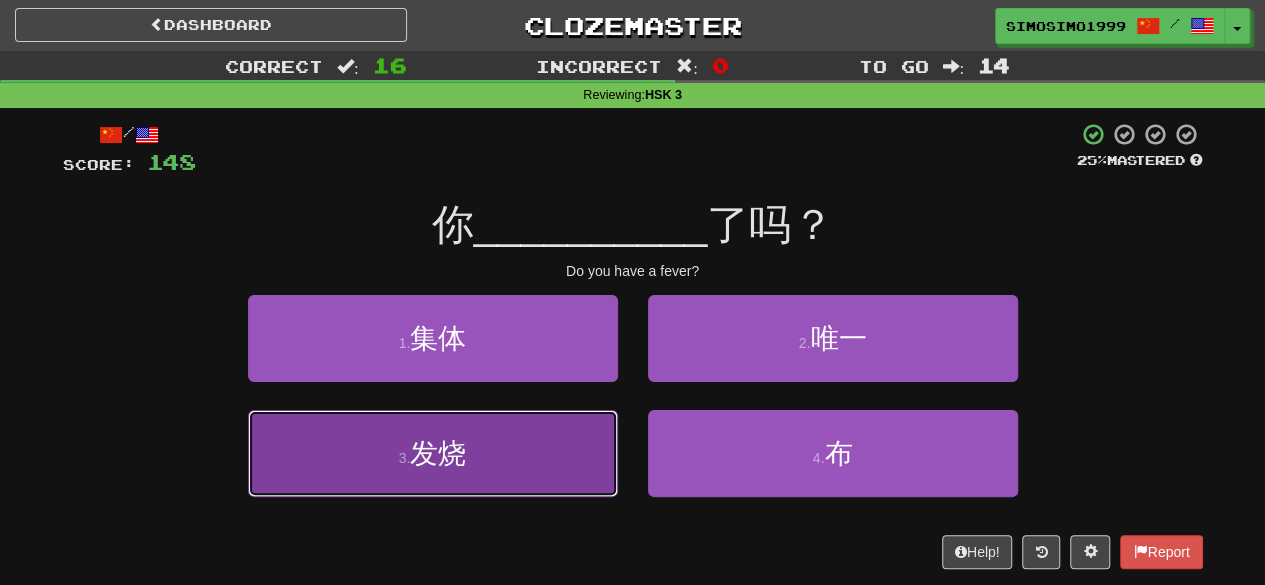 click on "3 .  发烧" at bounding box center [433, 453] 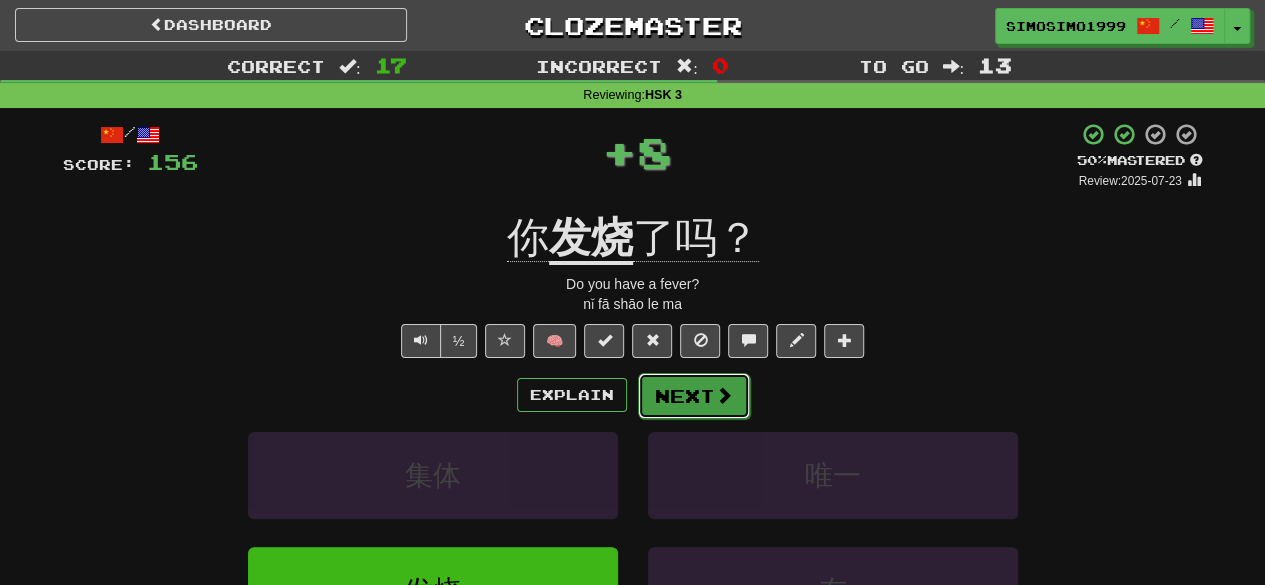 click at bounding box center (724, 395) 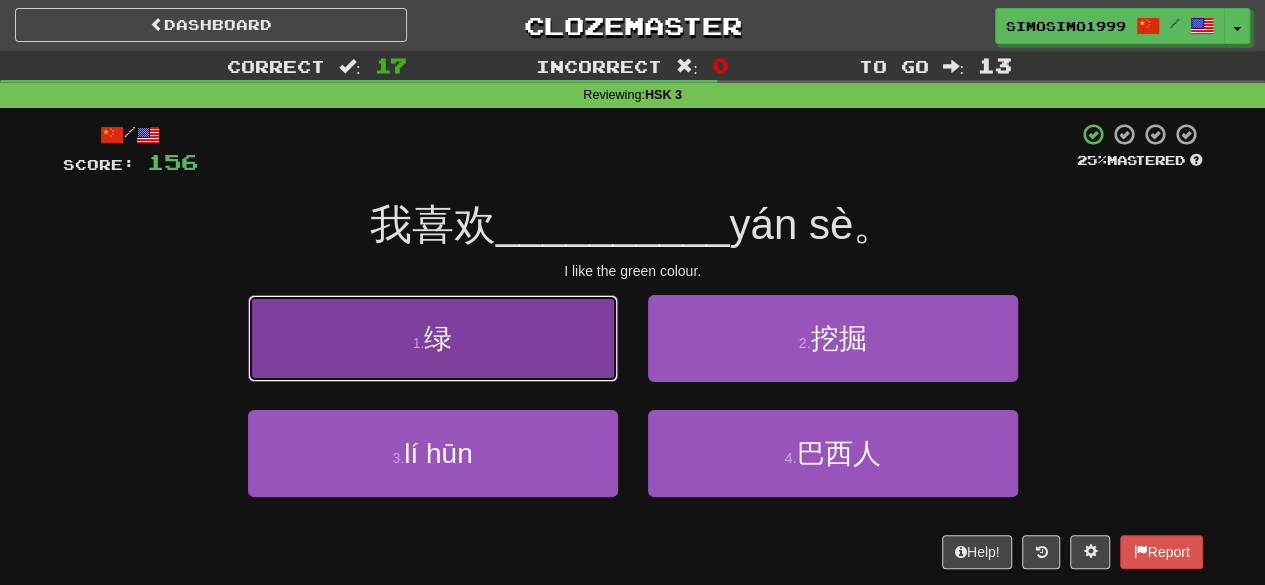 click on "1 .  绿" at bounding box center [433, 338] 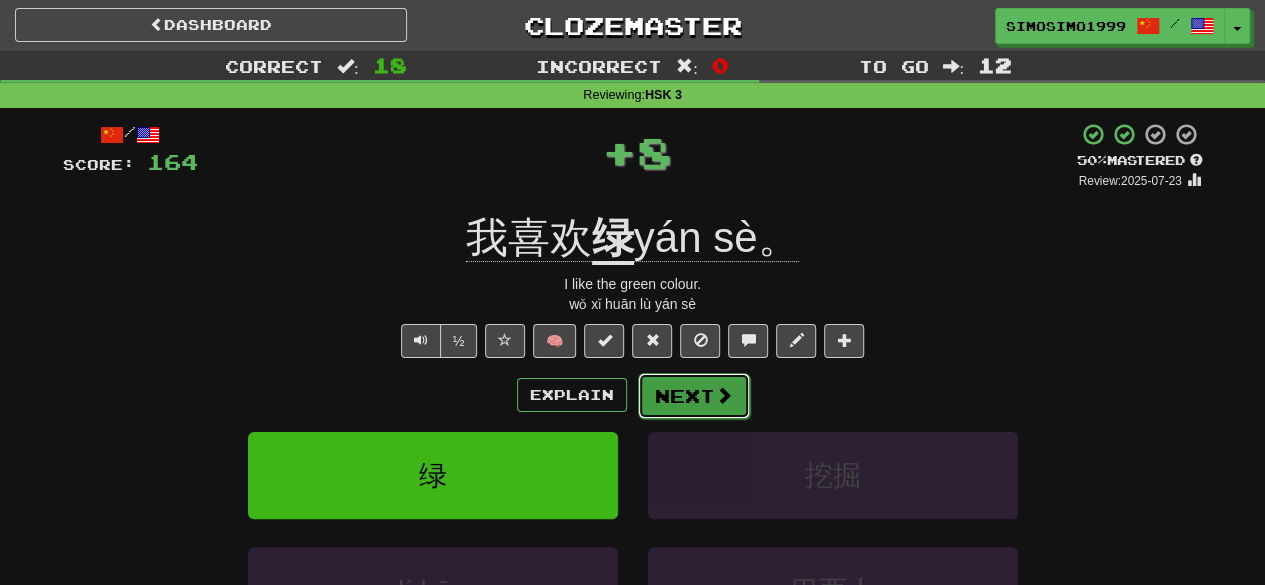 click on "Next" at bounding box center [694, 396] 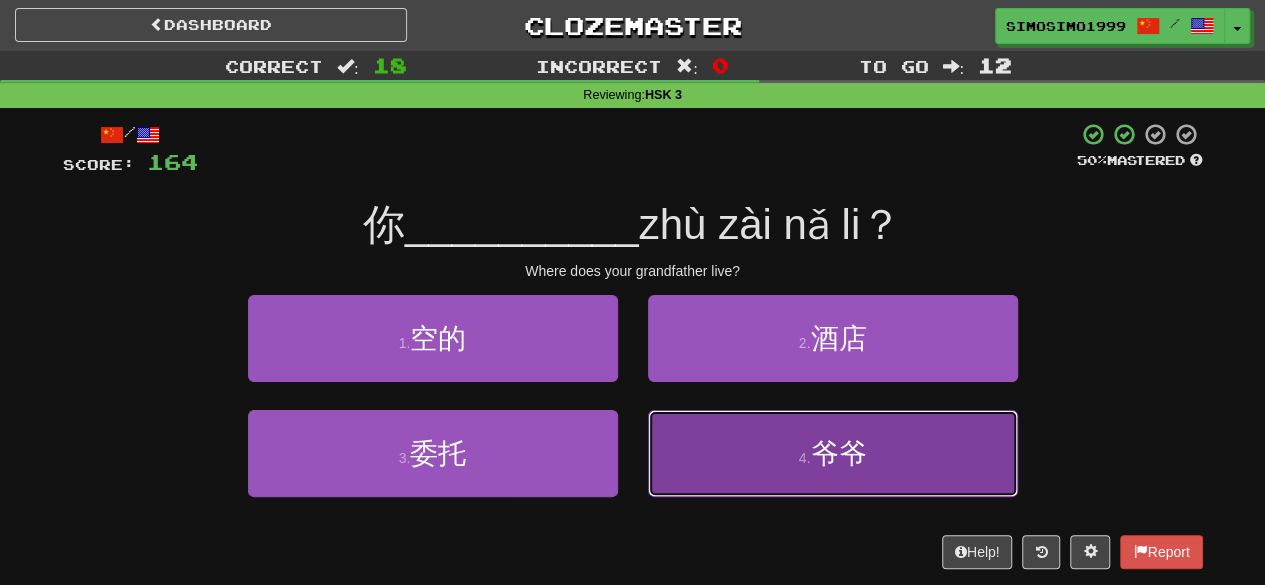 click on "4 .  爷爷" at bounding box center (833, 453) 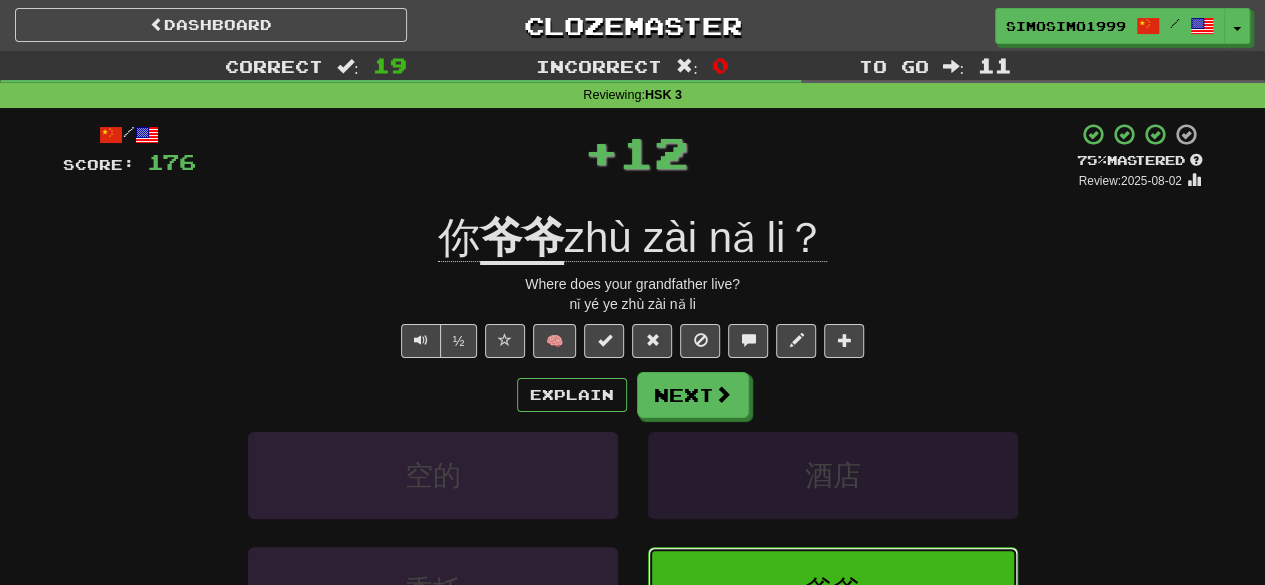 type 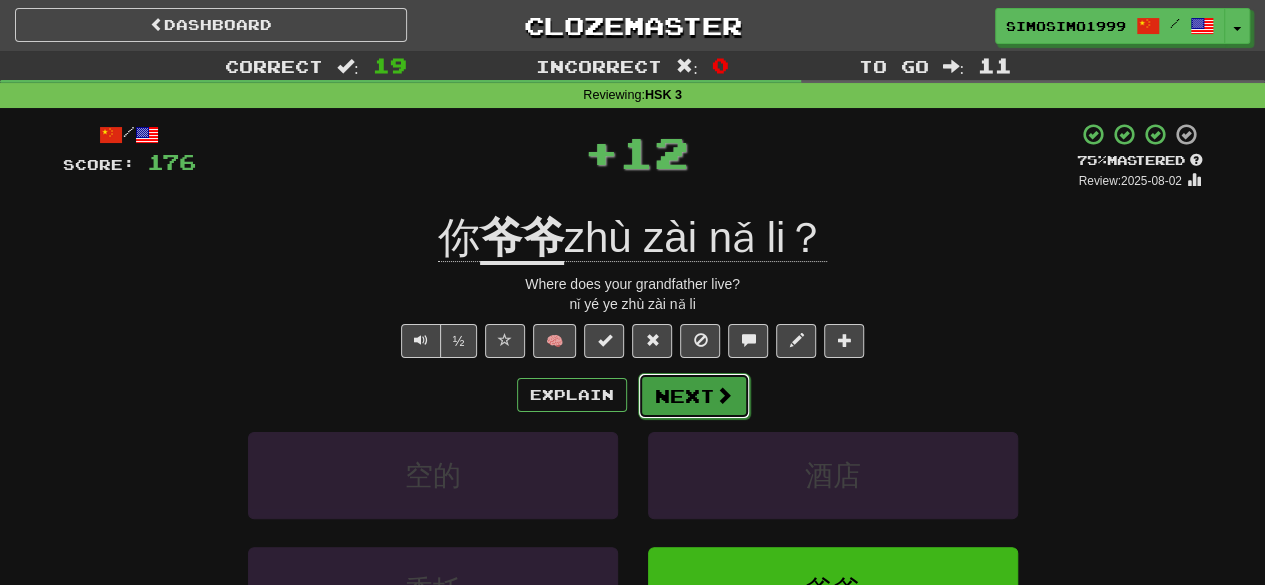 click at bounding box center (724, 395) 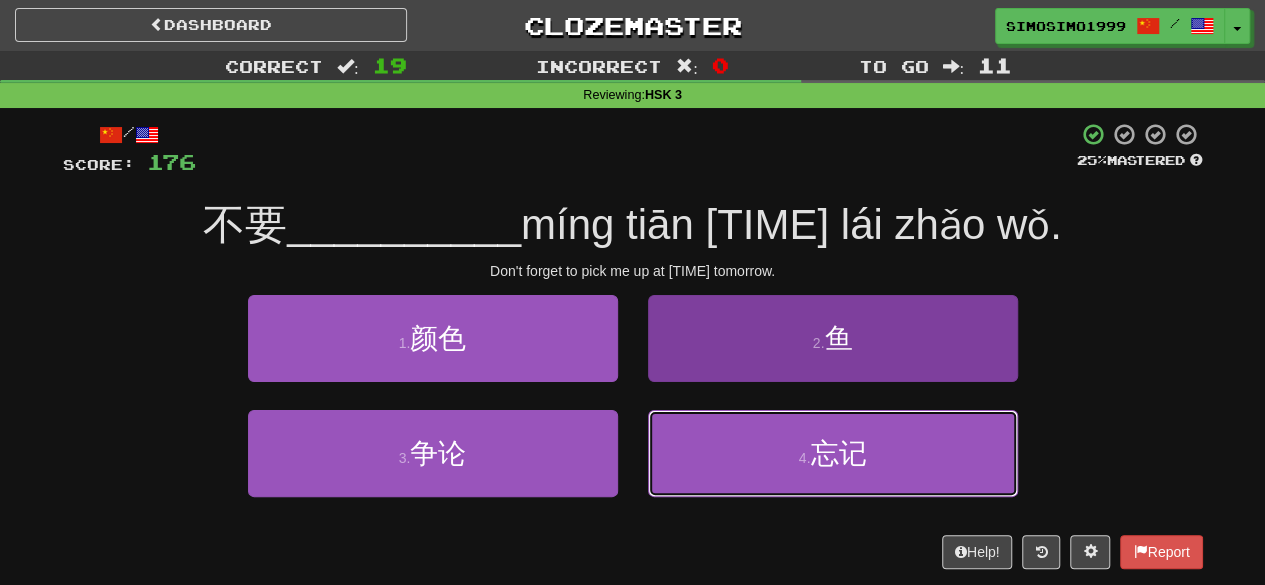 click on "4 .  忘记" at bounding box center [833, 453] 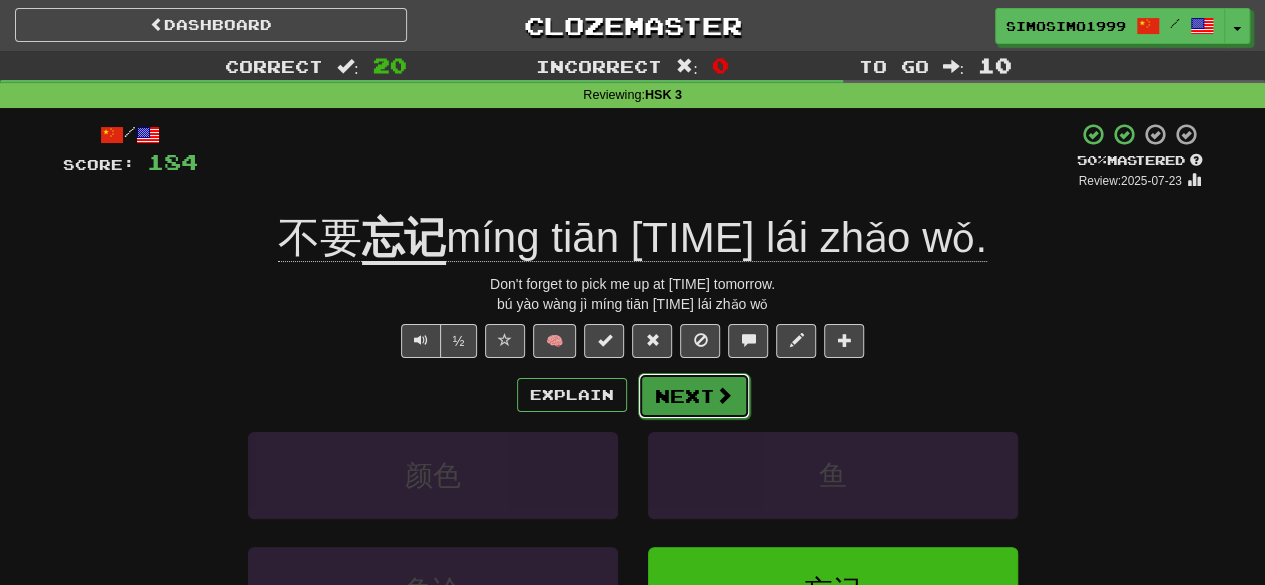 click on "Next" at bounding box center [694, 396] 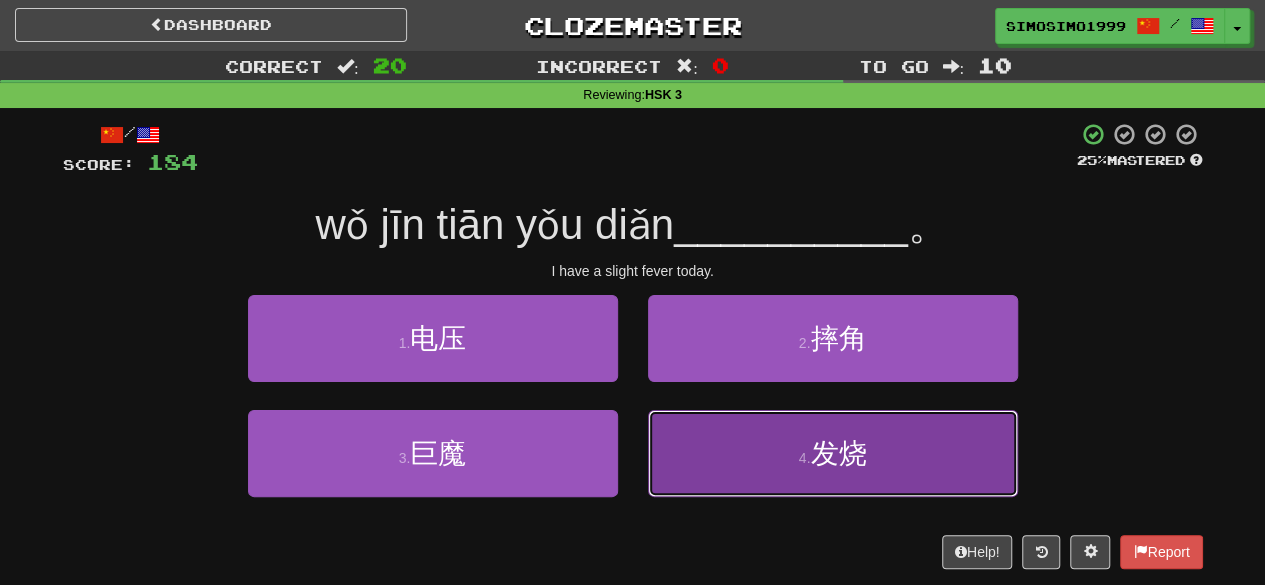 click on "4 .  发烧" at bounding box center [833, 453] 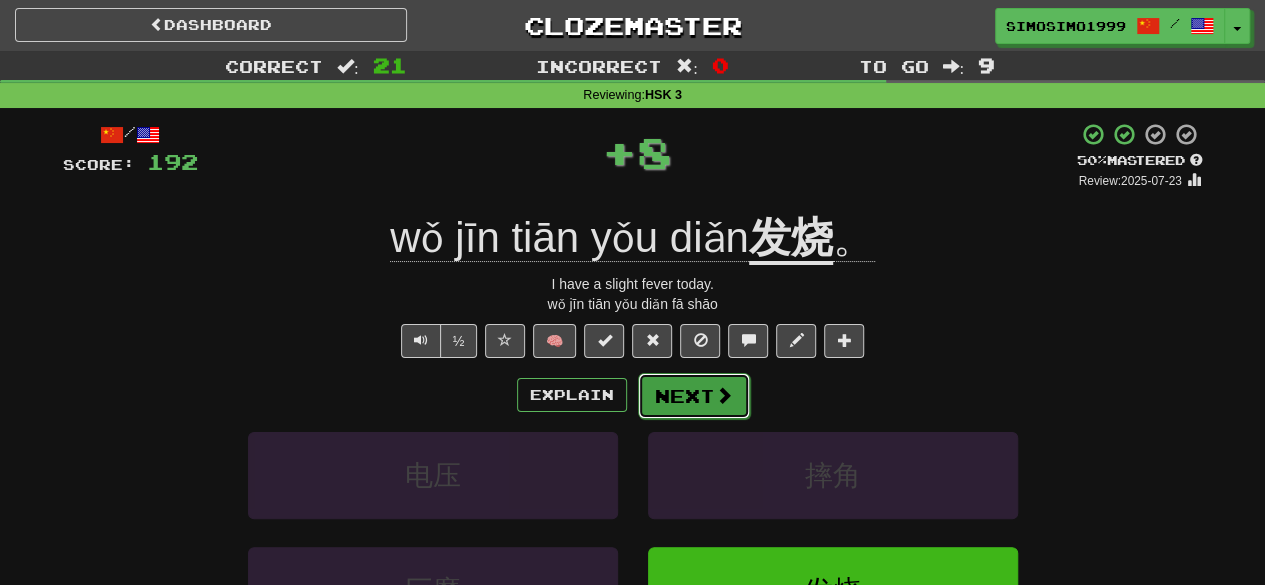 click on "Next" at bounding box center (694, 396) 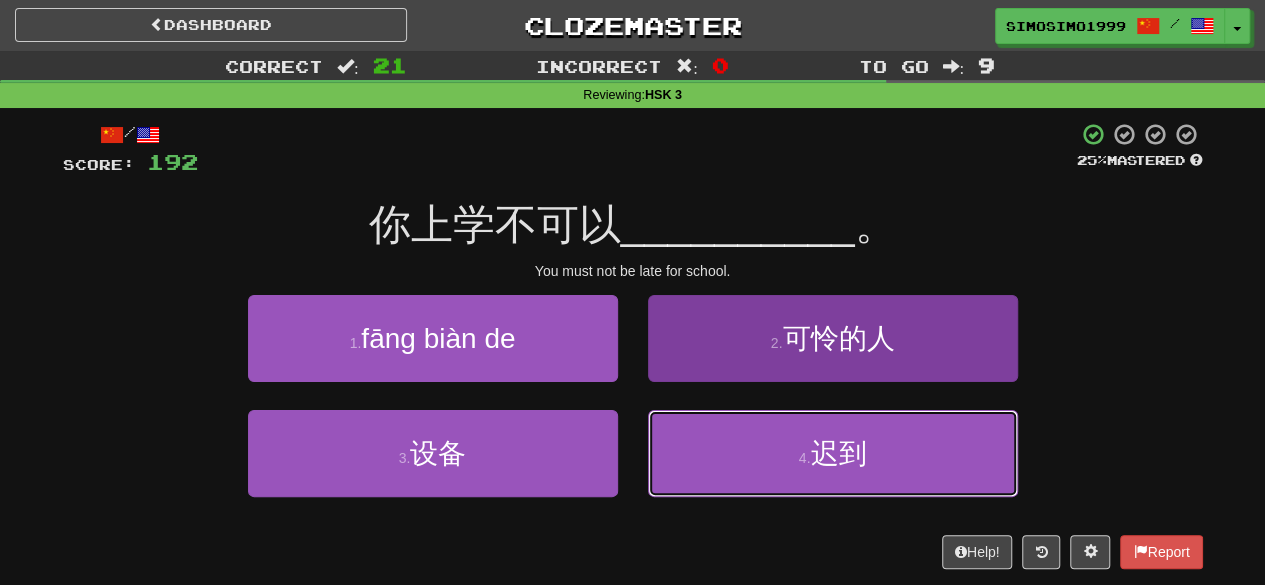 click on "4 .  迟到" at bounding box center (833, 453) 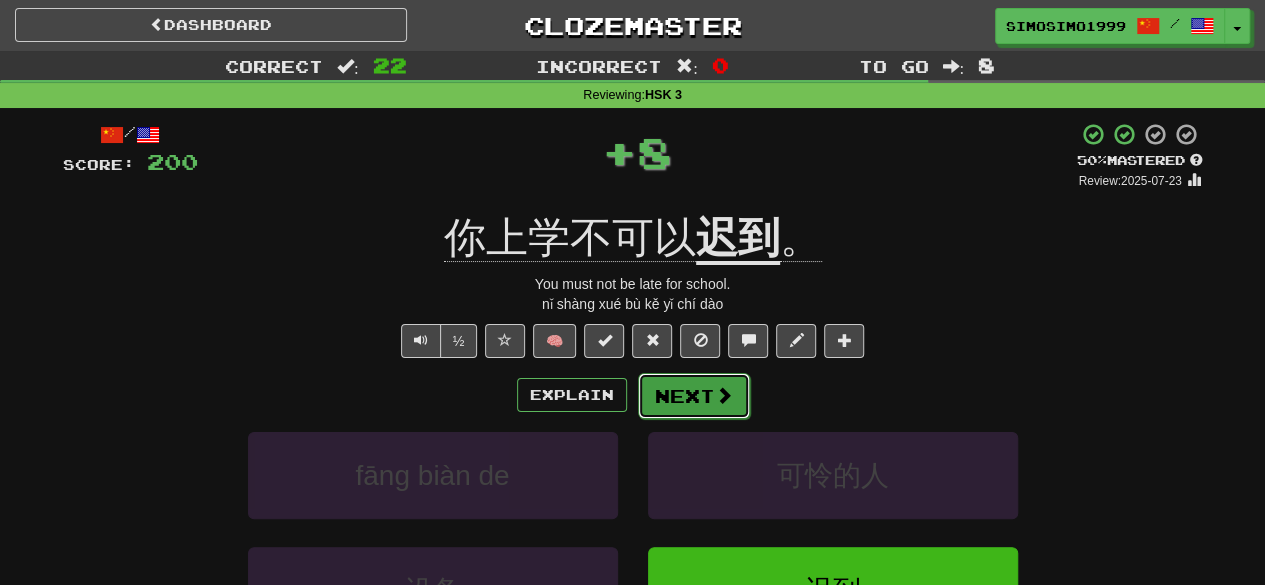 click at bounding box center [724, 395] 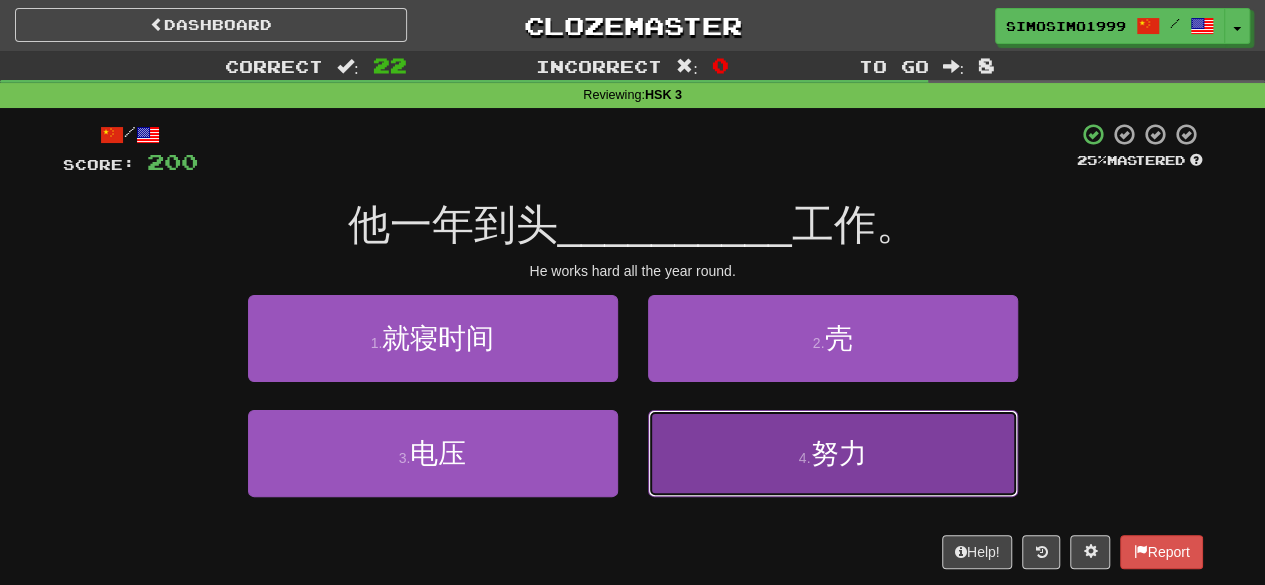 click on "4 .  努力" at bounding box center (833, 453) 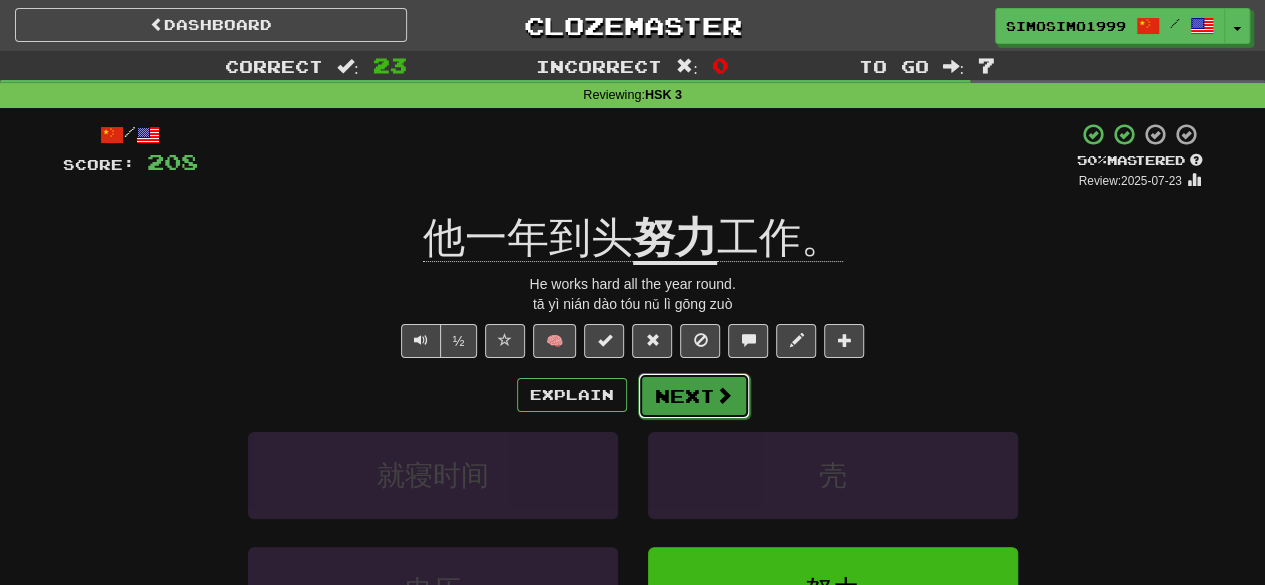click on "Next" at bounding box center [694, 396] 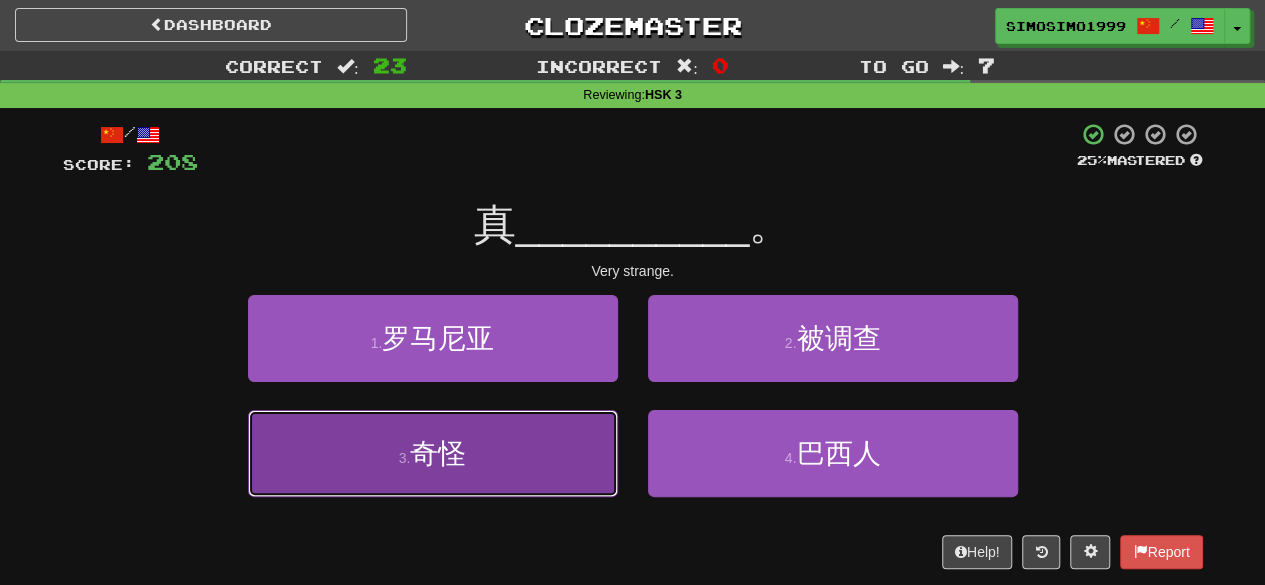 click on "3 .  奇怪" at bounding box center [433, 453] 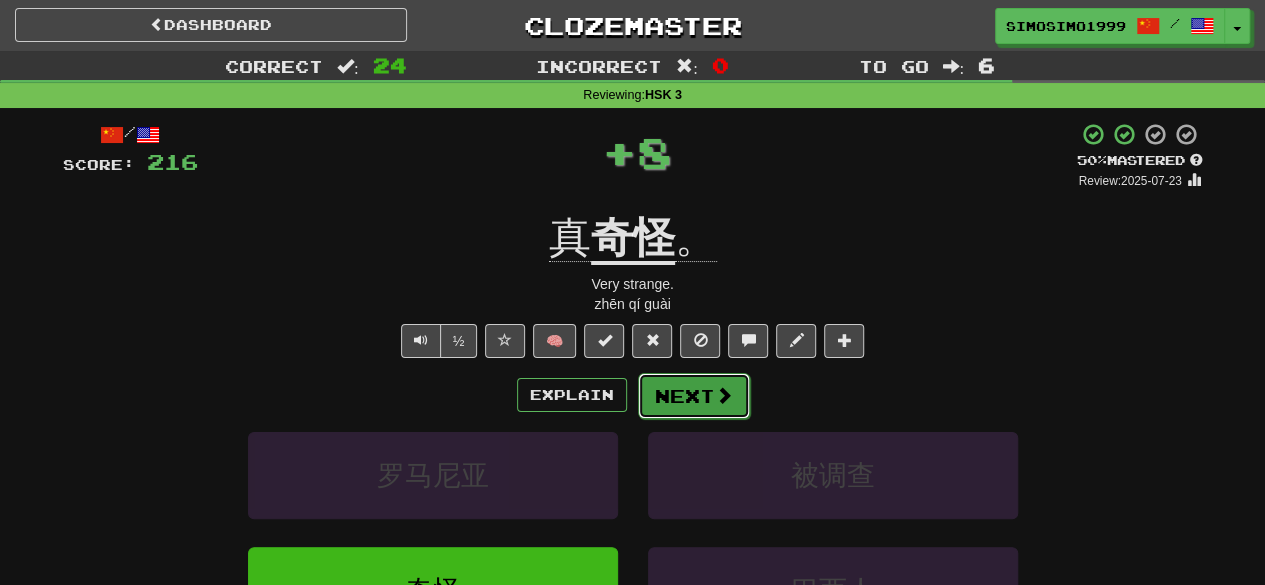 click on "Next" at bounding box center (694, 396) 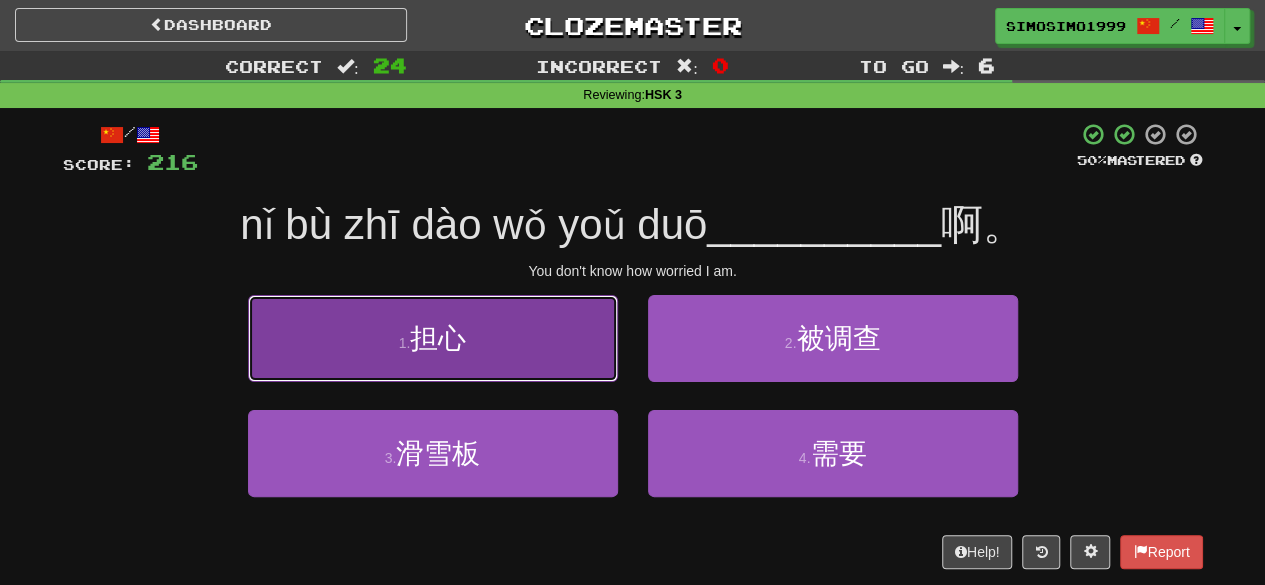 click on "1 .  担心" at bounding box center [433, 338] 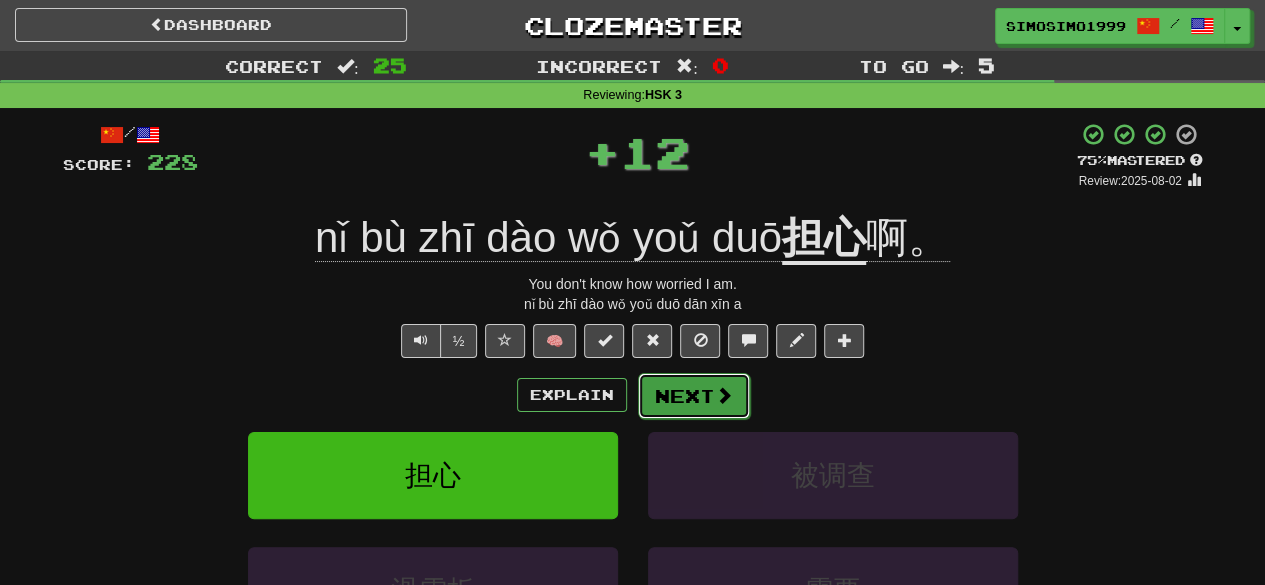 click on "Next" at bounding box center [694, 396] 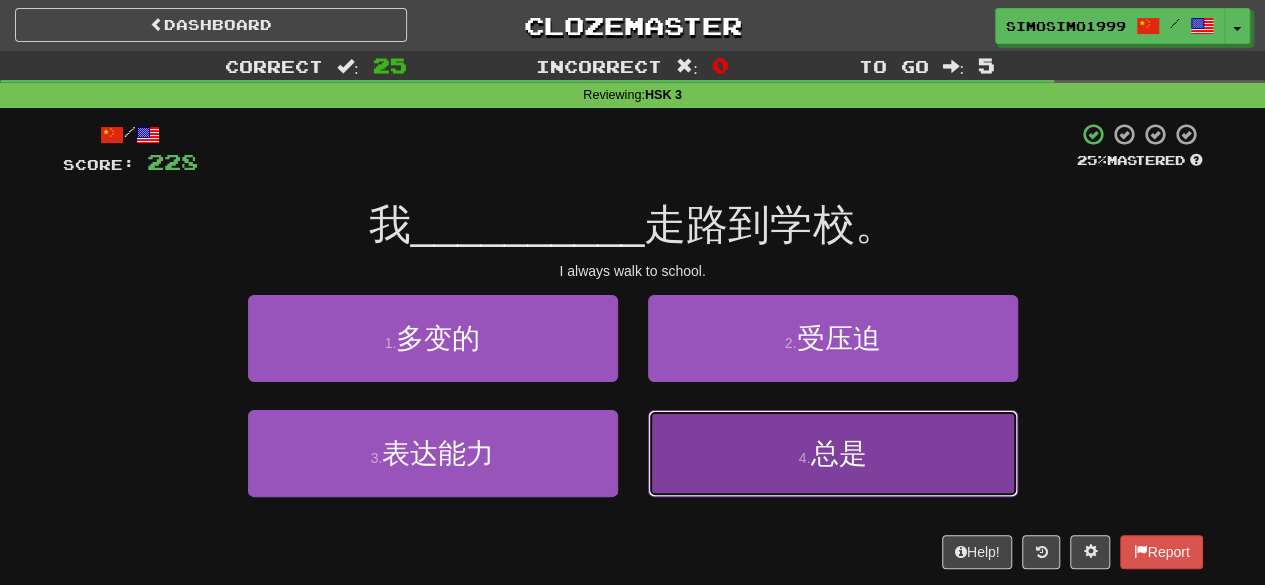 click on "总是" at bounding box center (838, 453) 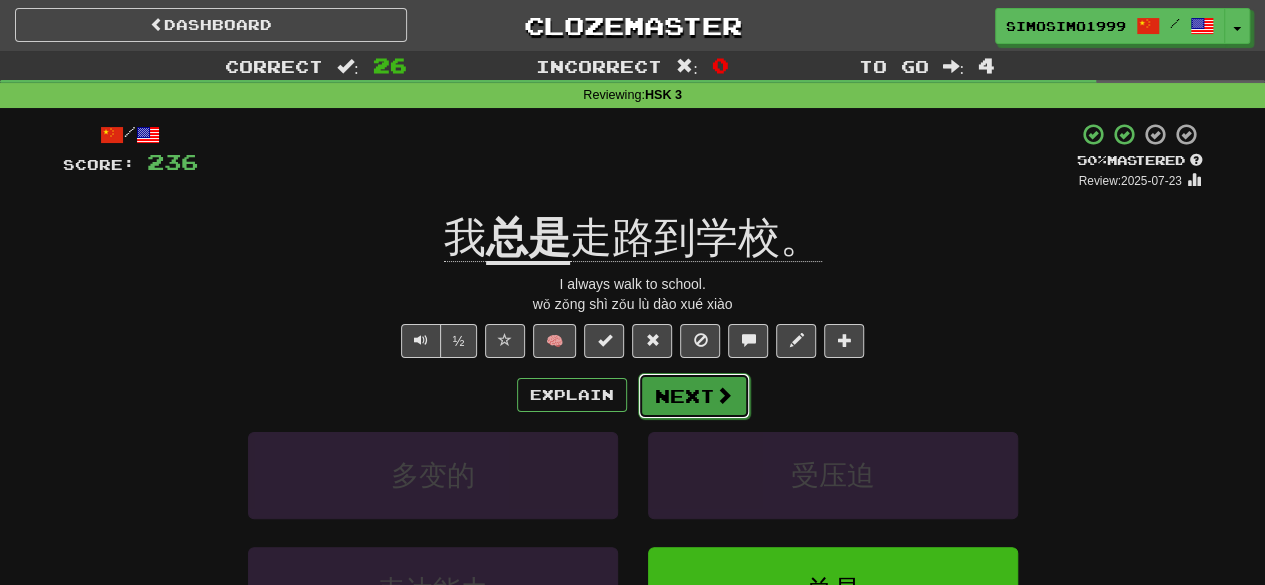 click on "Next" at bounding box center (694, 396) 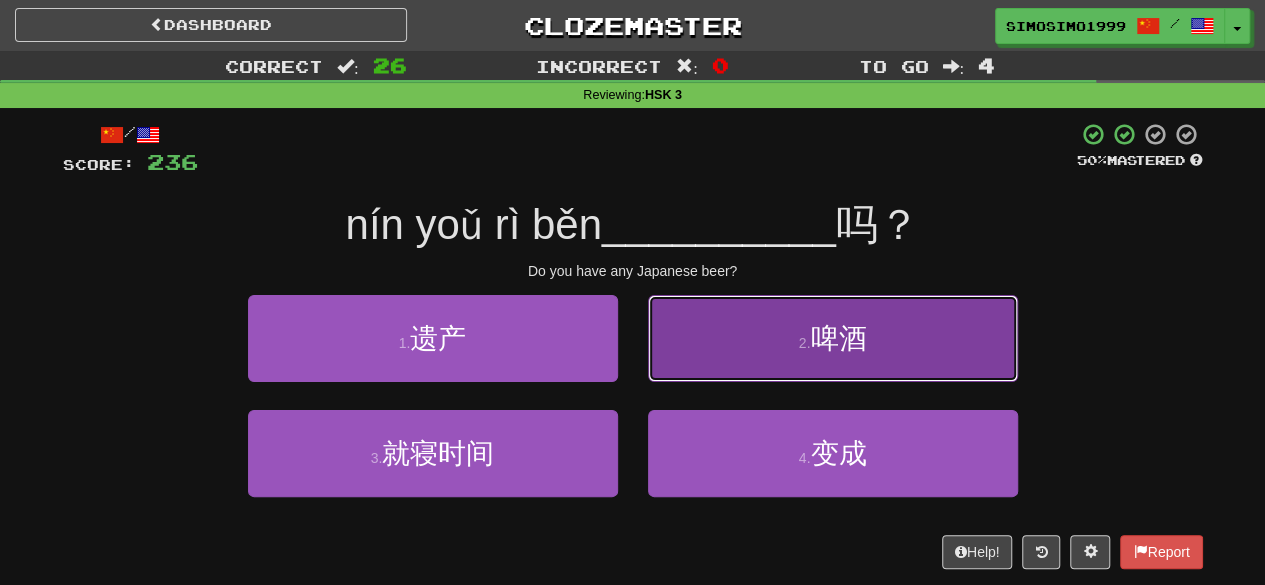 click on "啤酒" at bounding box center (838, 338) 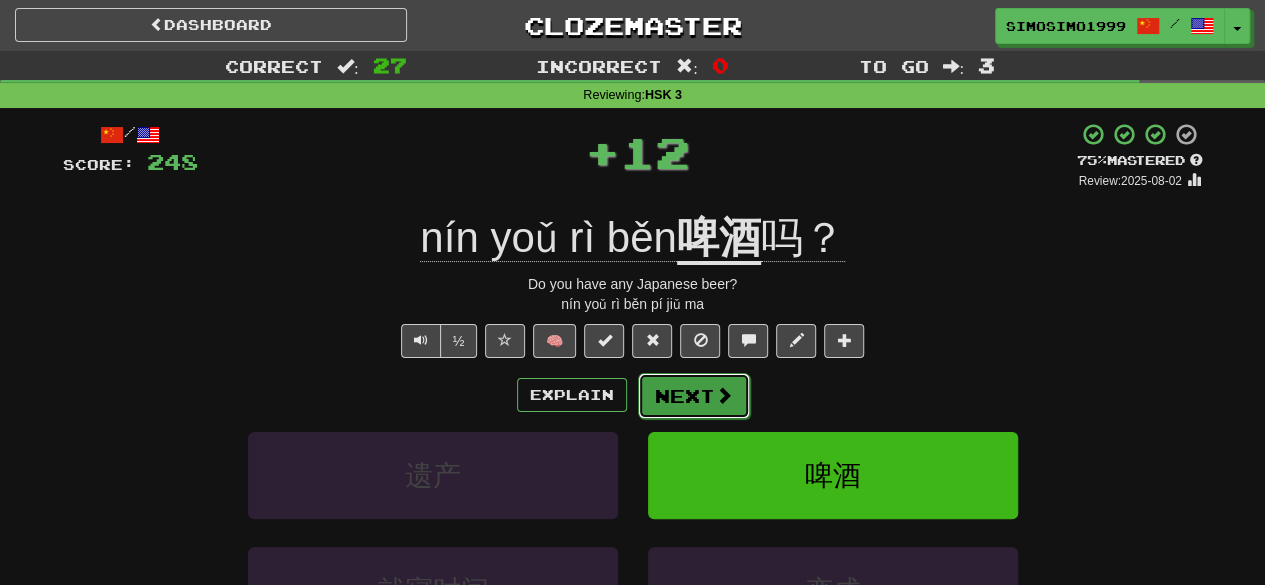 click on "Next" at bounding box center (694, 396) 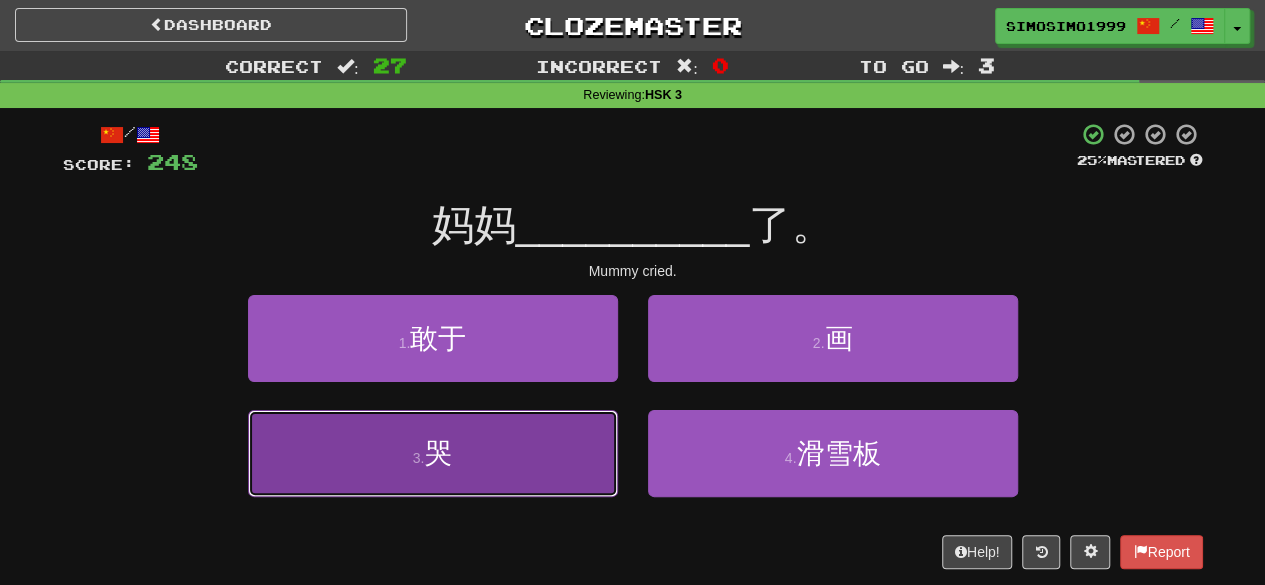 click on "3 .  哭" at bounding box center [433, 453] 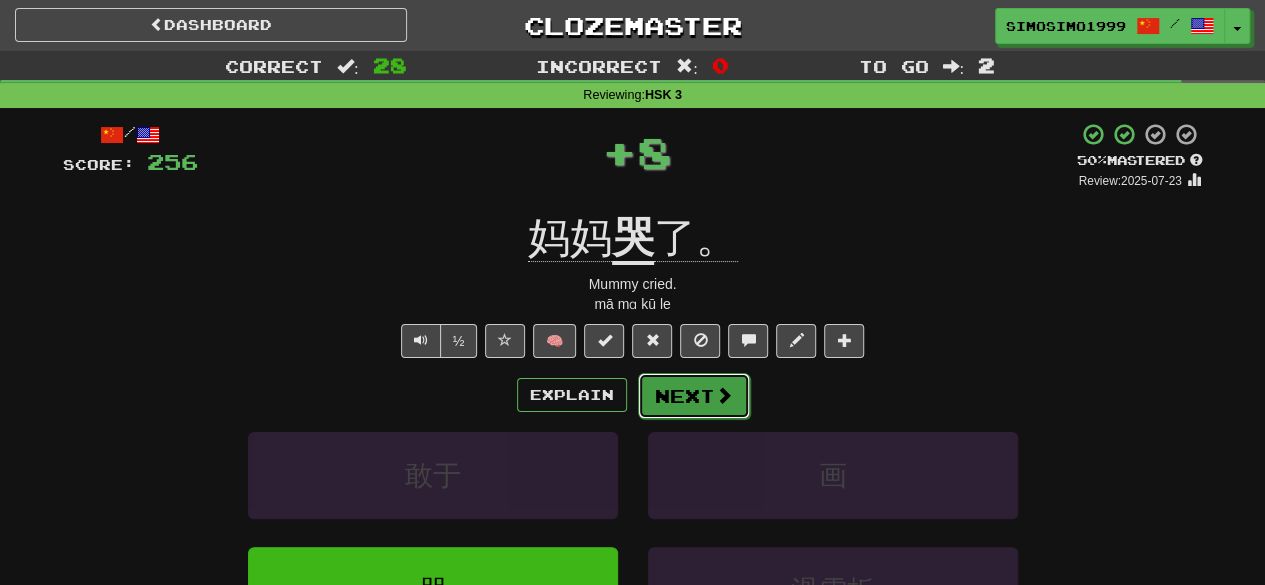 click at bounding box center (724, 395) 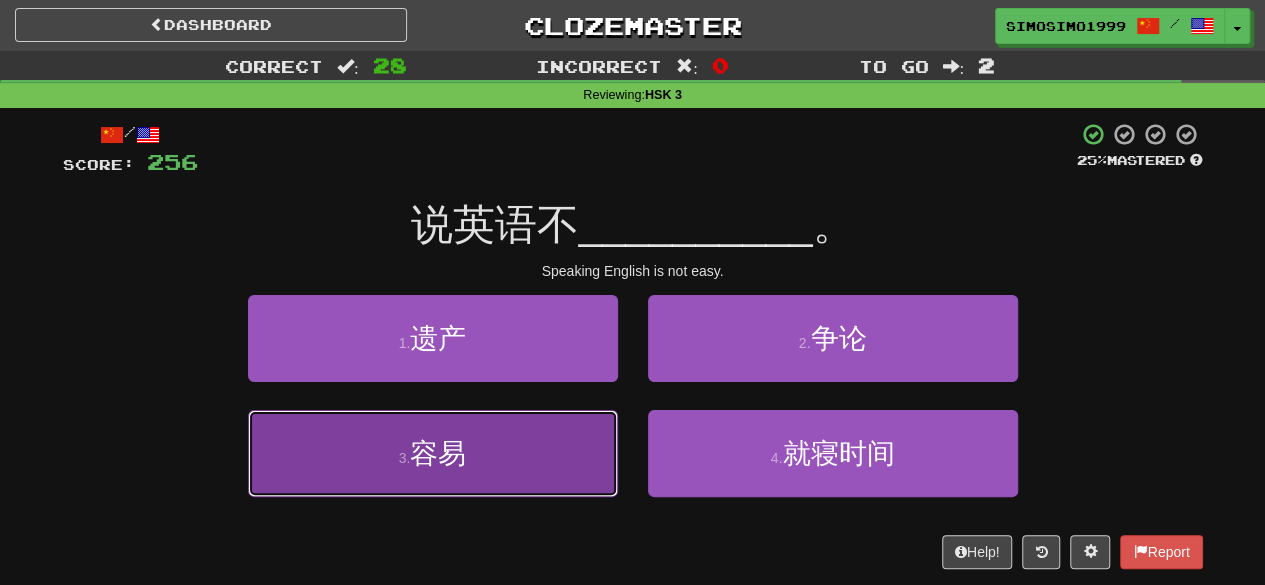 click on "3 .  容易" at bounding box center [433, 453] 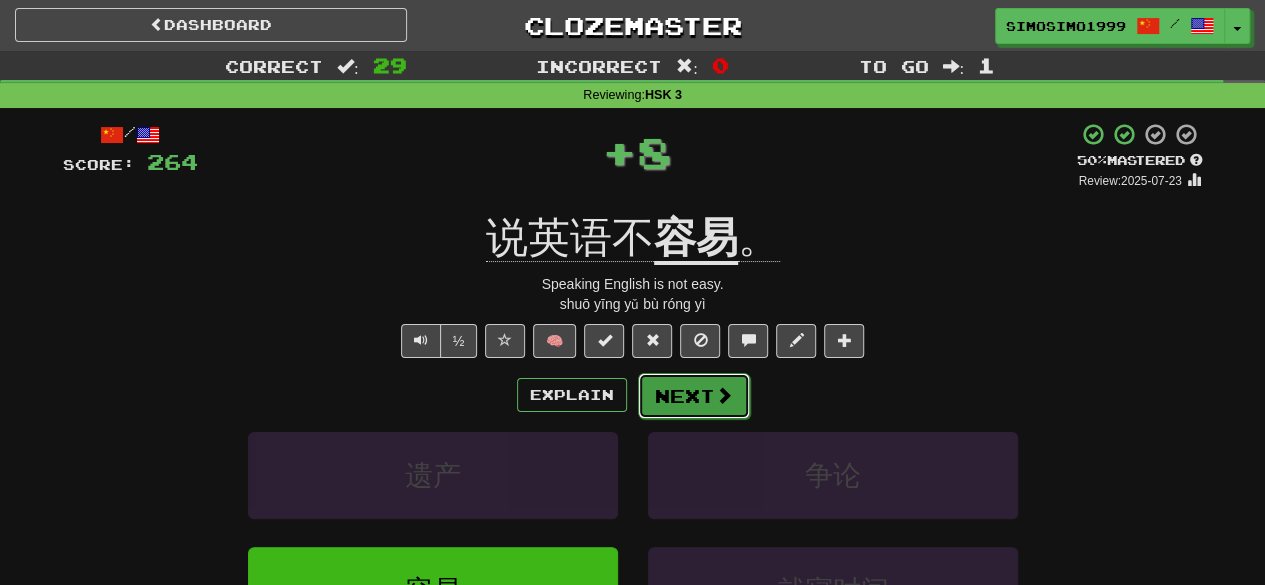 click on "Next" at bounding box center [694, 396] 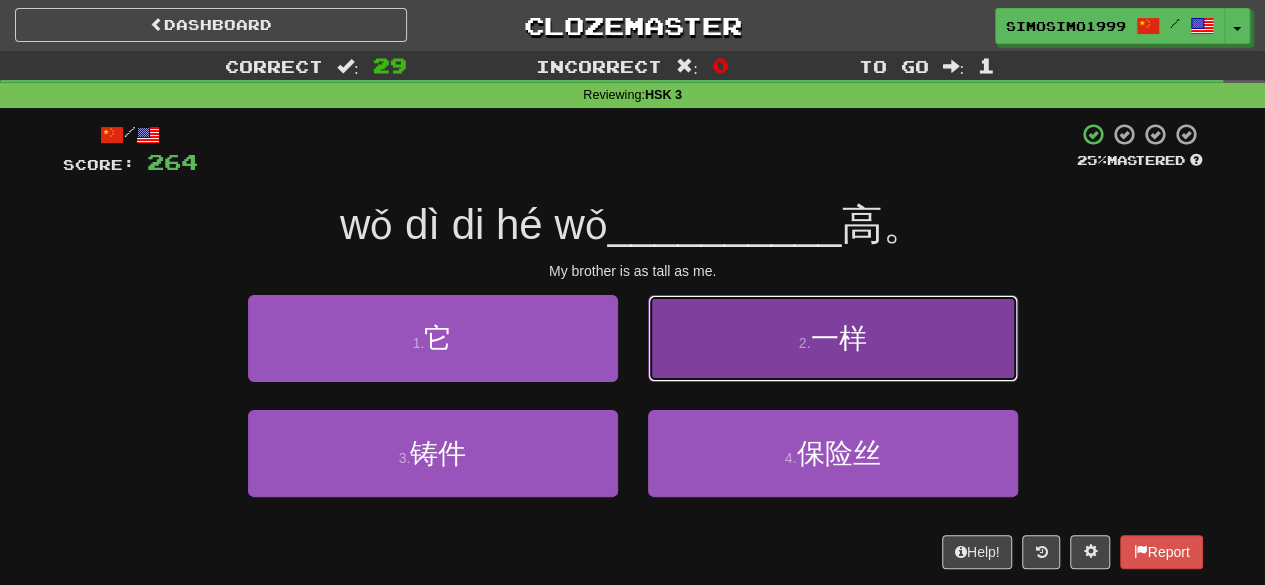 click on "2 ." at bounding box center (805, 343) 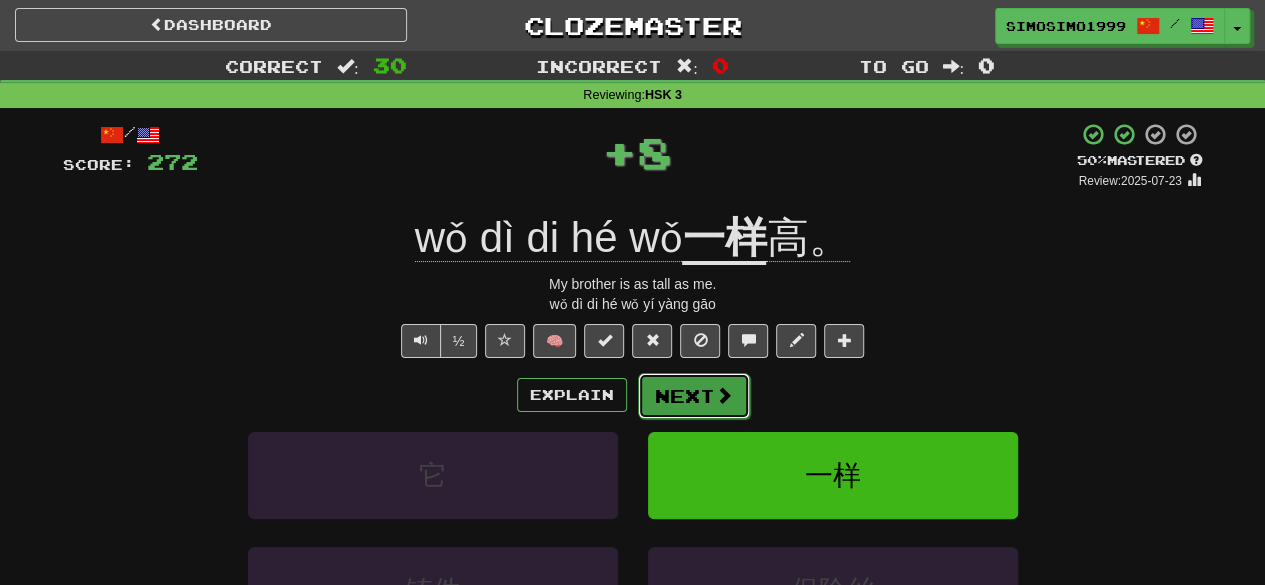 click on "Next" at bounding box center [694, 396] 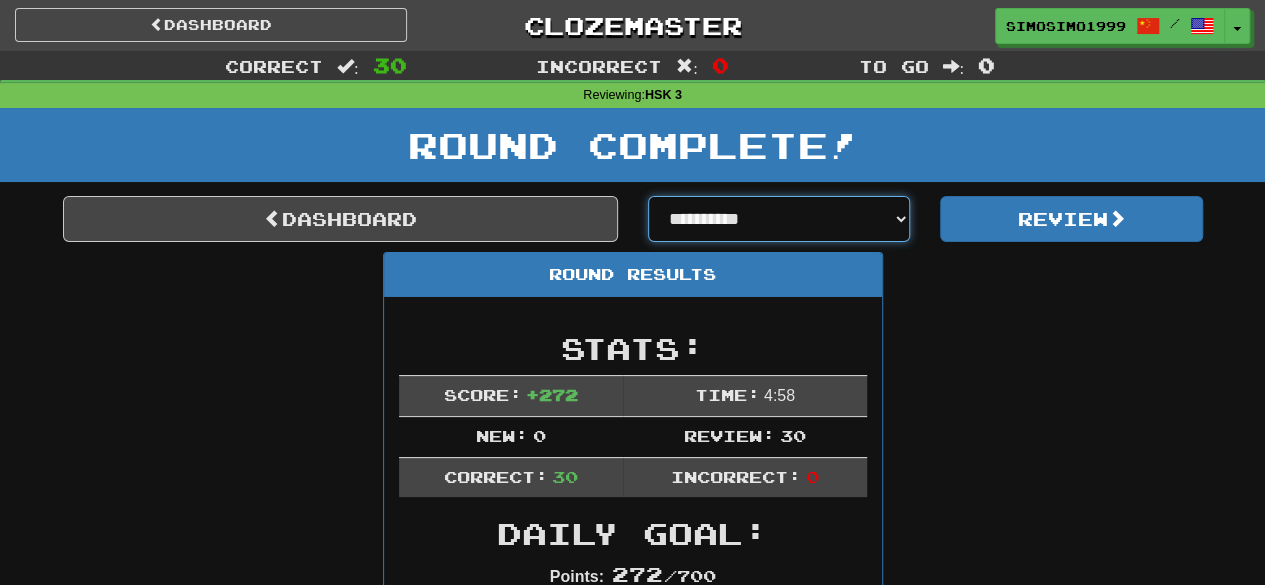 click on "**********" at bounding box center [779, 219] 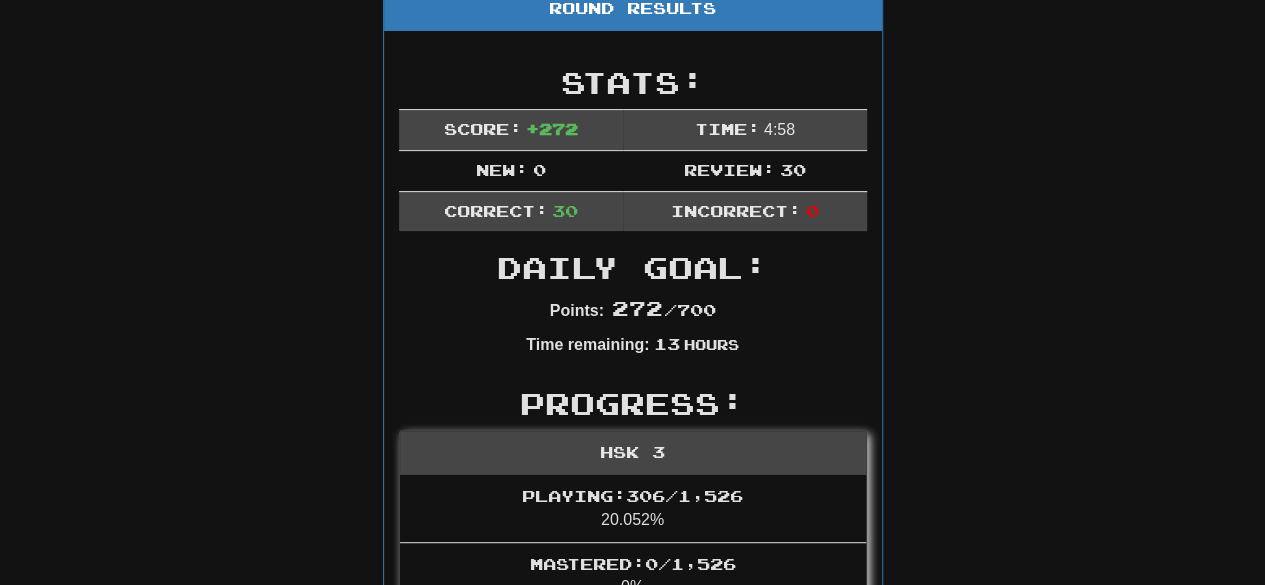 scroll, scrollTop: 0, scrollLeft: 0, axis: both 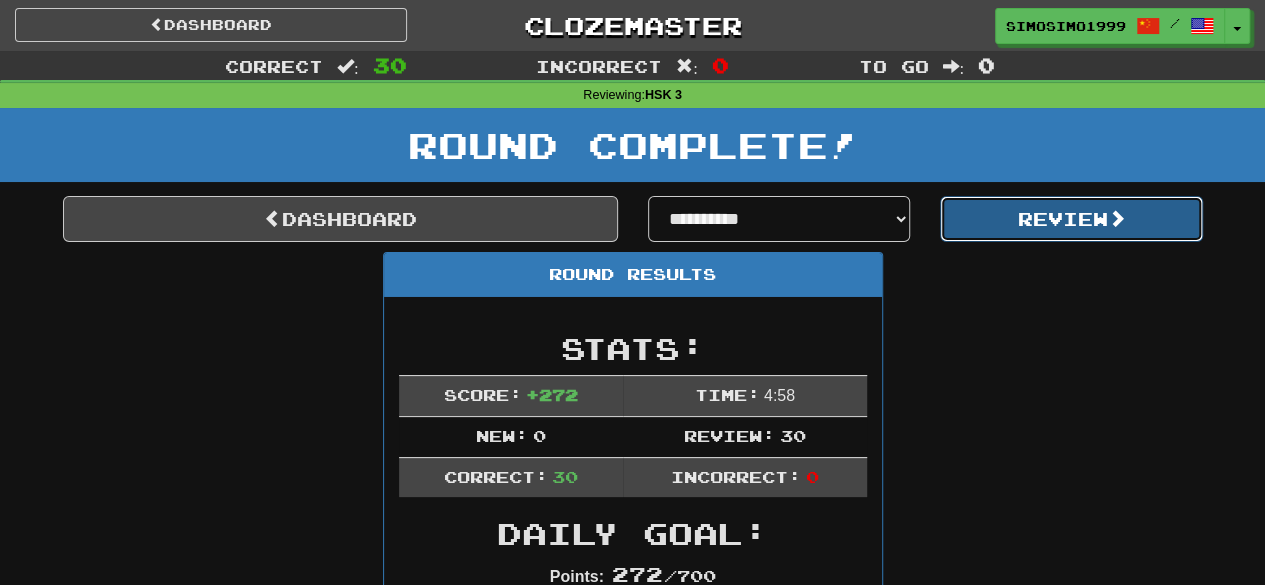 click on "Review" at bounding box center (1071, 219) 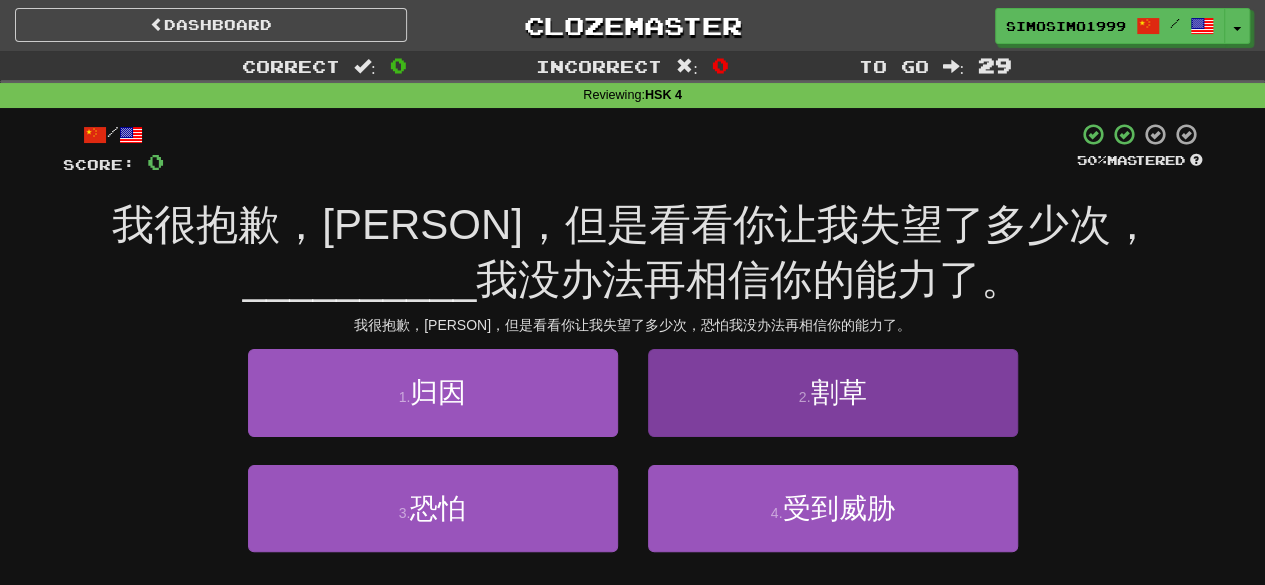 scroll, scrollTop: 0, scrollLeft: 0, axis: both 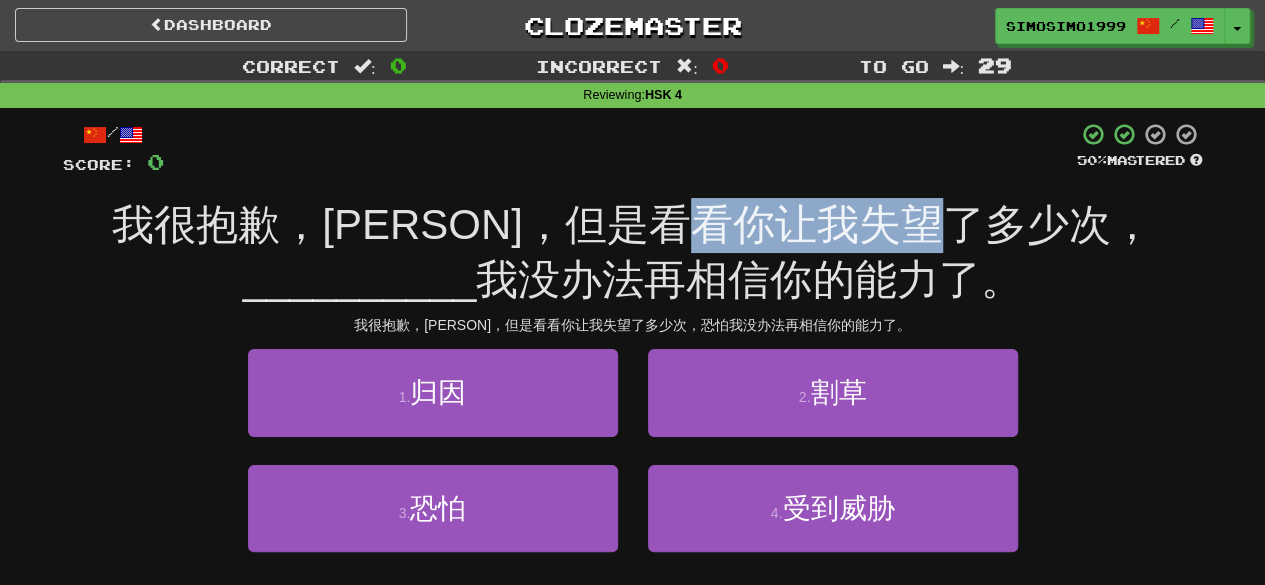 drag, startPoint x: 824, startPoint y: 235, endPoint x: 1053, endPoint y: 240, distance: 229.05458 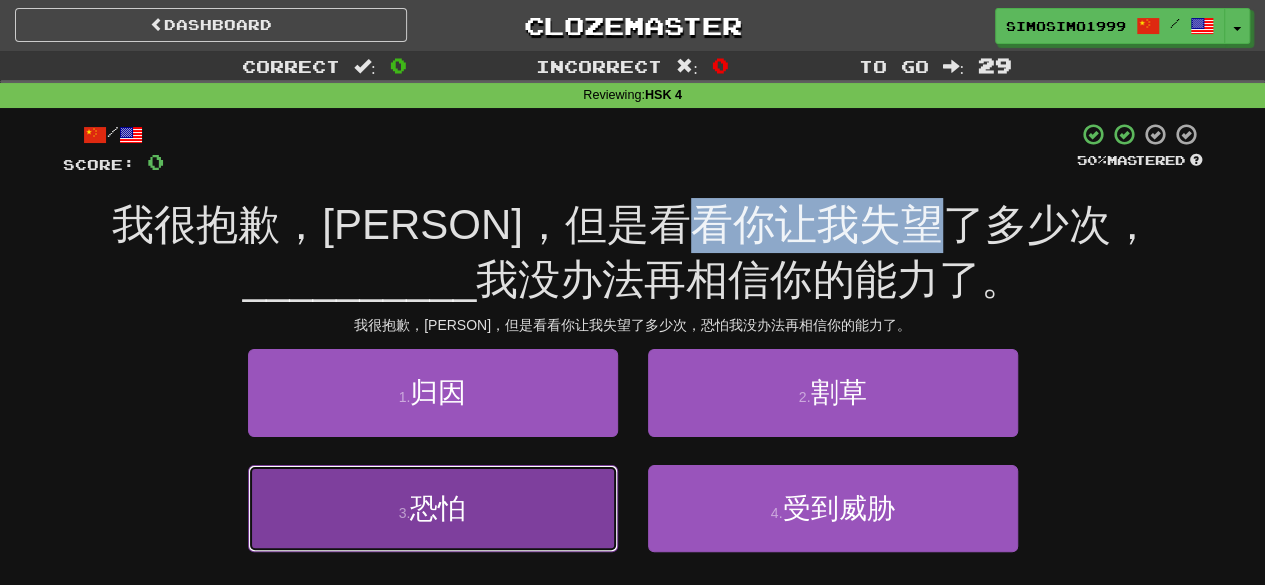 click on "3 .  恐怕" at bounding box center [433, 508] 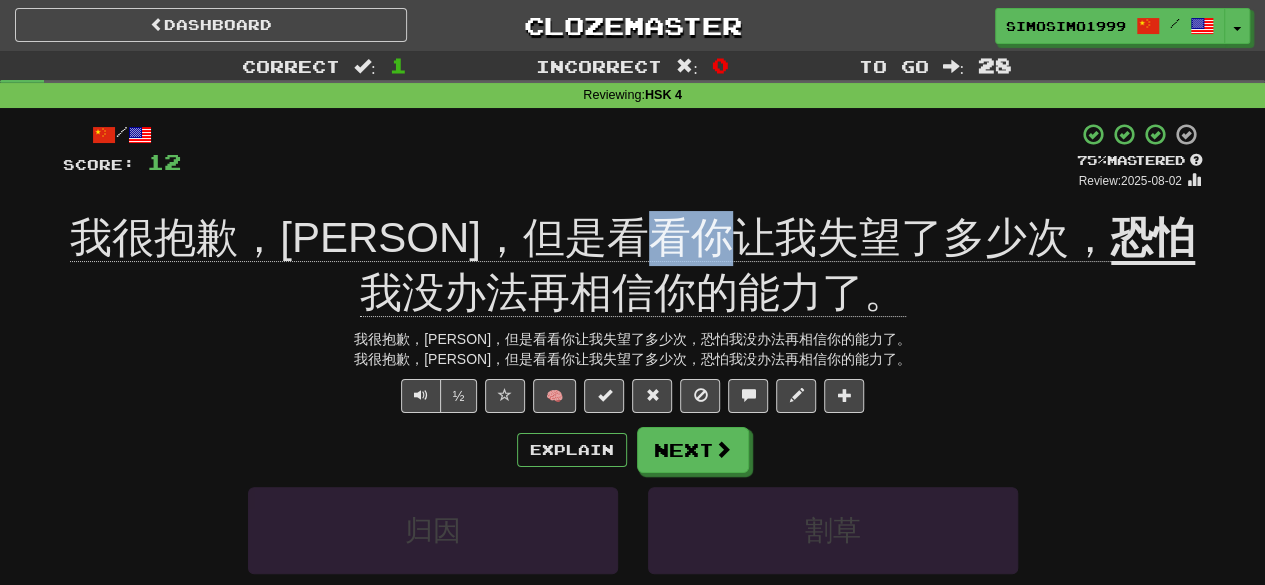 drag, startPoint x: 738, startPoint y: 230, endPoint x: 824, endPoint y: 217, distance: 86.977005 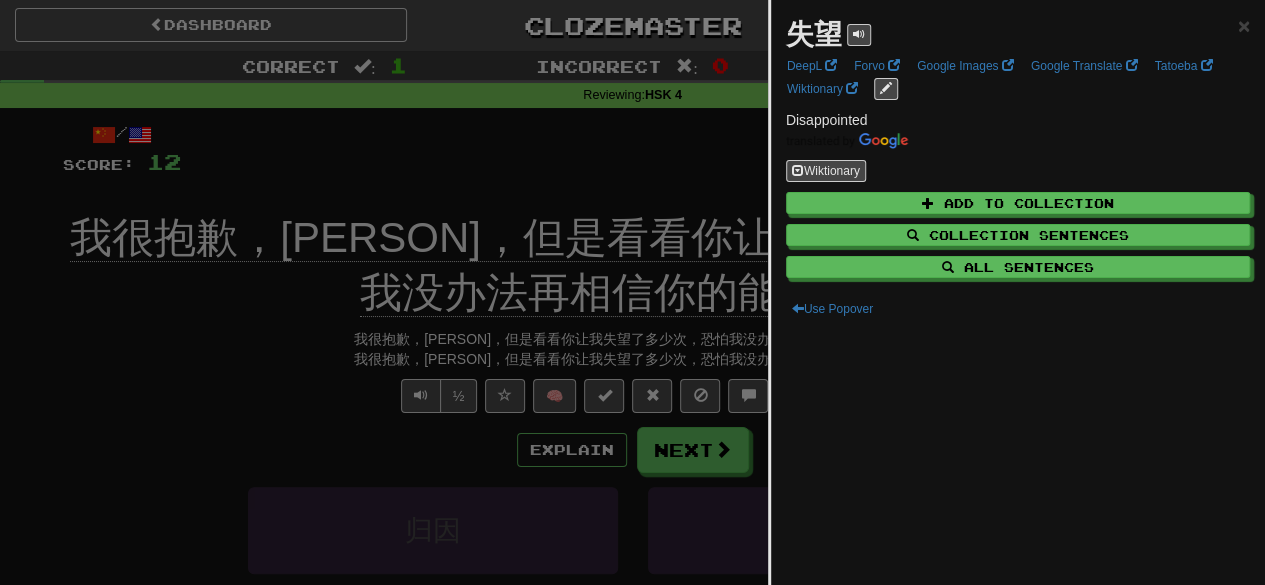 click at bounding box center (632, 292) 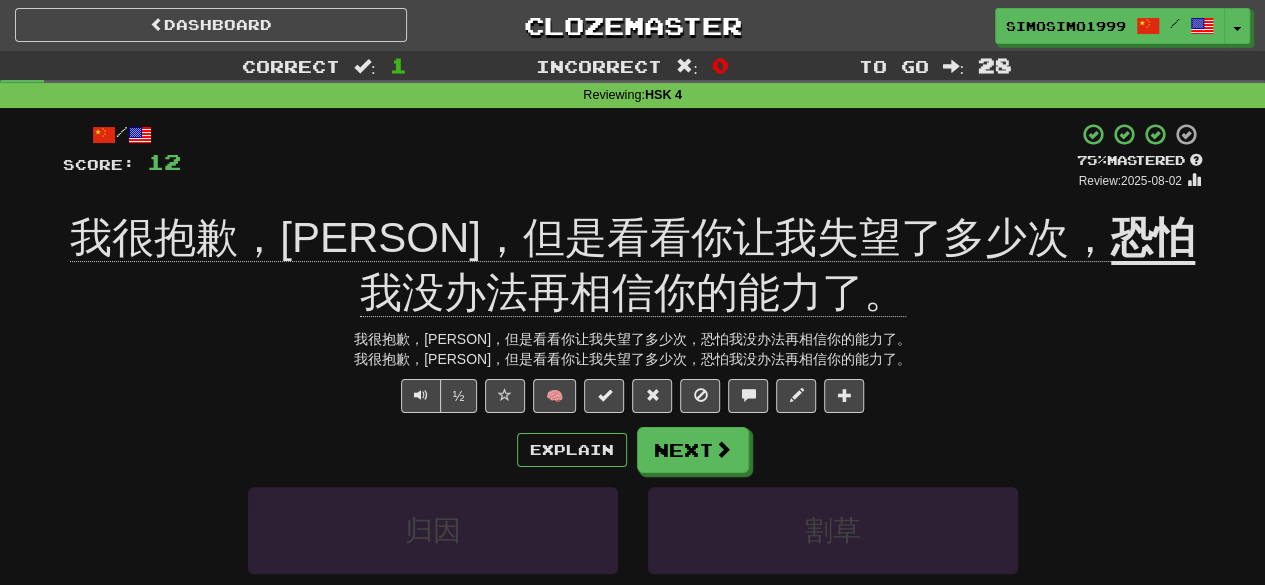 drag, startPoint x: 622, startPoint y: 359, endPoint x: 560, endPoint y: 357, distance: 62.03225 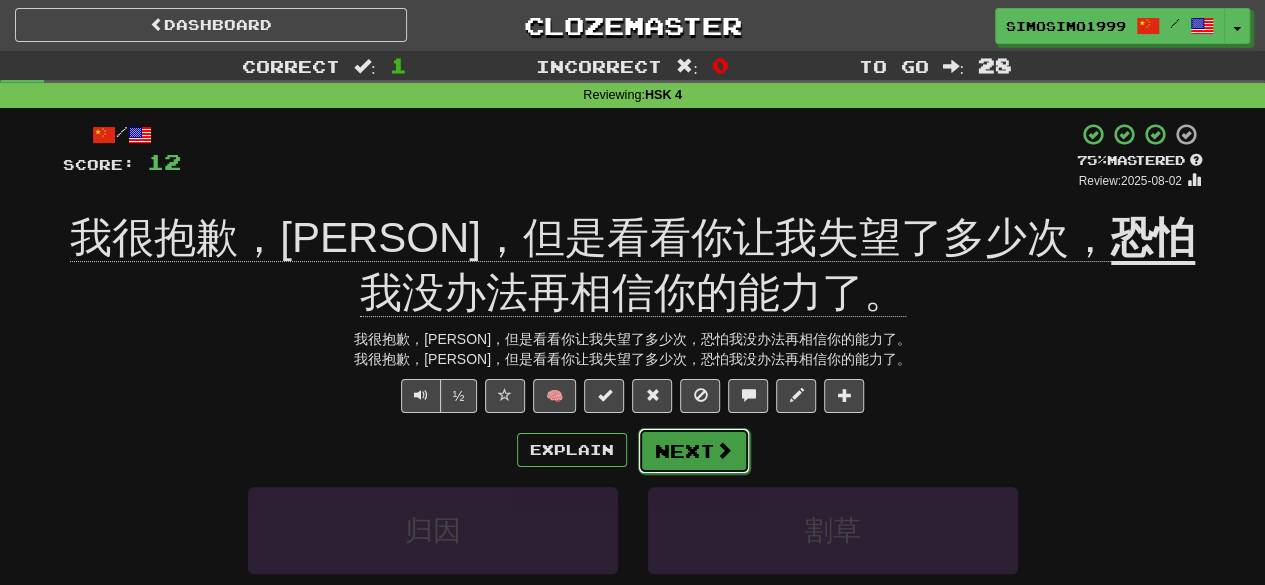 click on "Next" at bounding box center (694, 451) 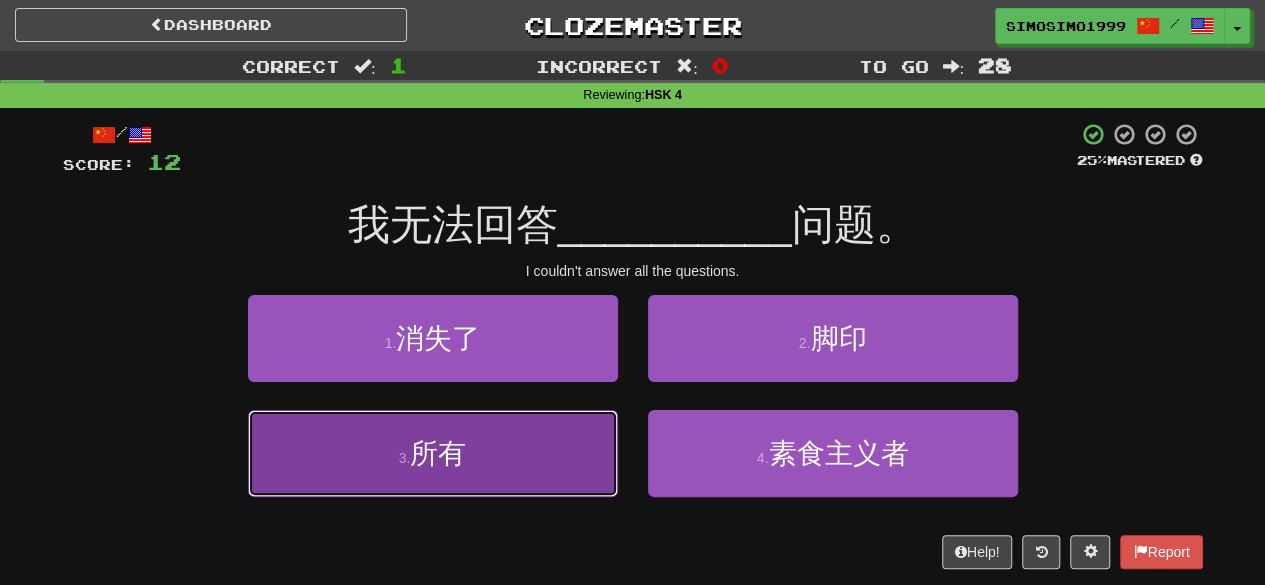 click on "3 .  所有" at bounding box center (433, 453) 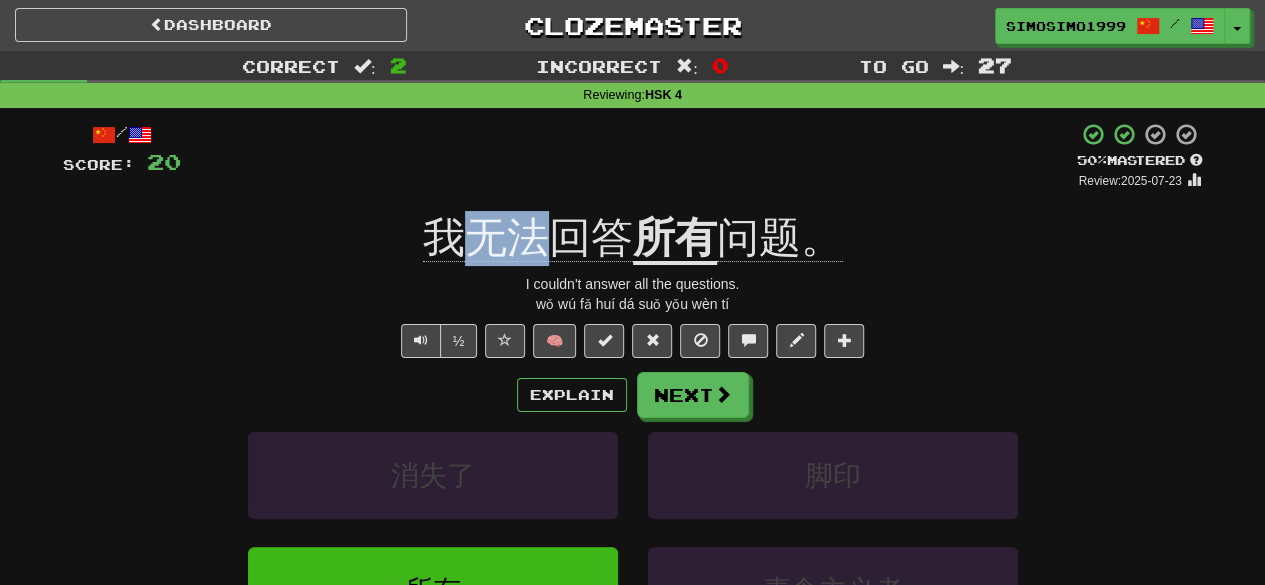 drag, startPoint x: 474, startPoint y: 233, endPoint x: 555, endPoint y: 240, distance: 81.3019 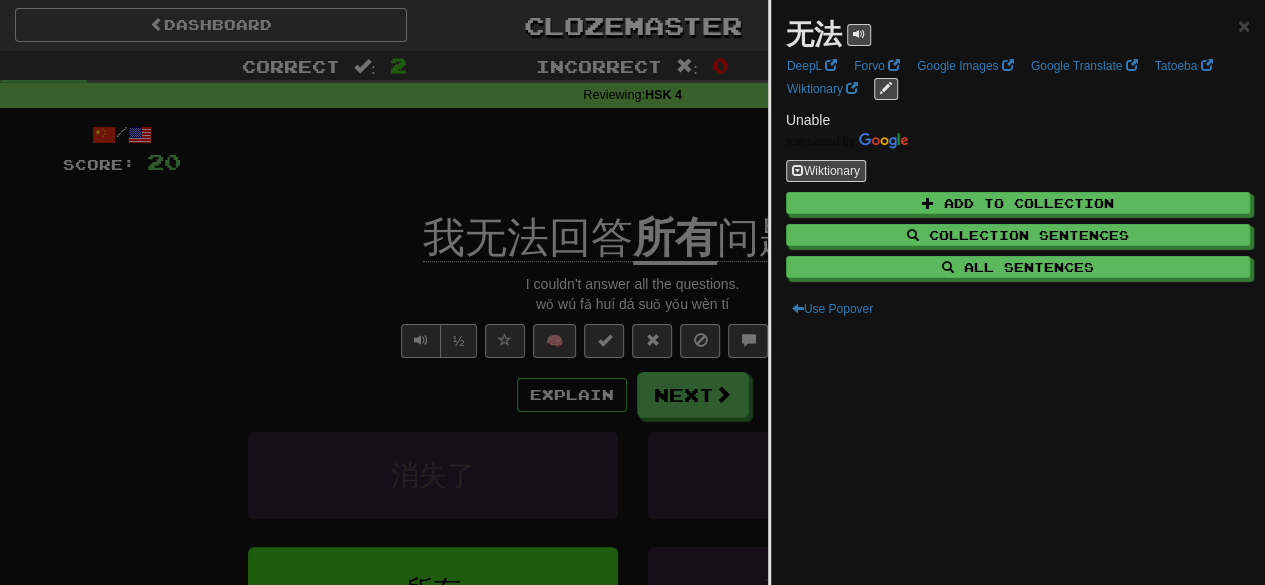 click at bounding box center [632, 292] 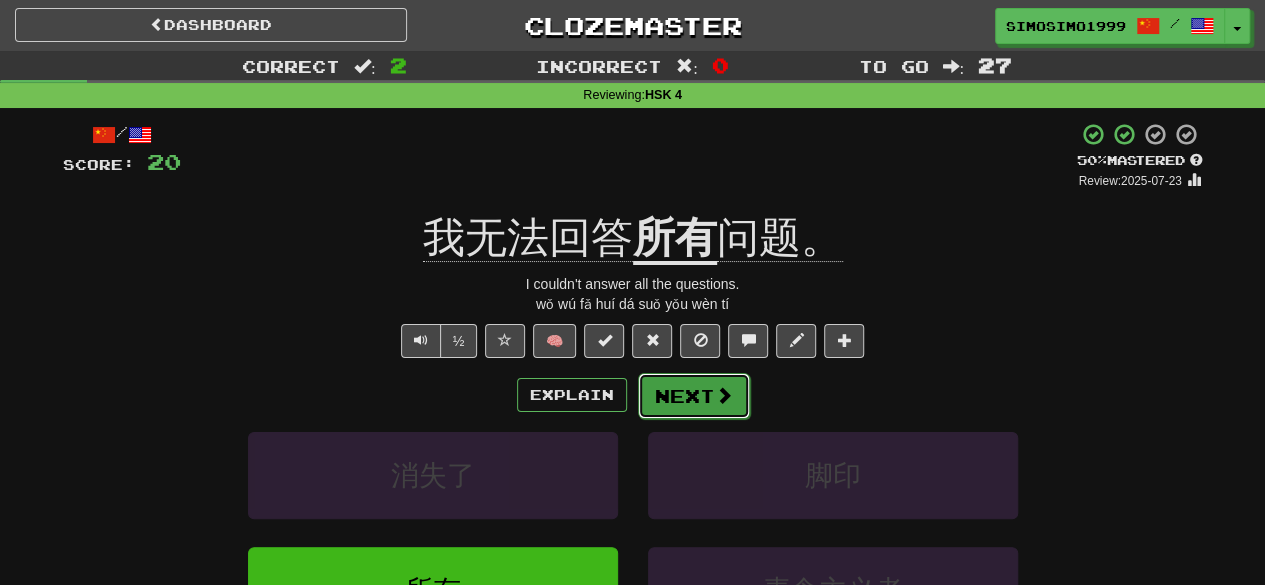 click on "Next" at bounding box center (694, 396) 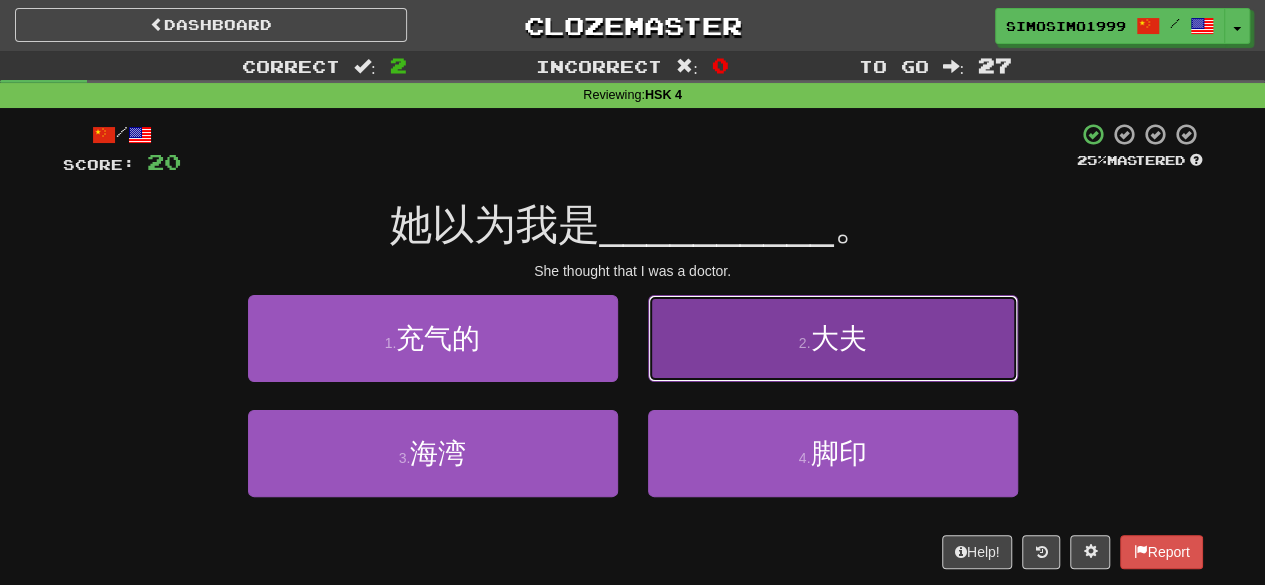 click on "2 .  大夫" at bounding box center (833, 338) 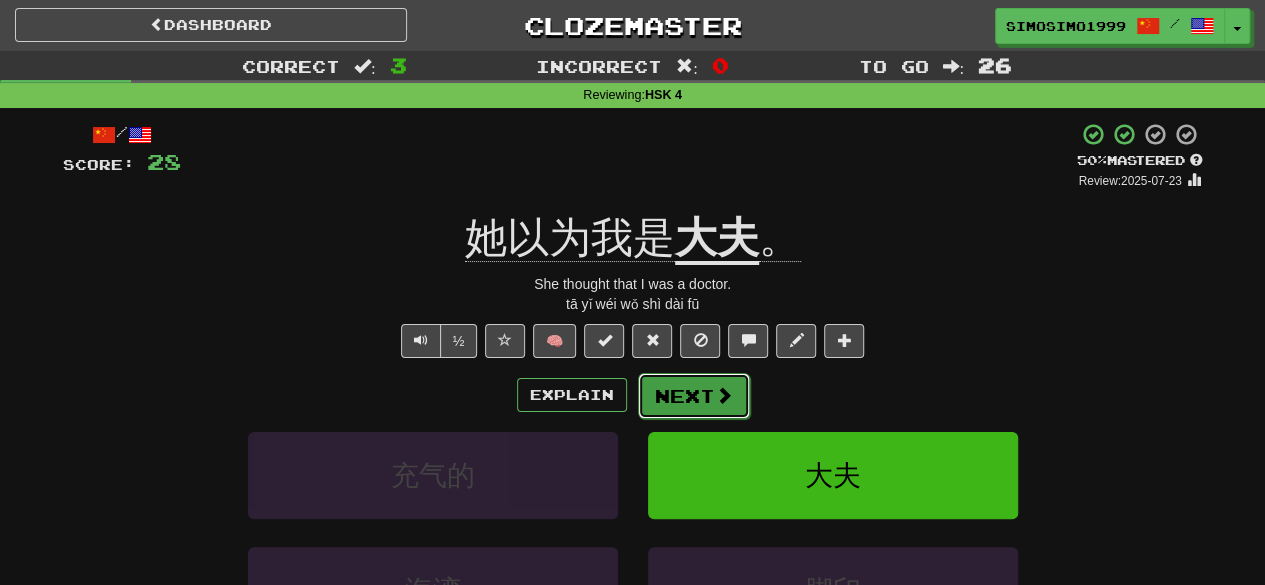 click at bounding box center [724, 395] 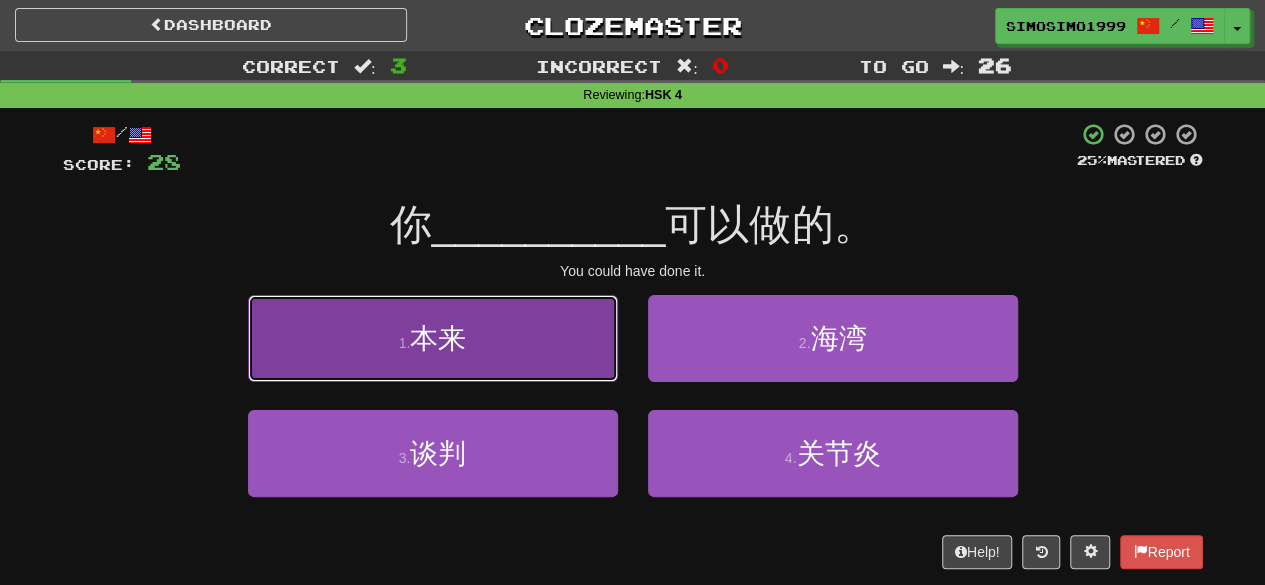 click on "1 .  本来" at bounding box center (433, 338) 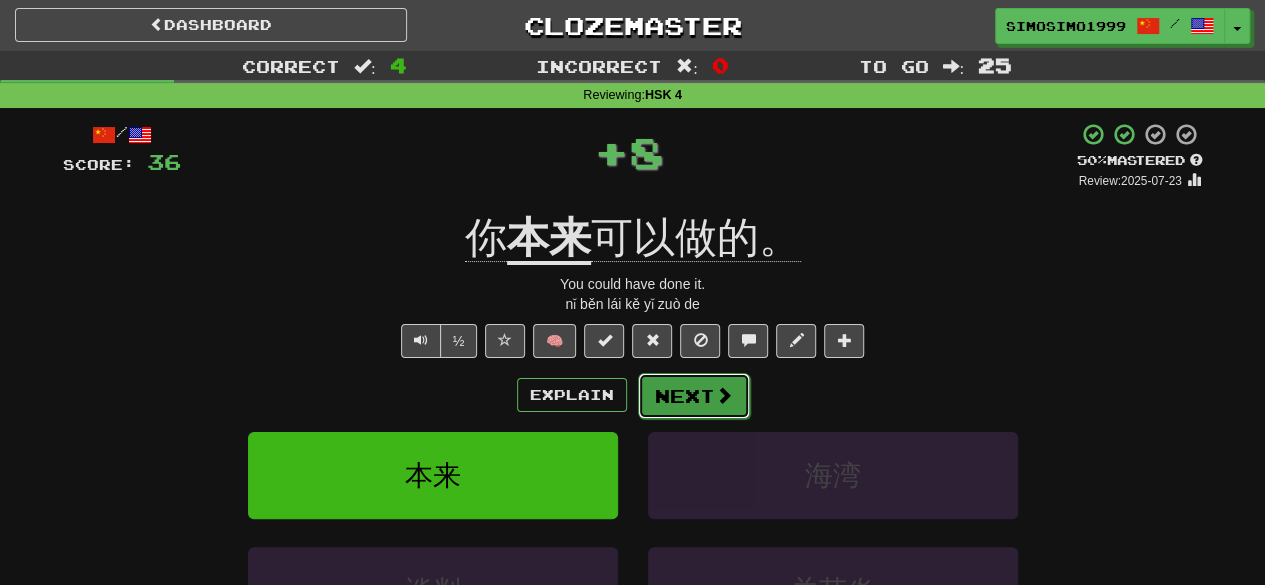 click at bounding box center [724, 395] 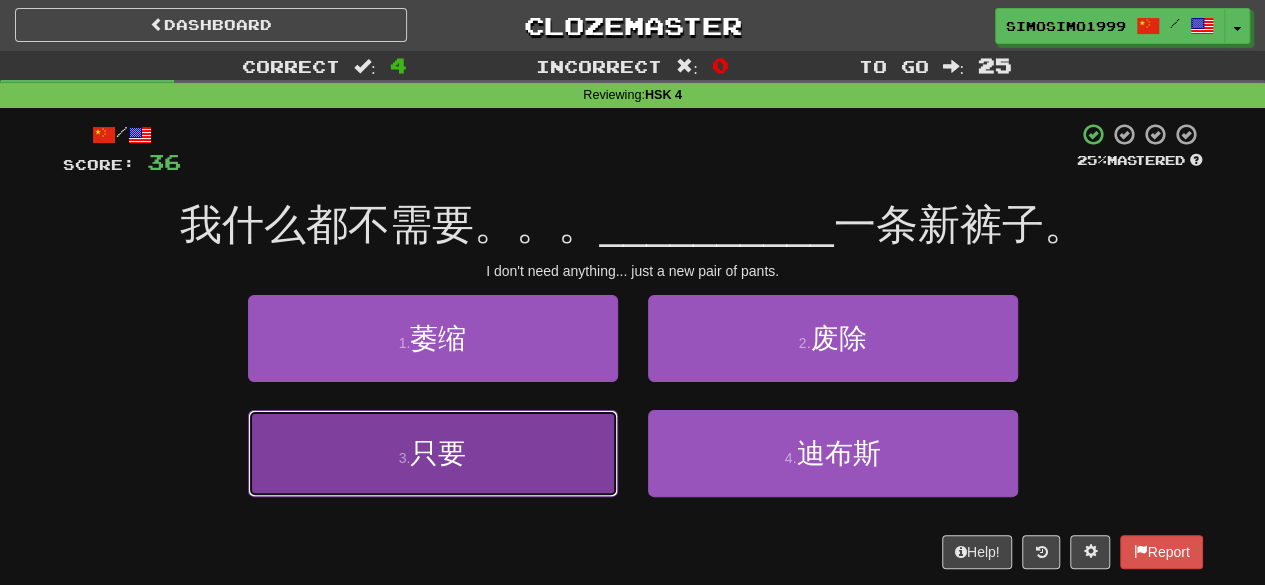 click on "3 .  只要" at bounding box center [433, 453] 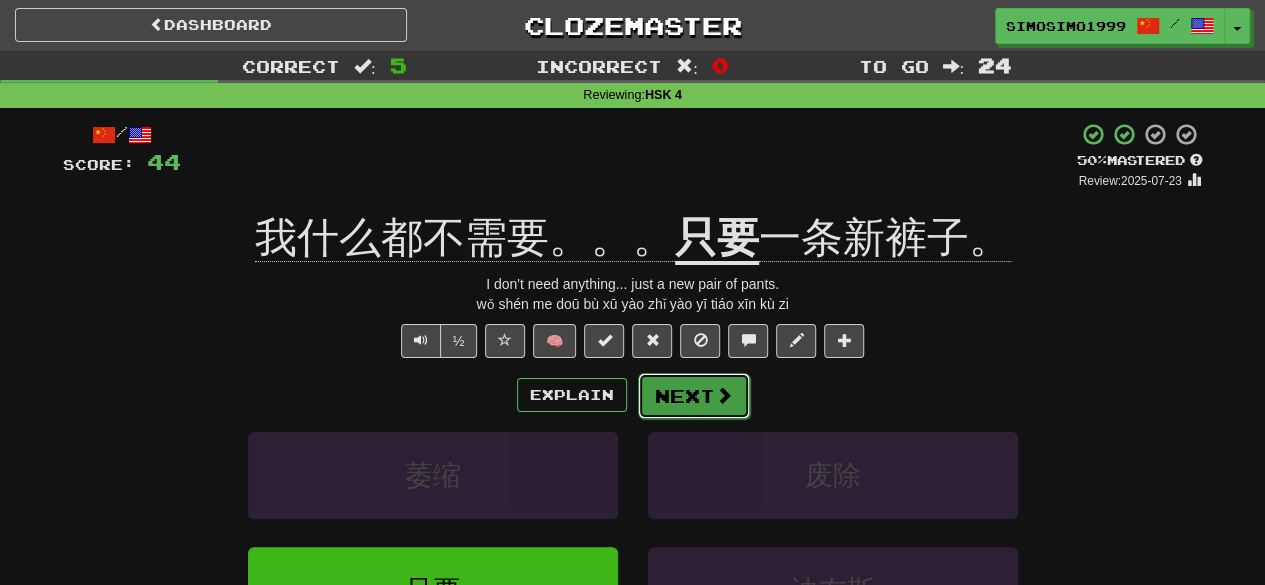 click on "Next" at bounding box center (694, 396) 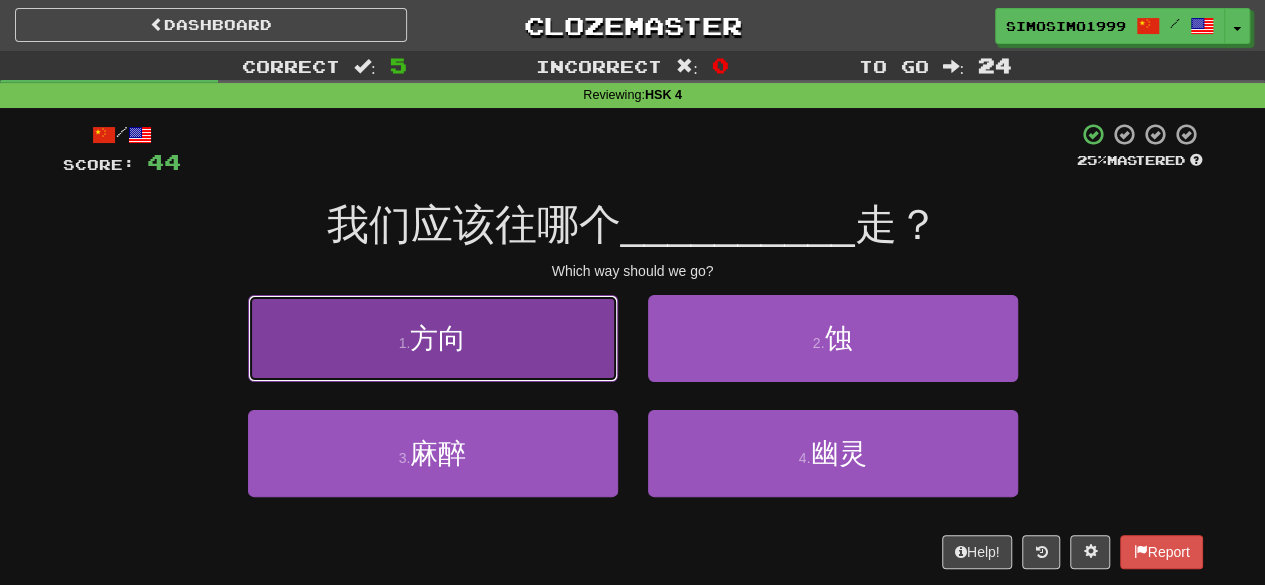 click on "1 .  方向" at bounding box center [433, 338] 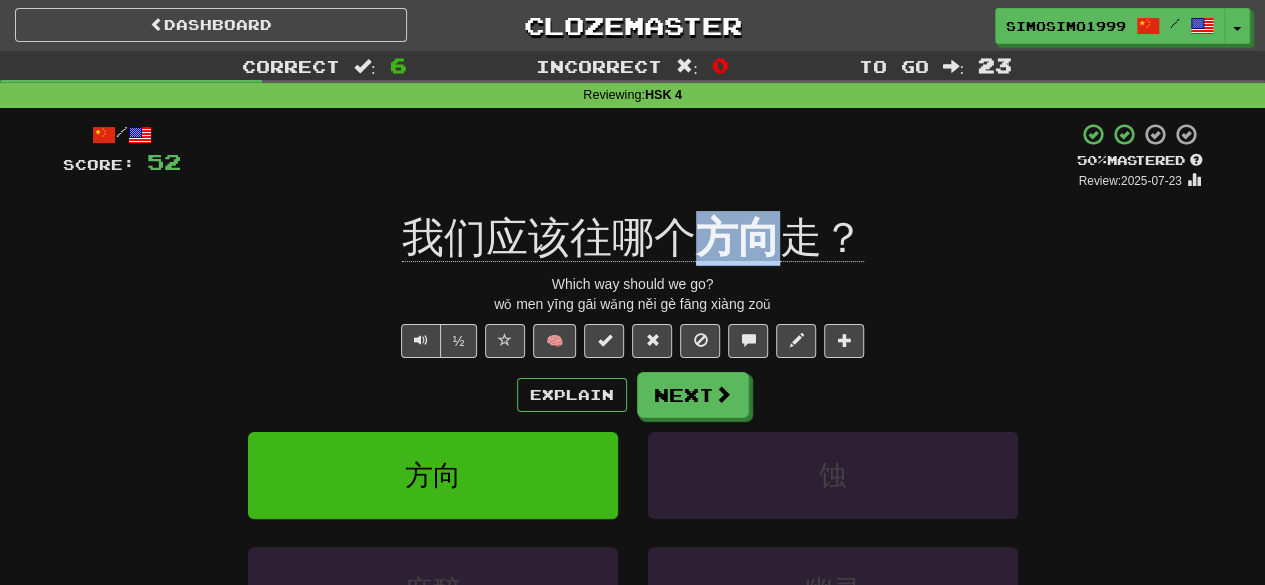 drag, startPoint x: 696, startPoint y: 239, endPoint x: 775, endPoint y: 259, distance: 81.49233 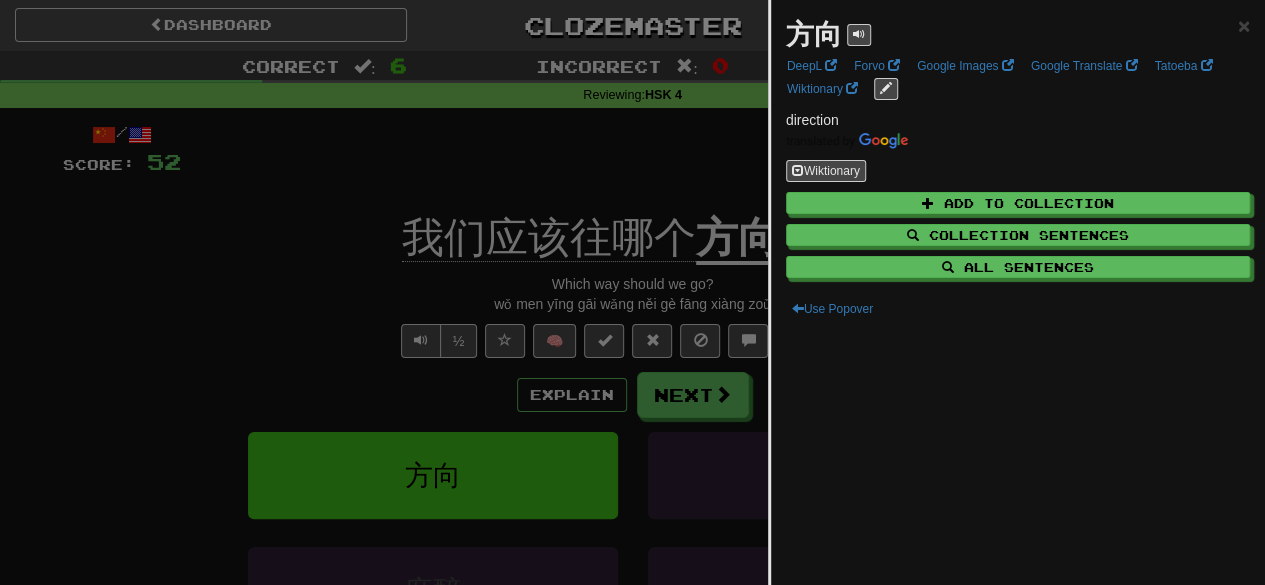 click at bounding box center (632, 292) 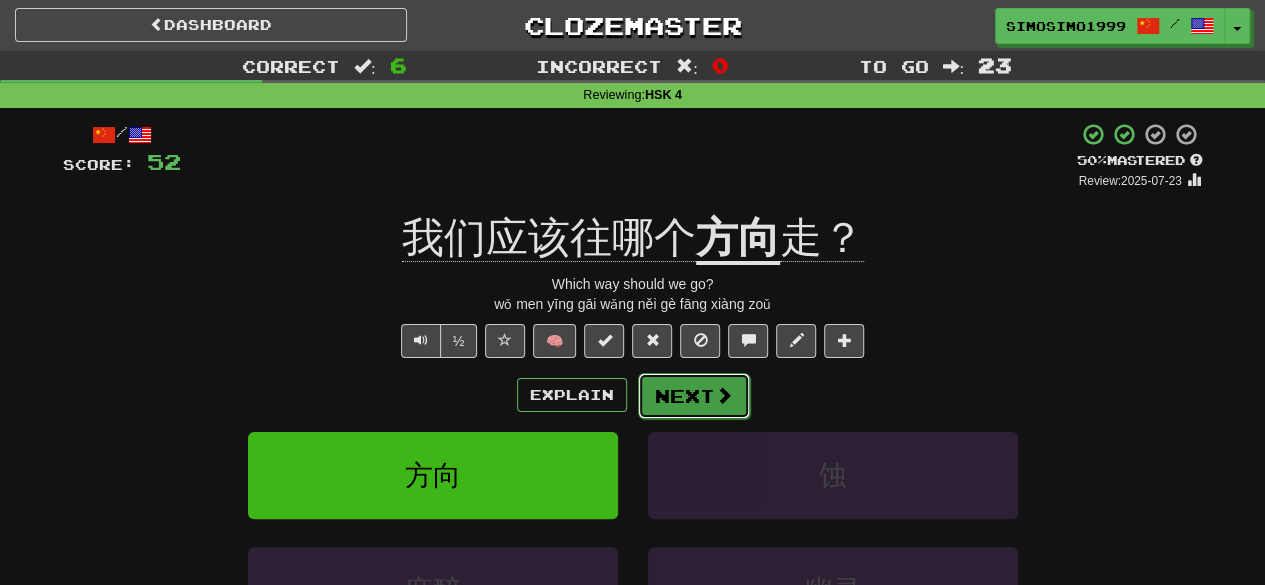 click on "Next" at bounding box center (694, 396) 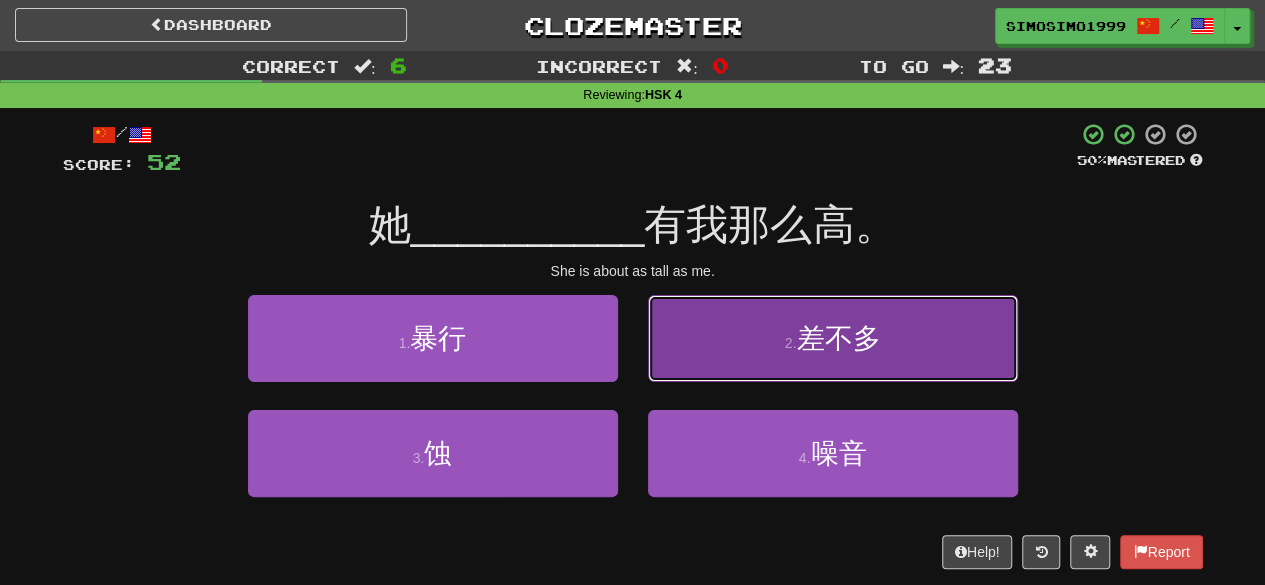 click on "2 .  差不多" at bounding box center (833, 338) 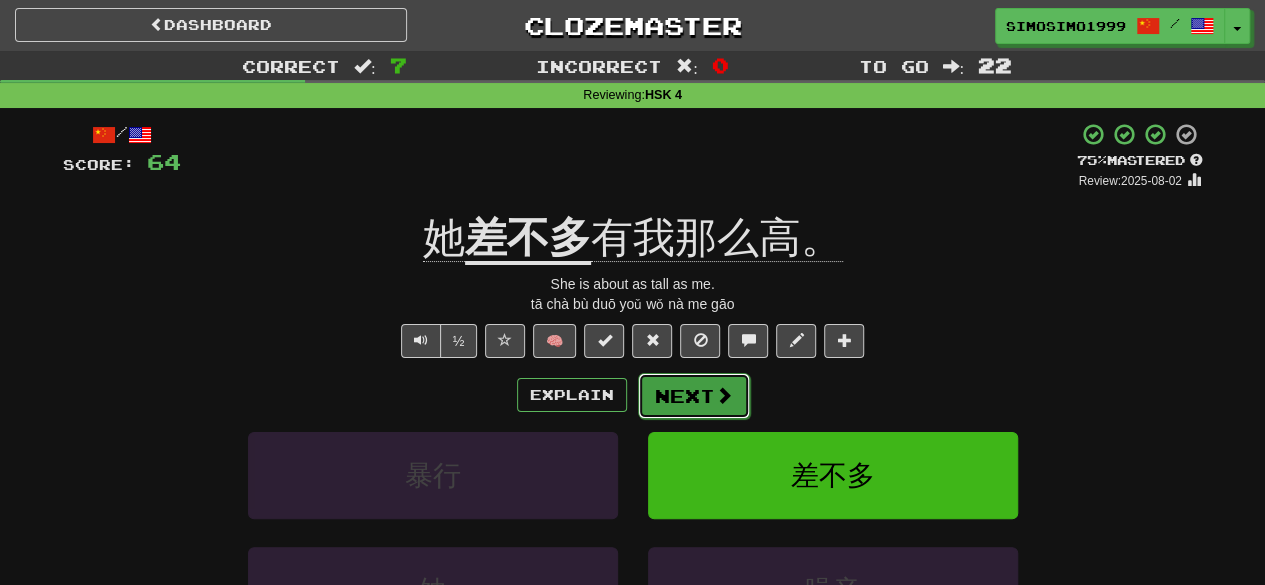 click on "Next" at bounding box center [694, 396] 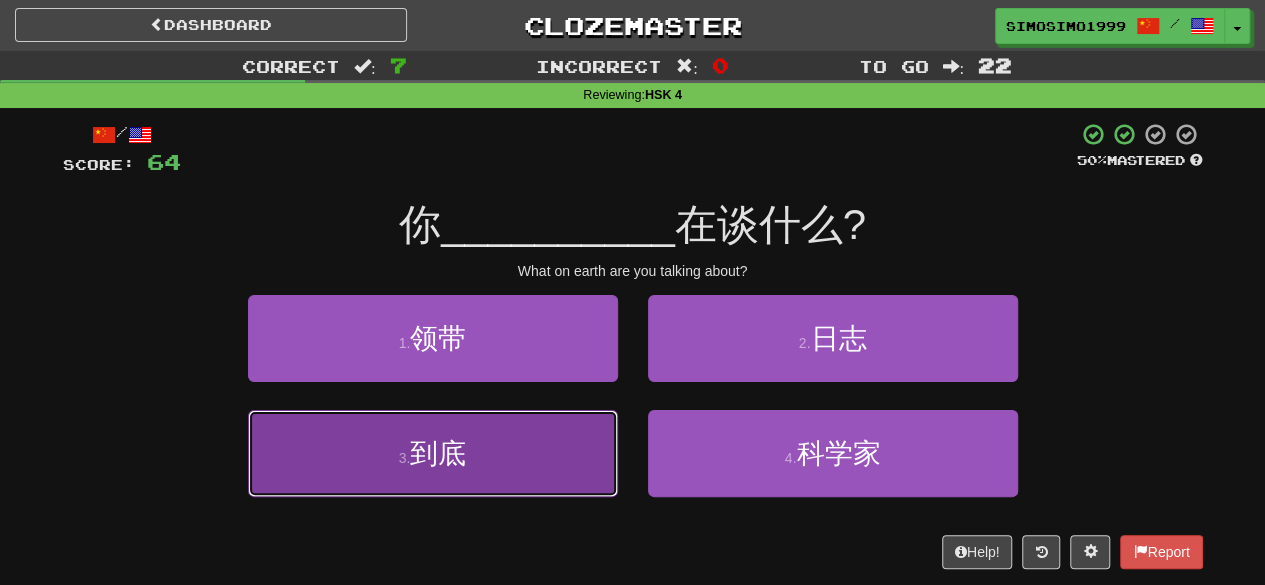 click on "3 .  到底" at bounding box center (433, 453) 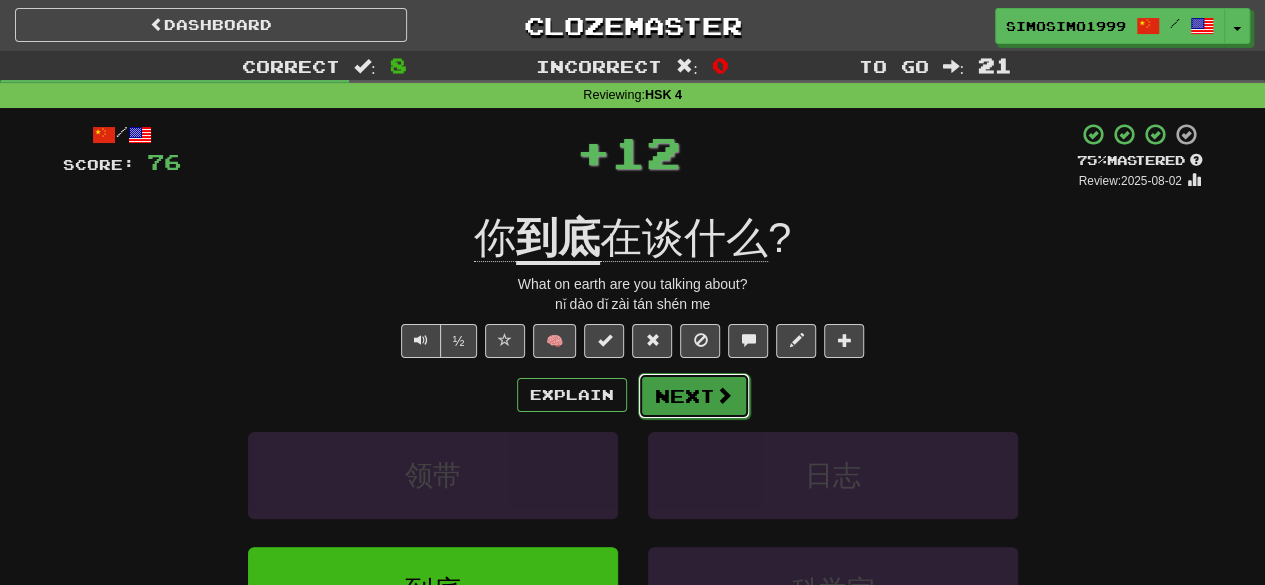 click at bounding box center [724, 395] 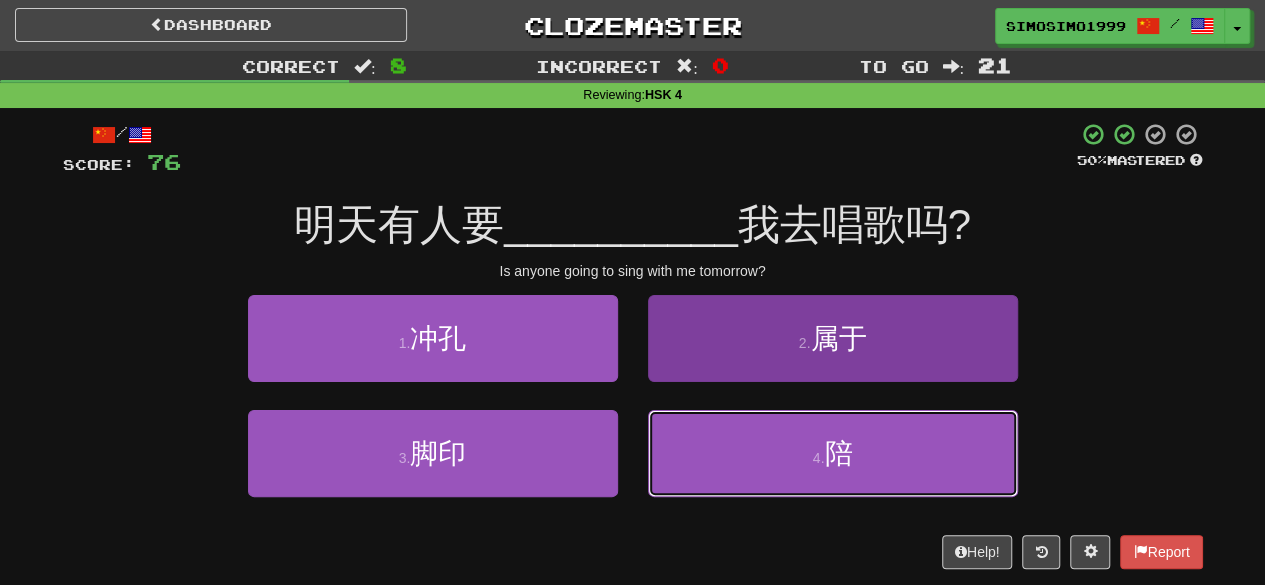 drag, startPoint x: 859, startPoint y: 455, endPoint x: 886, endPoint y: 463, distance: 28.160255 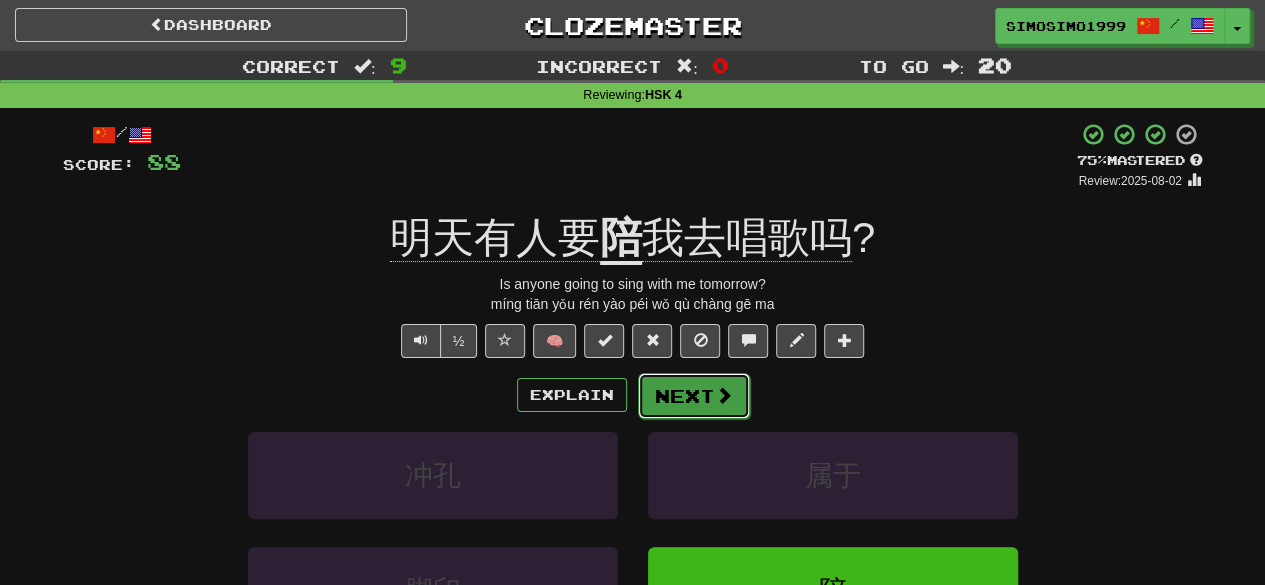 click on "Next" at bounding box center [694, 396] 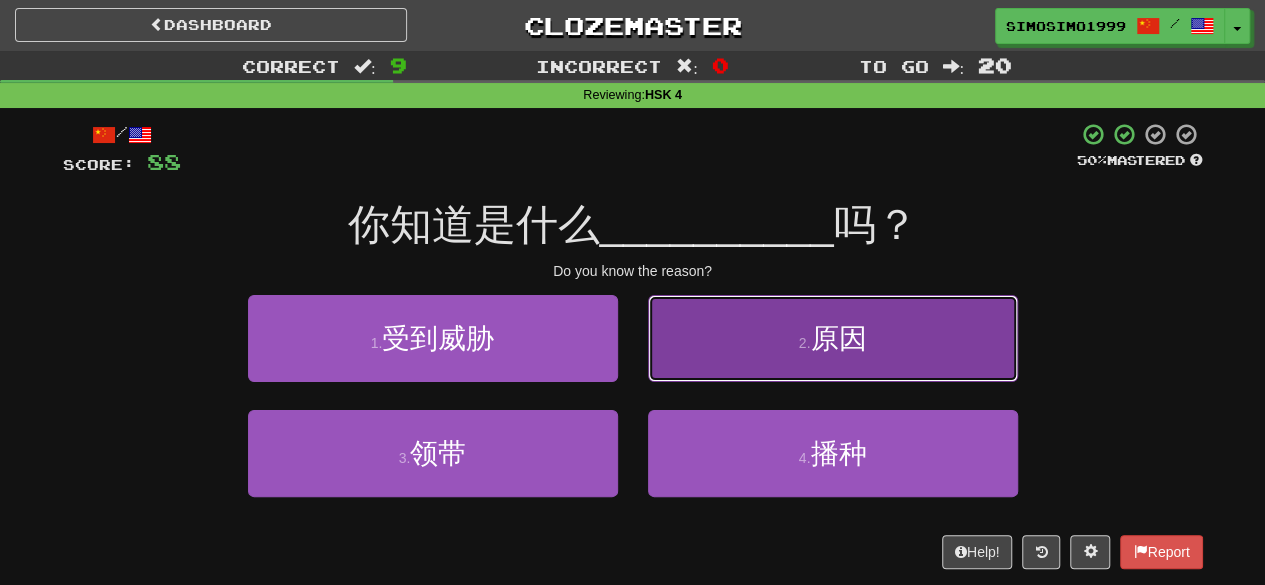 click on "2 .  原因" at bounding box center (833, 338) 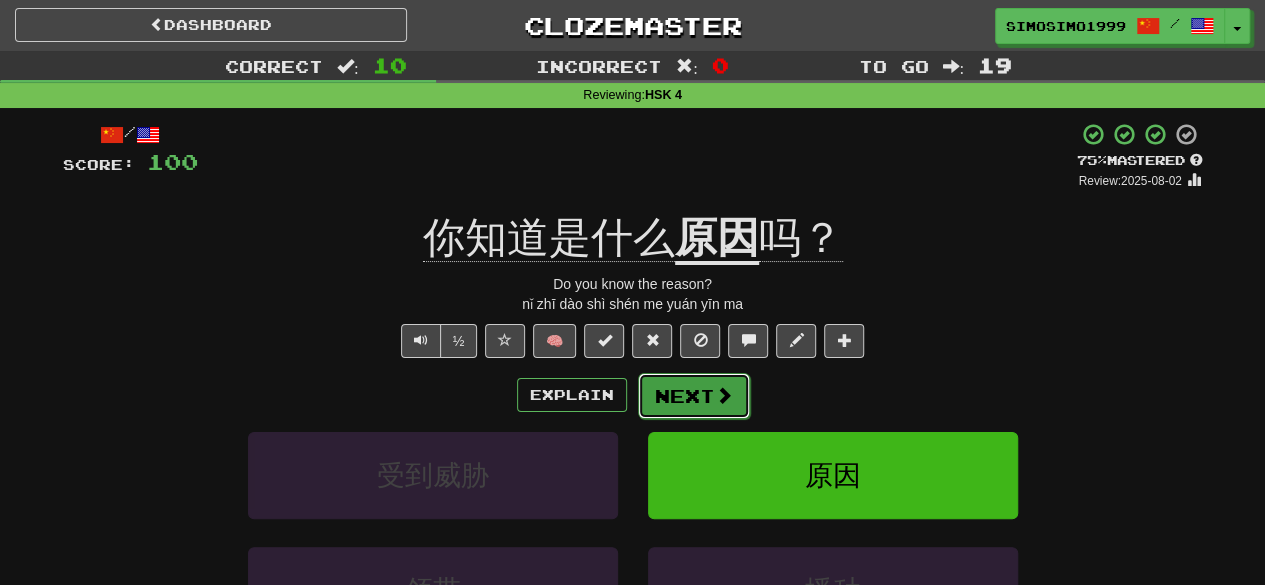 click at bounding box center [724, 395] 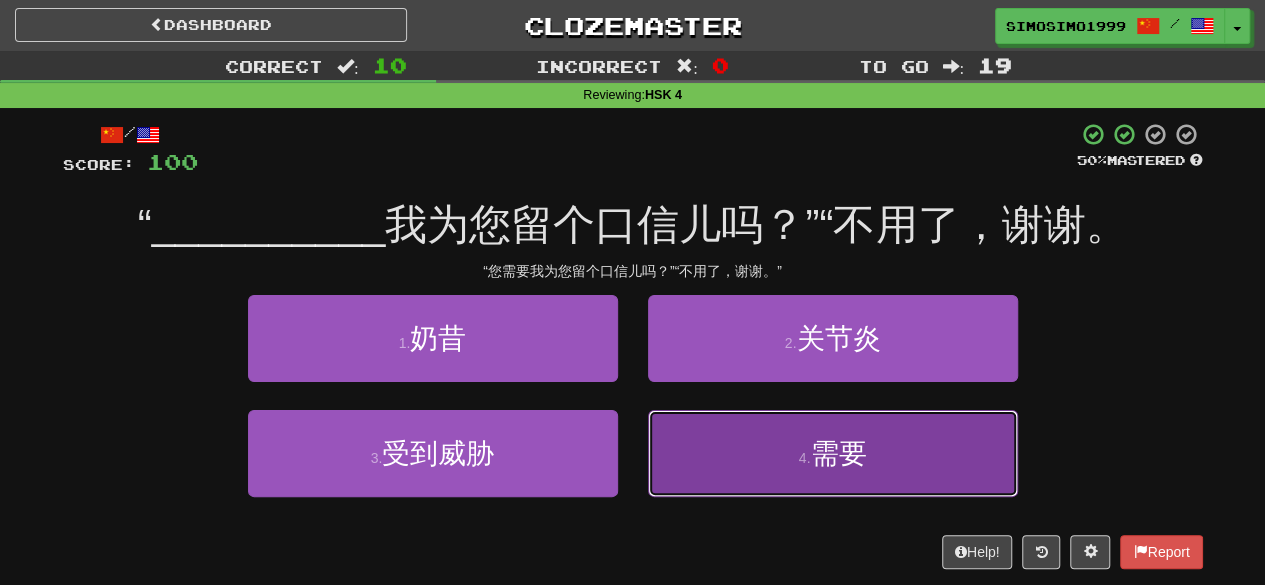 click on "4 .  需要" at bounding box center (833, 453) 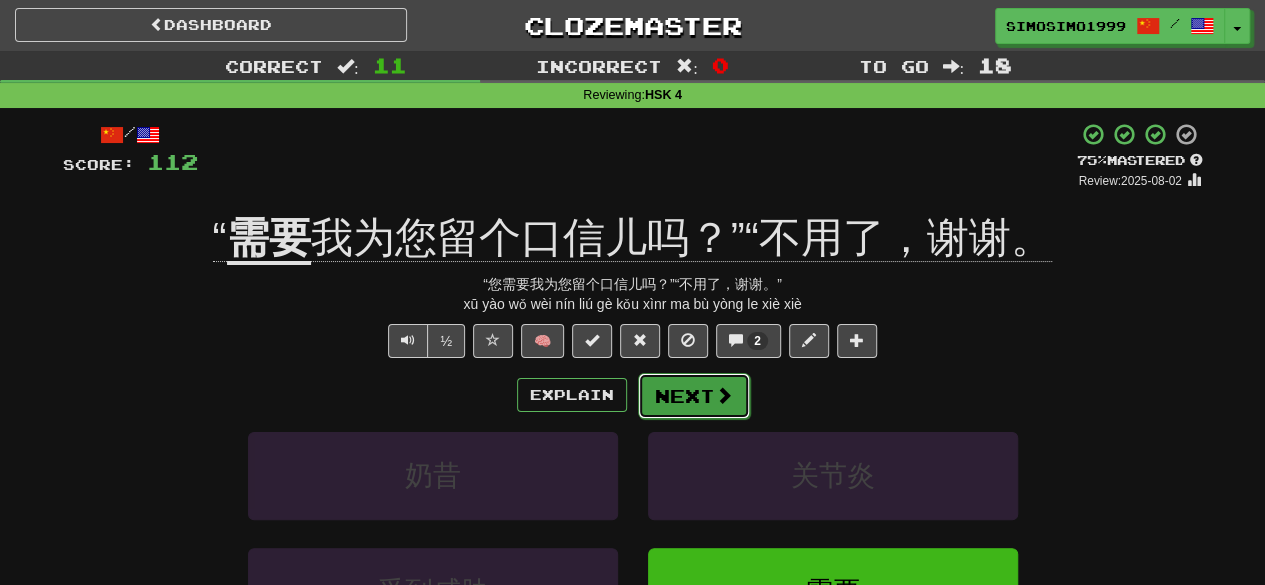 click at bounding box center (724, 395) 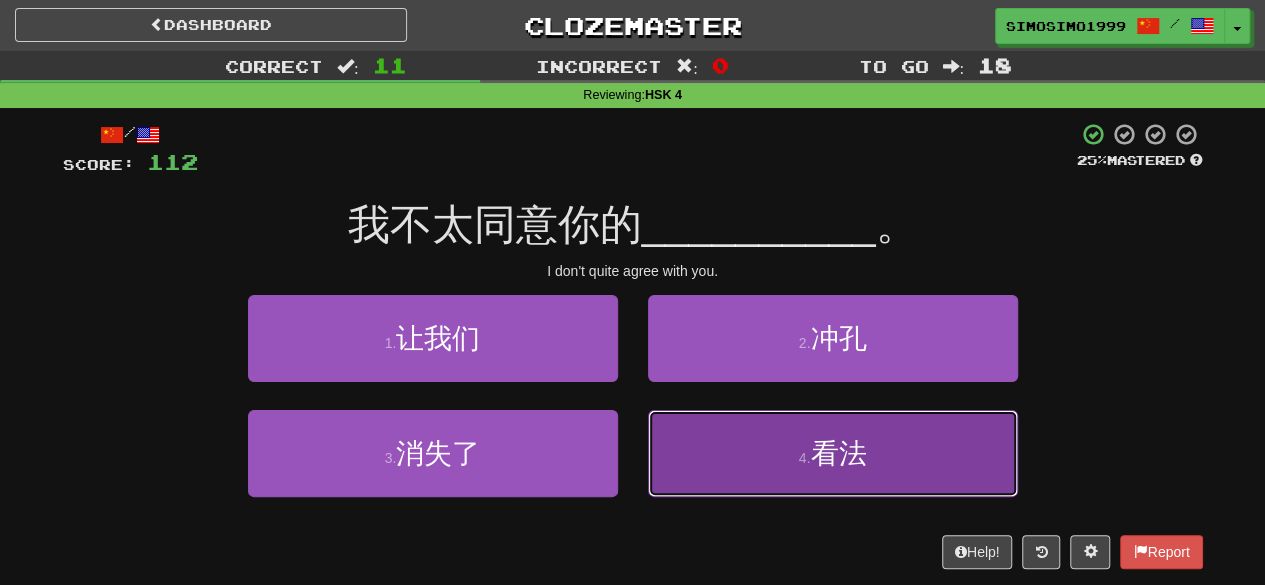 click on "4 .  看法" at bounding box center [833, 453] 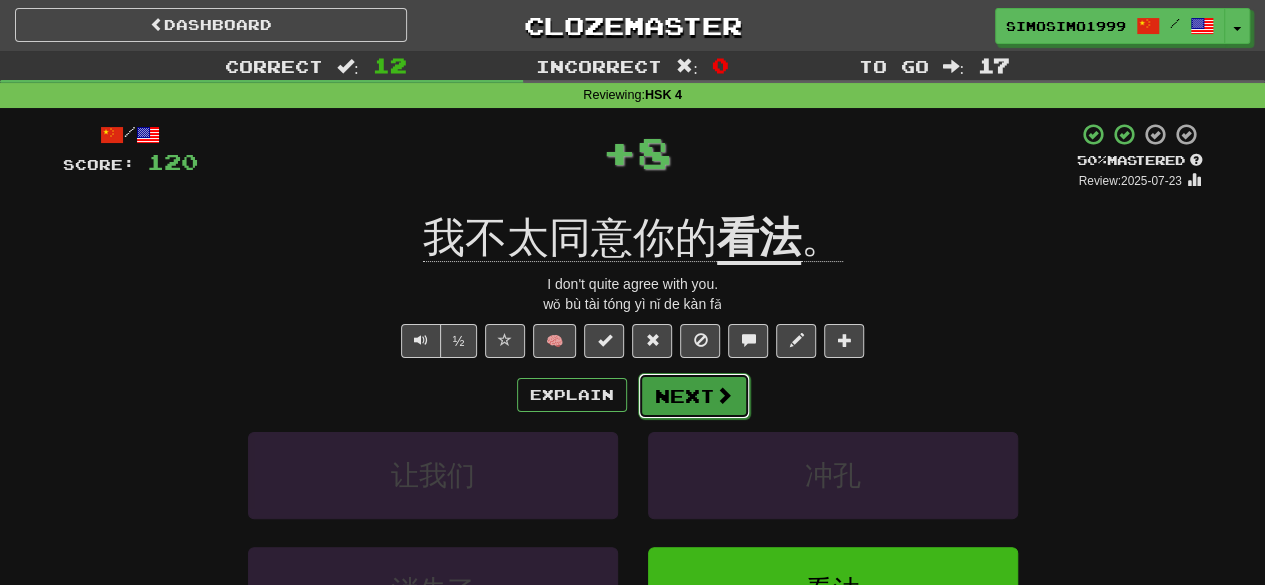 click on "Next" at bounding box center (694, 396) 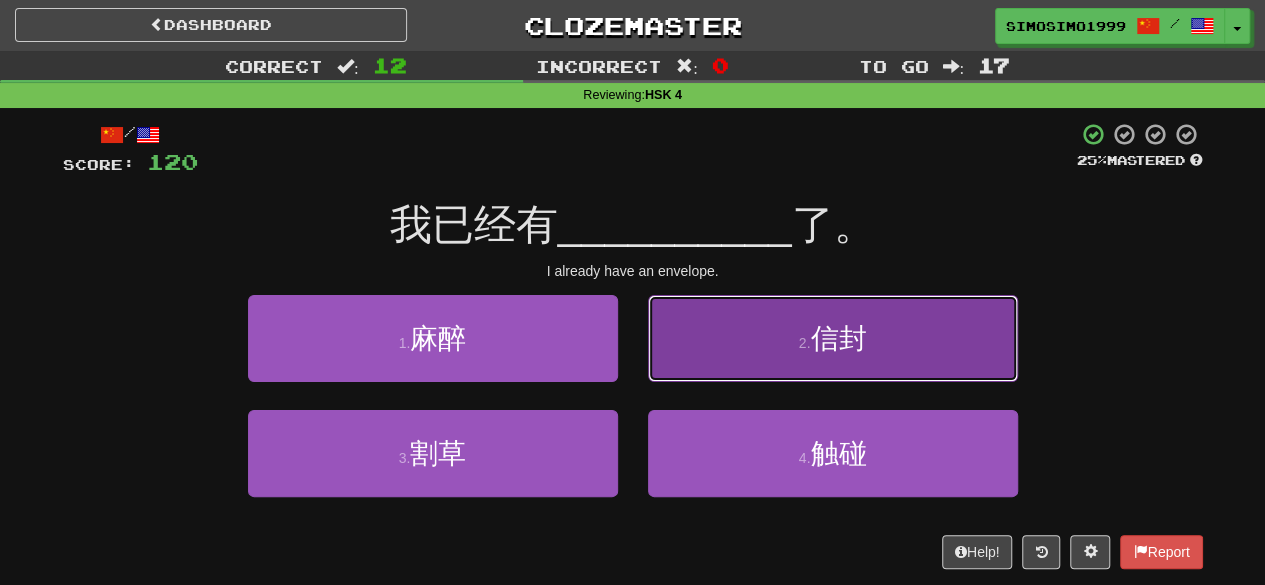 click on "2 .  信封" at bounding box center (833, 338) 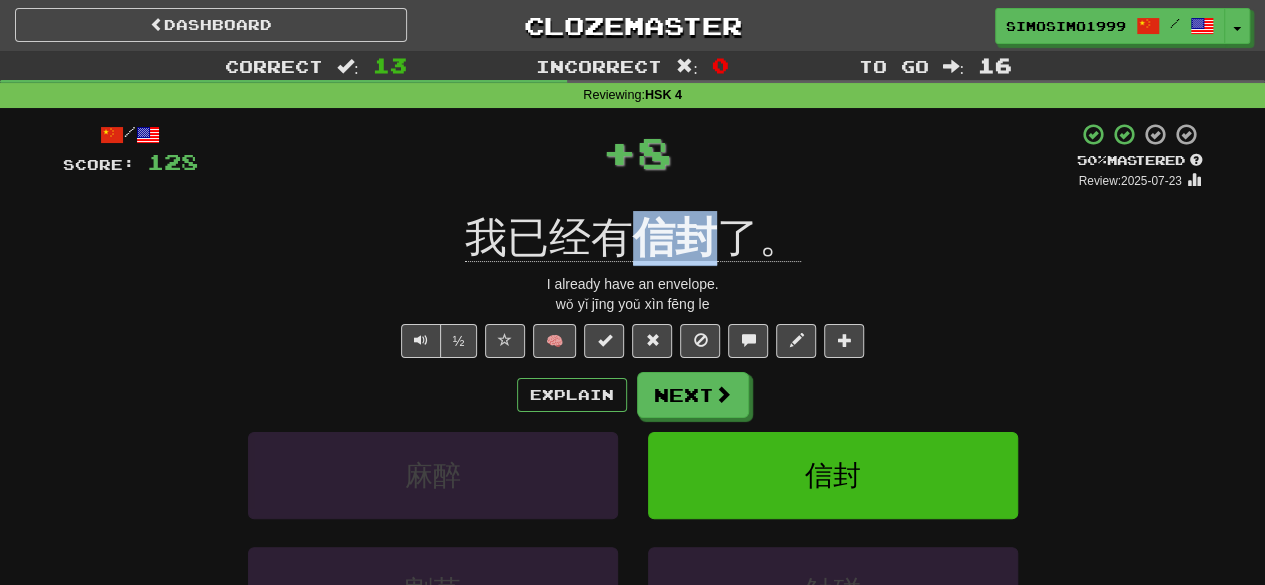 drag, startPoint x: 632, startPoint y: 231, endPoint x: 735, endPoint y: 240, distance: 103.392456 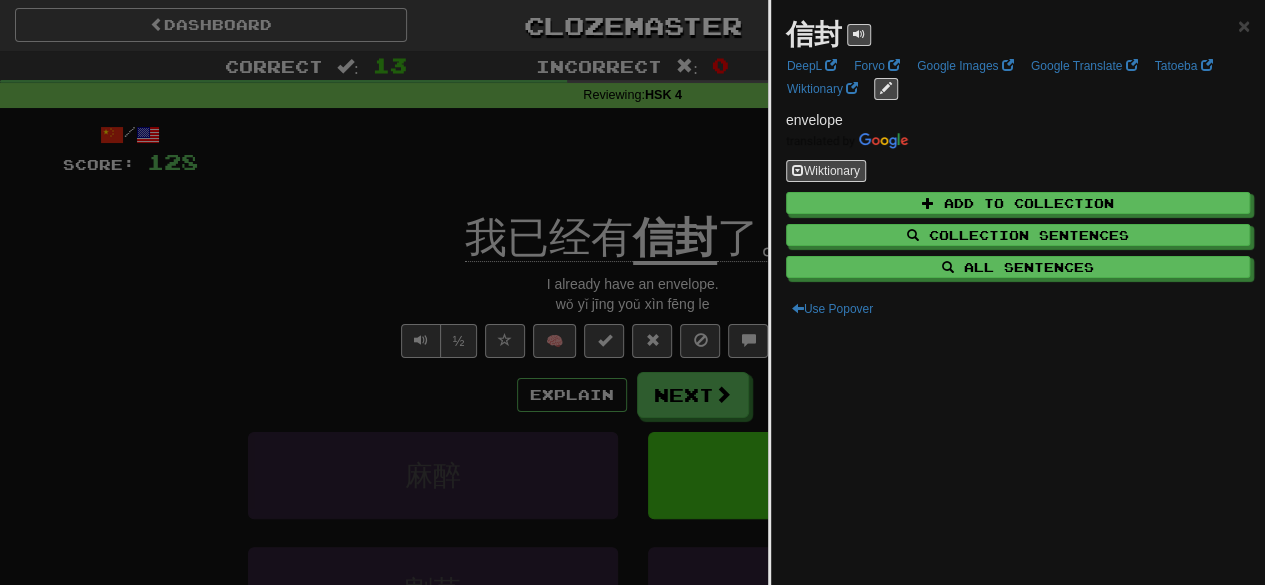 click at bounding box center [632, 292] 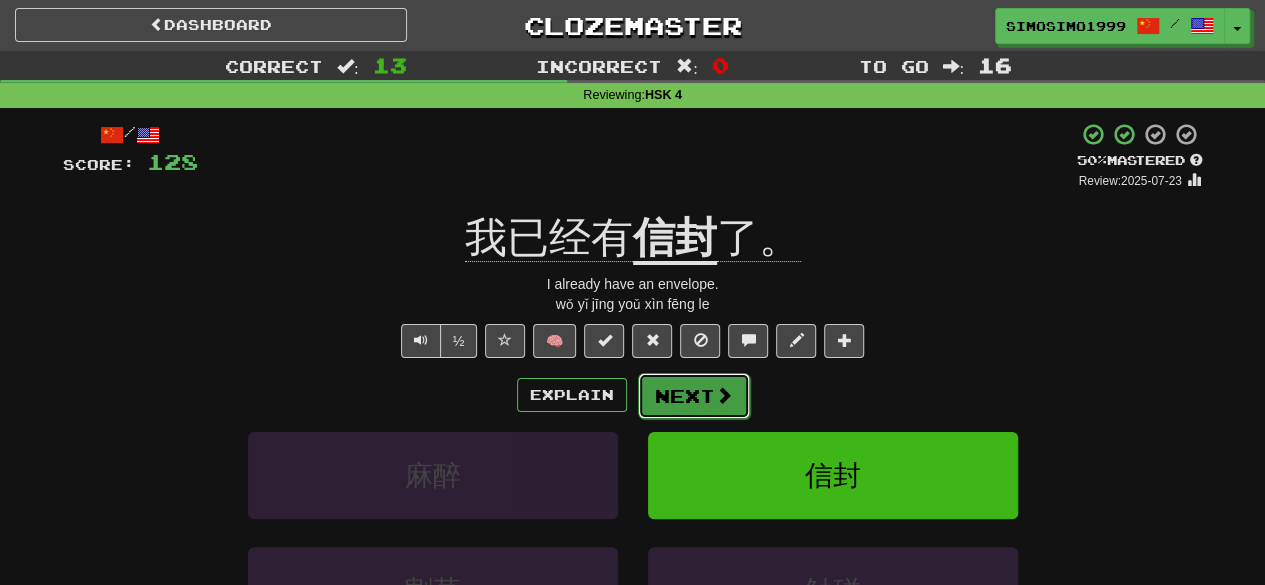 click on "Next" at bounding box center [694, 396] 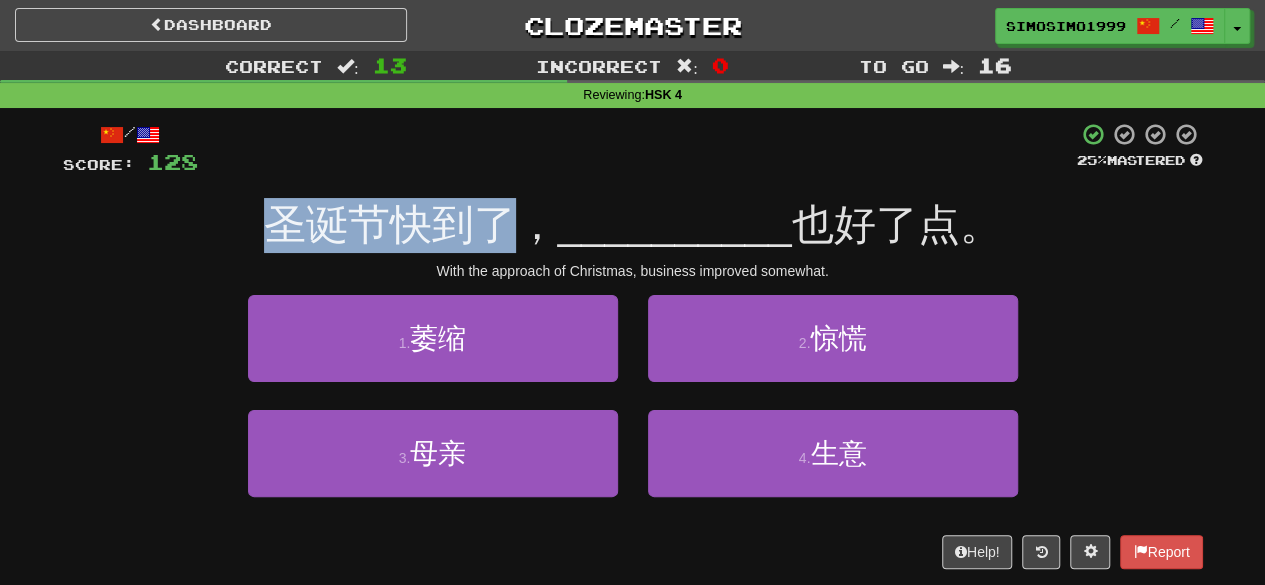 drag, startPoint x: 275, startPoint y: 231, endPoint x: 501, endPoint y: 240, distance: 226.17914 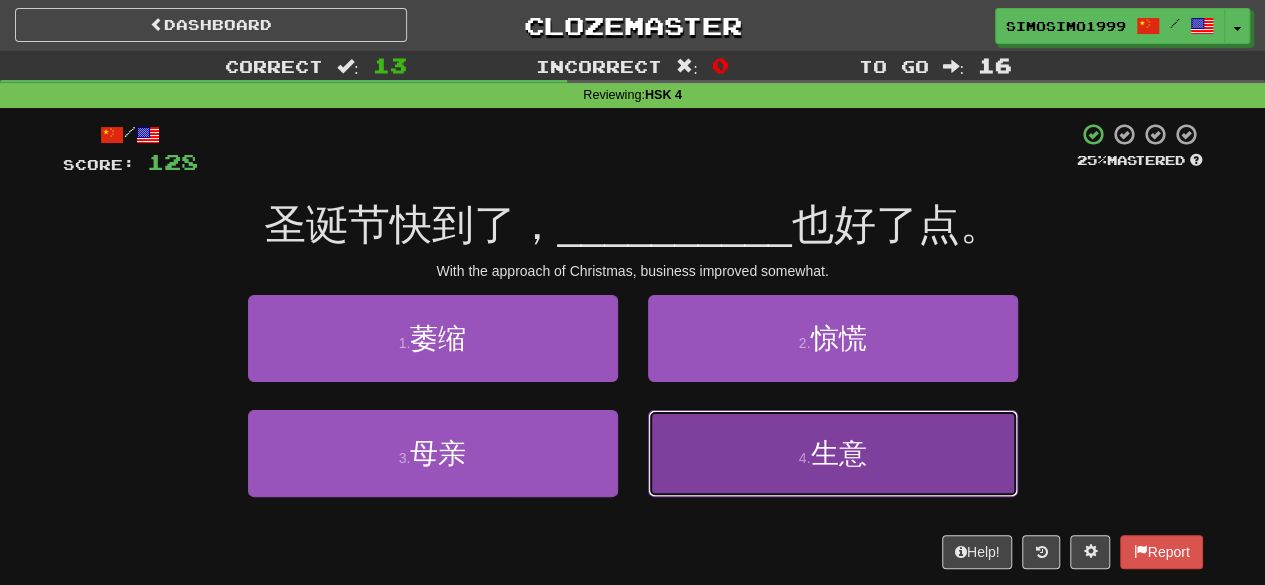 click on "4 .  生意" at bounding box center (833, 453) 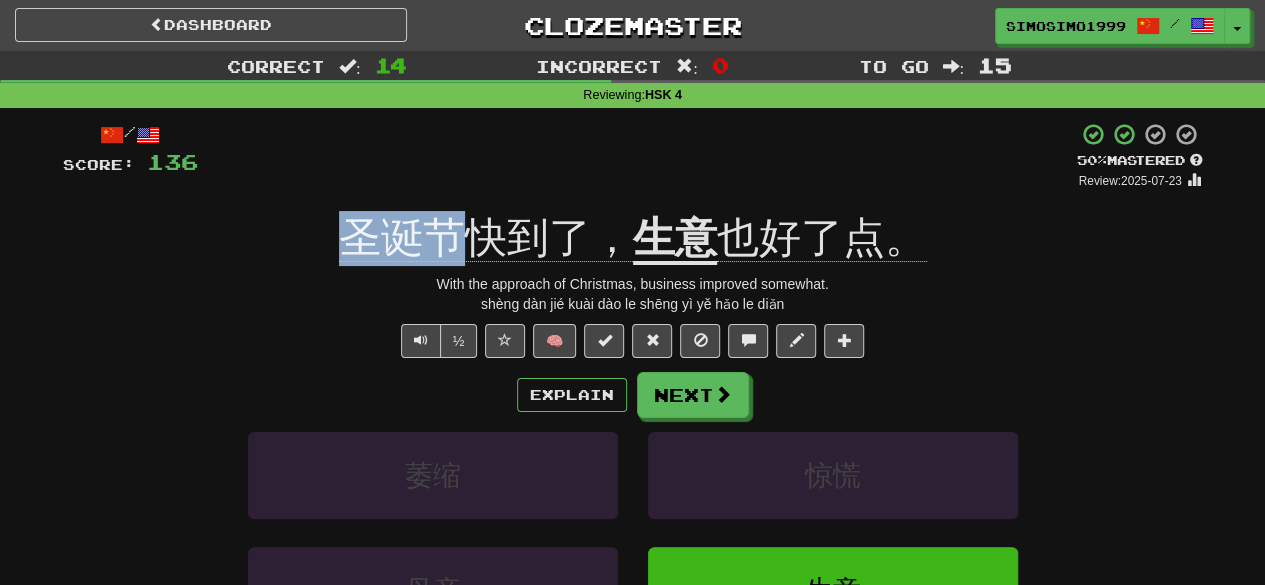 drag, startPoint x: 333, startPoint y: 237, endPoint x: 450, endPoint y: 245, distance: 117.273186 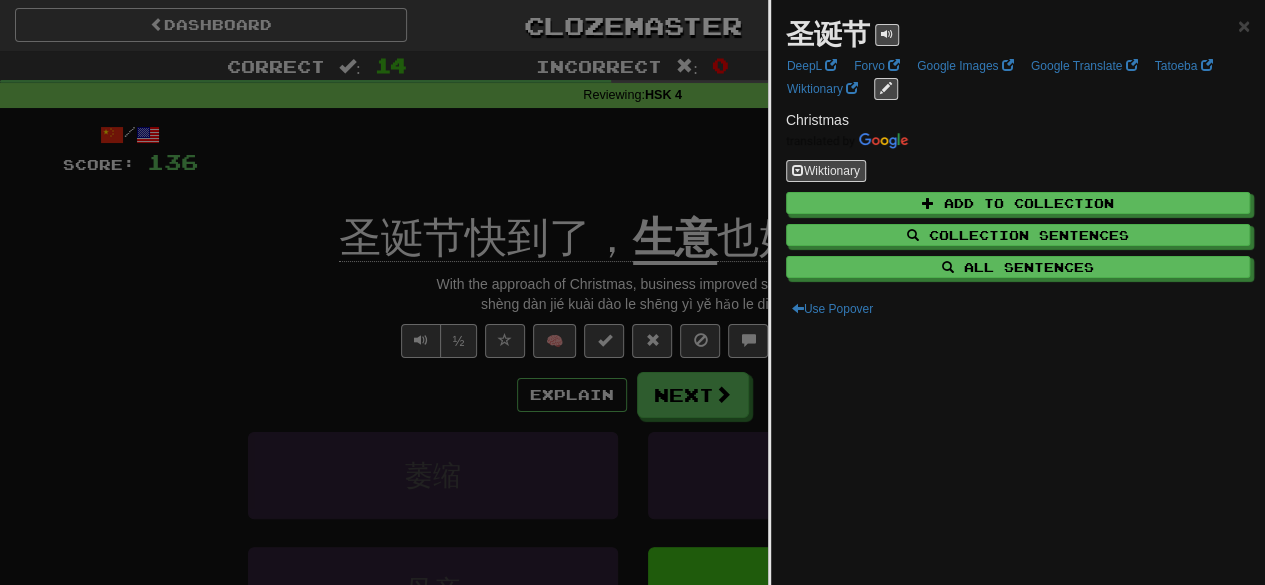 click at bounding box center (632, 292) 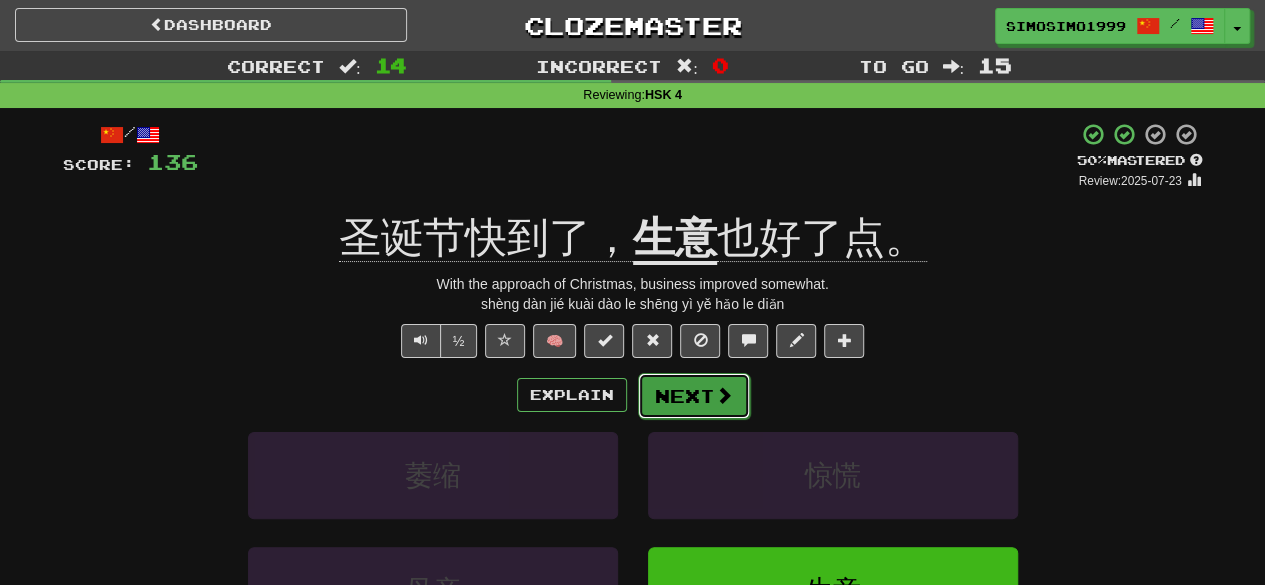 click at bounding box center (724, 395) 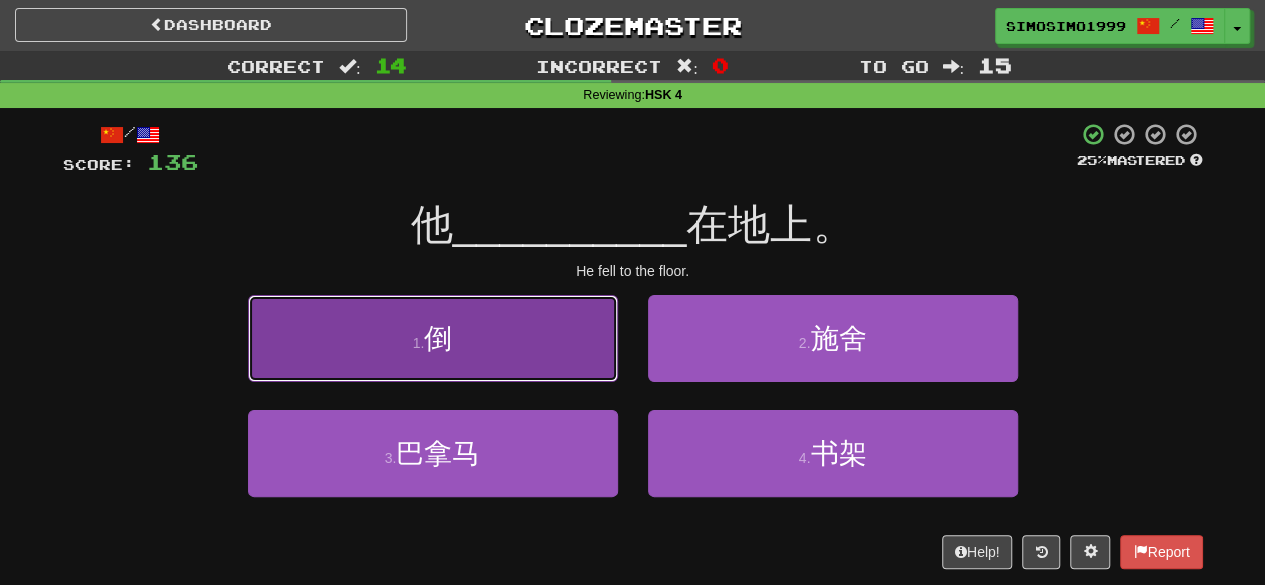 click on "1 .  倒" at bounding box center (433, 338) 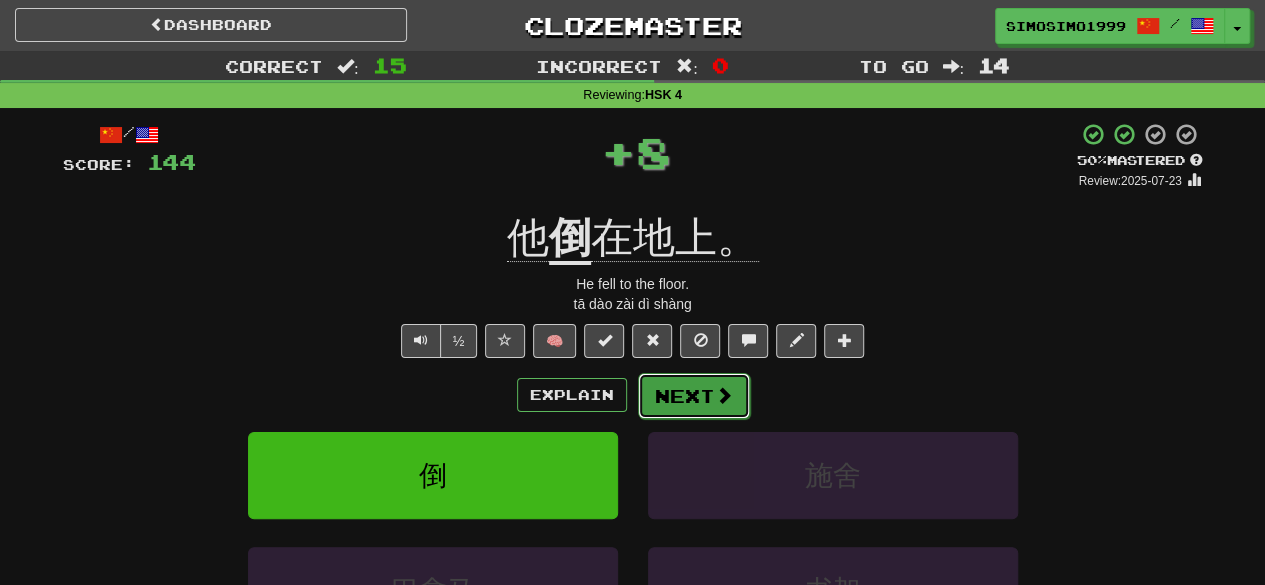 click on "Next" at bounding box center (694, 396) 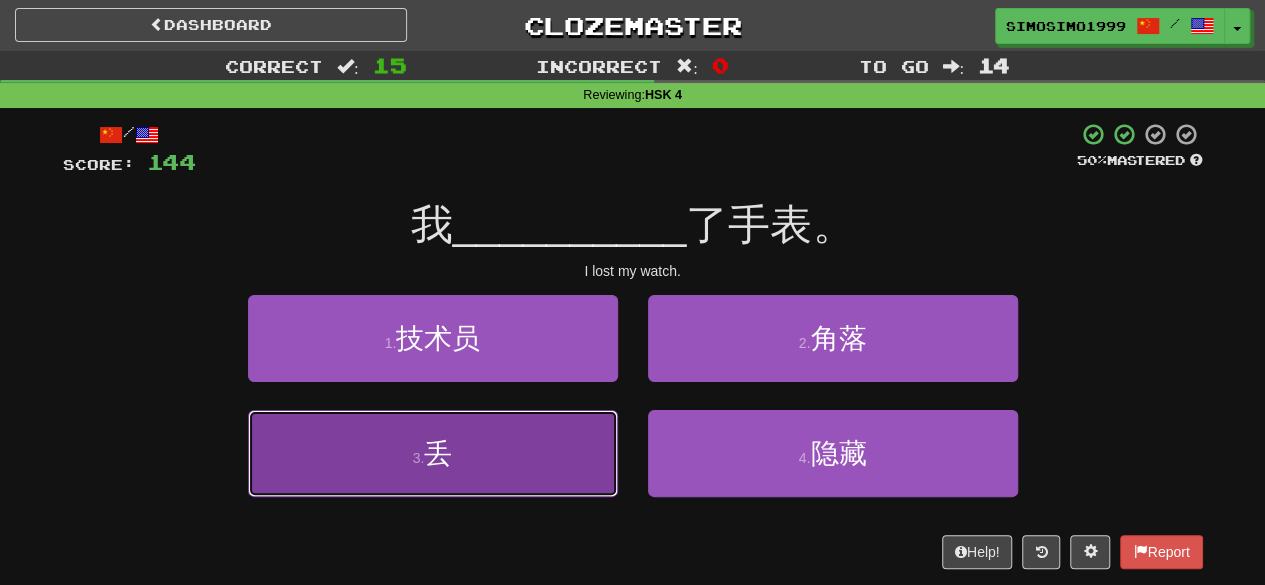 click on "3 .  丢" at bounding box center [433, 453] 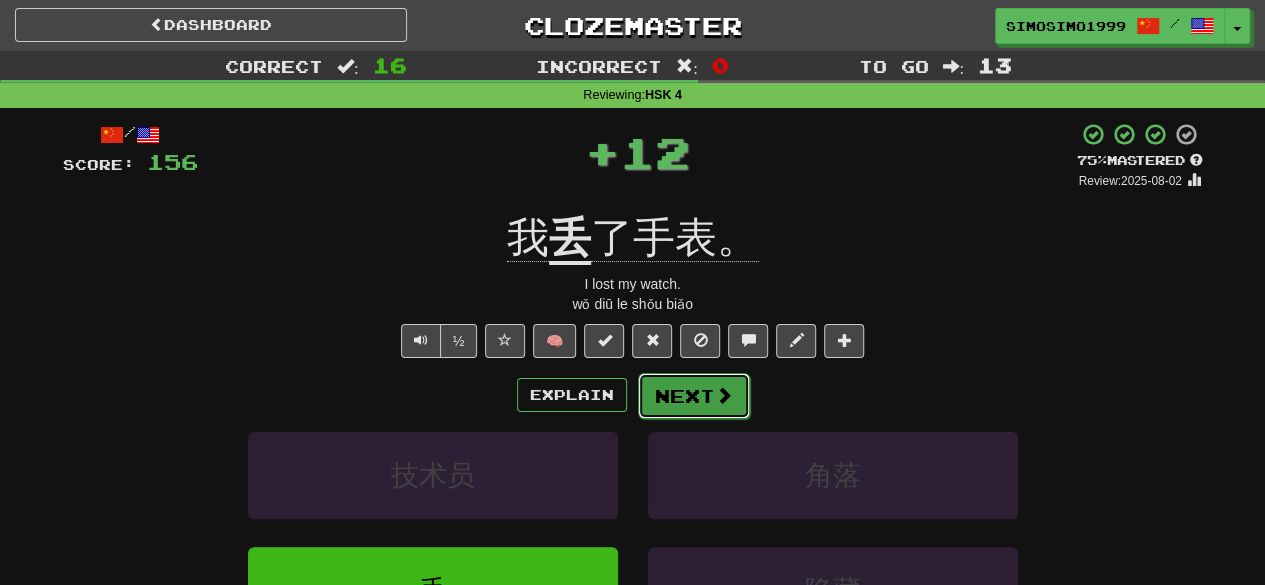 click on "Next" at bounding box center (694, 396) 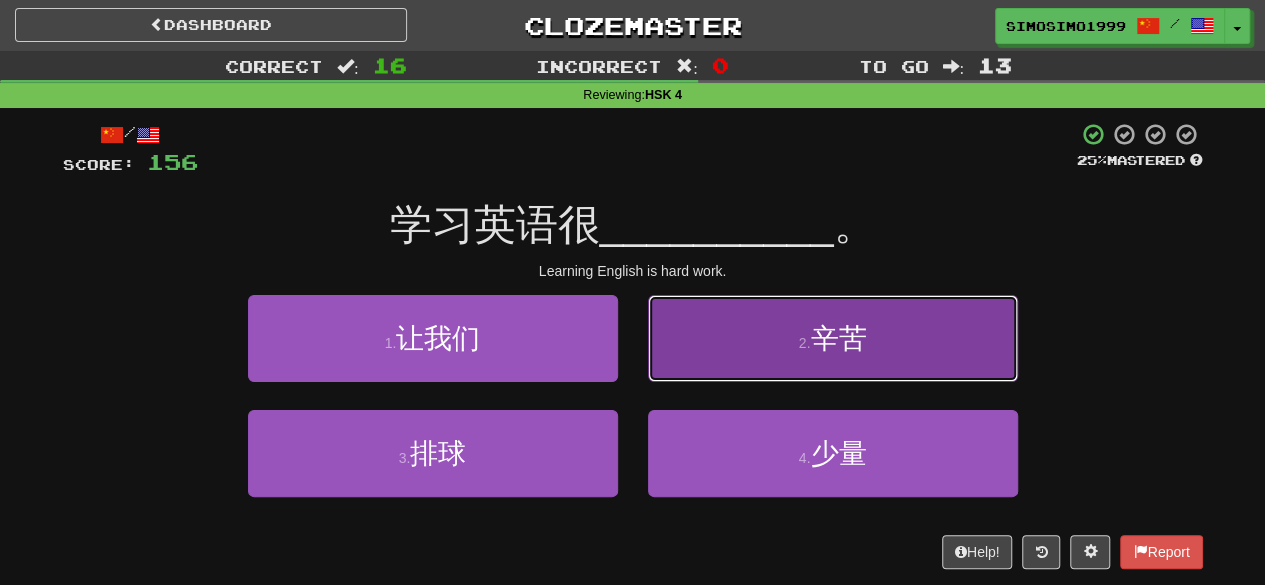 click on "2 .  辛苦" at bounding box center [833, 338] 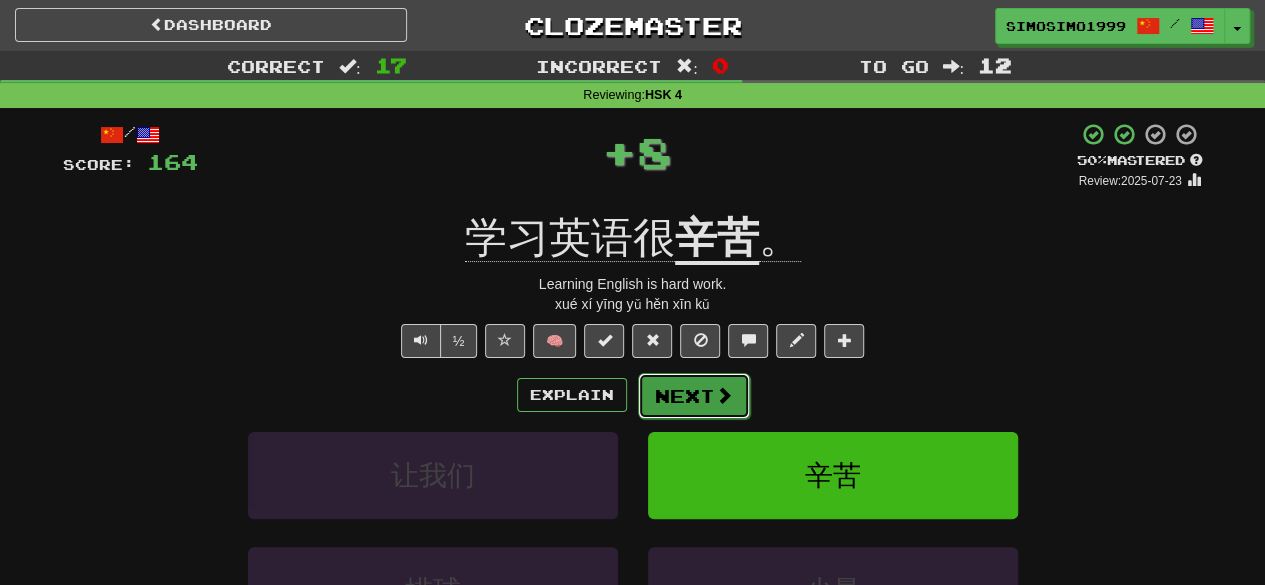 click on "Next" at bounding box center (694, 396) 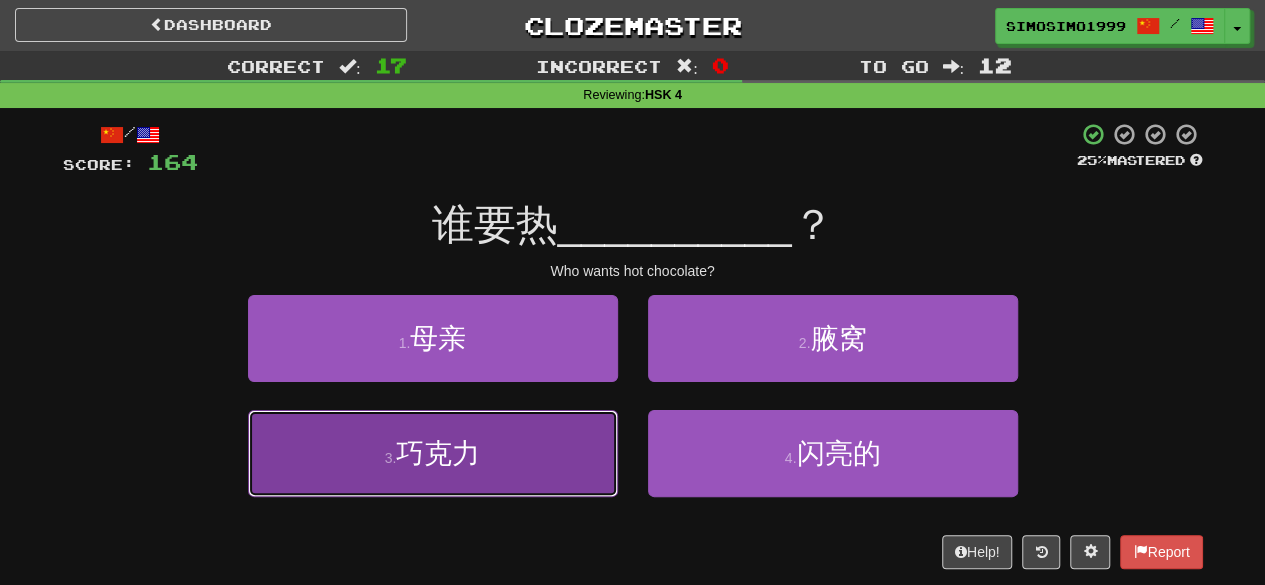 click on "3 .  巧克力" at bounding box center (433, 453) 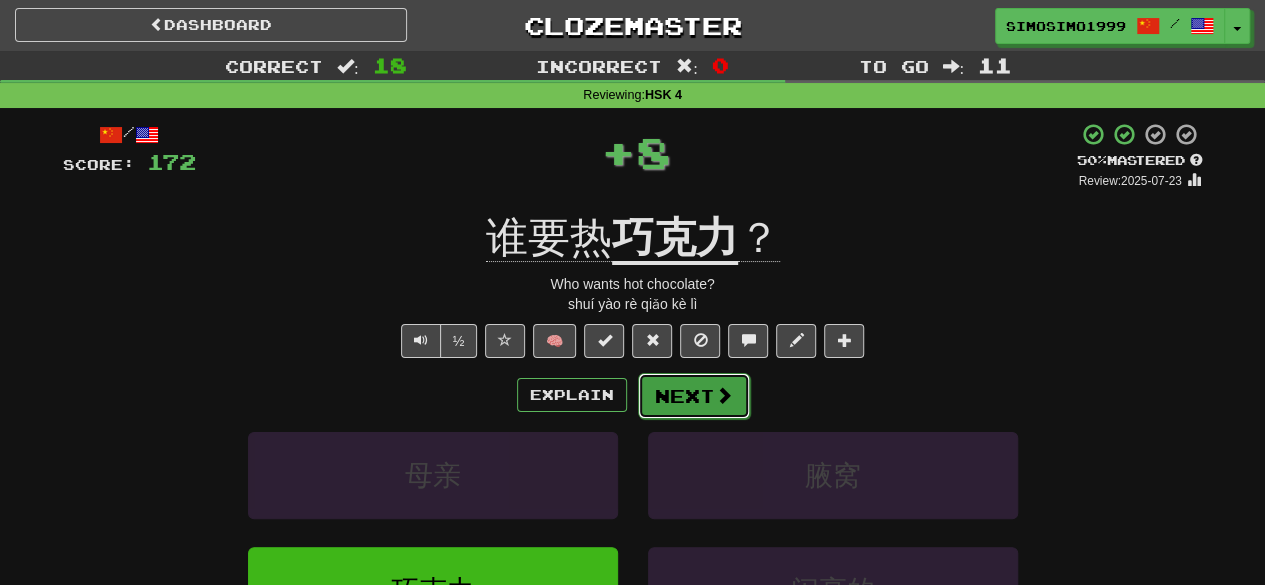 click on "Next" at bounding box center (694, 396) 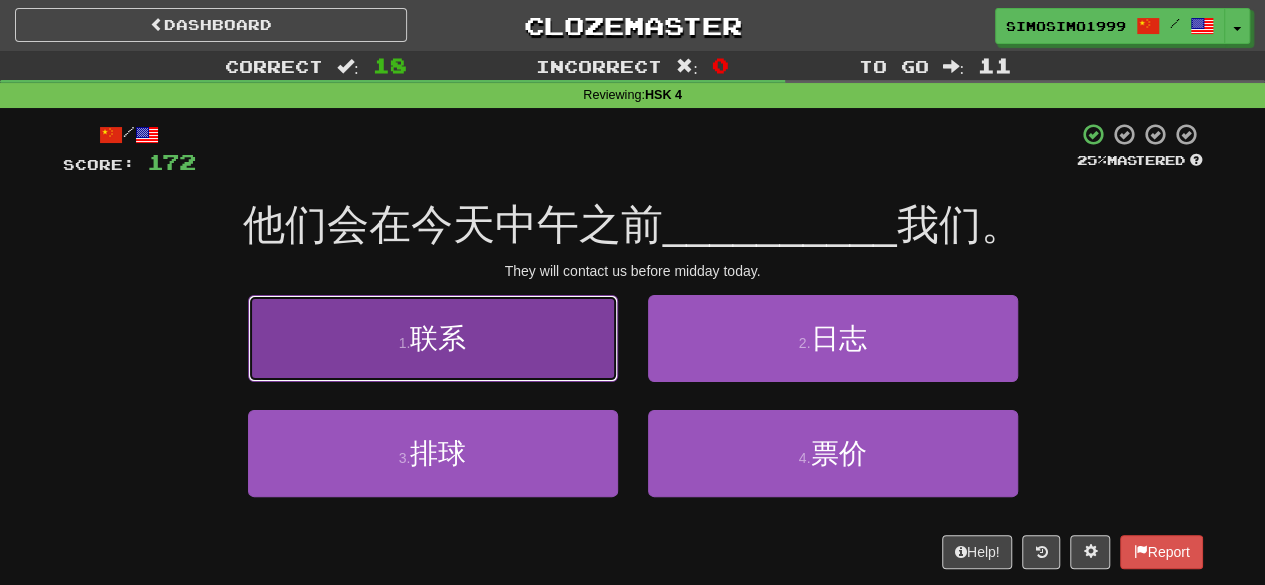 click on "1 .  联系" at bounding box center [433, 338] 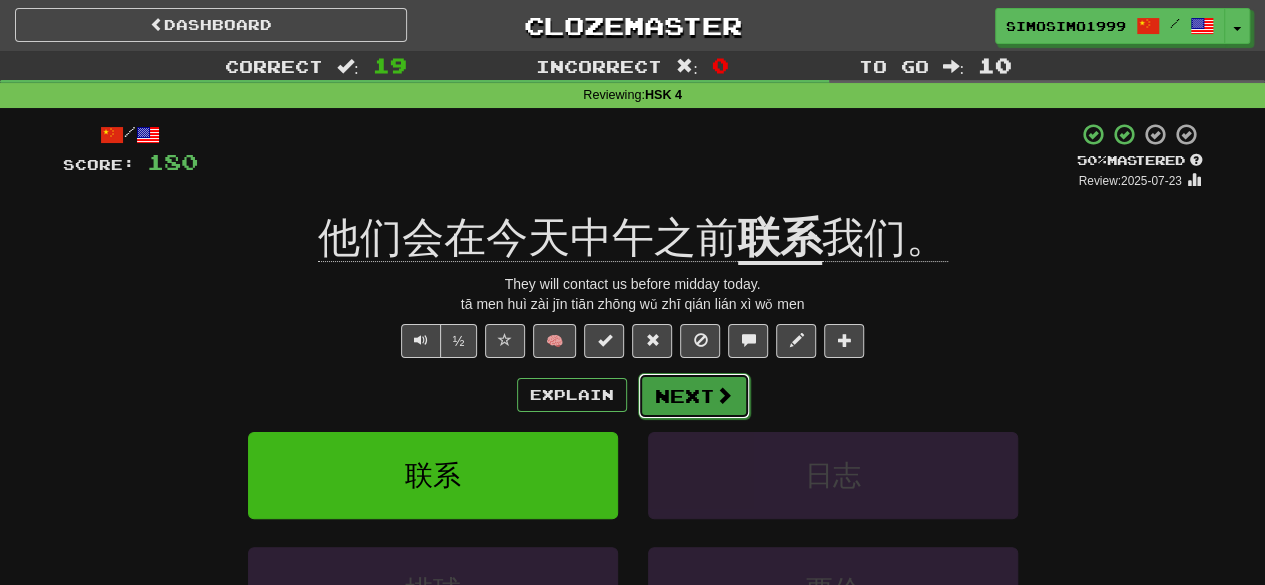 click on "Next" at bounding box center (694, 396) 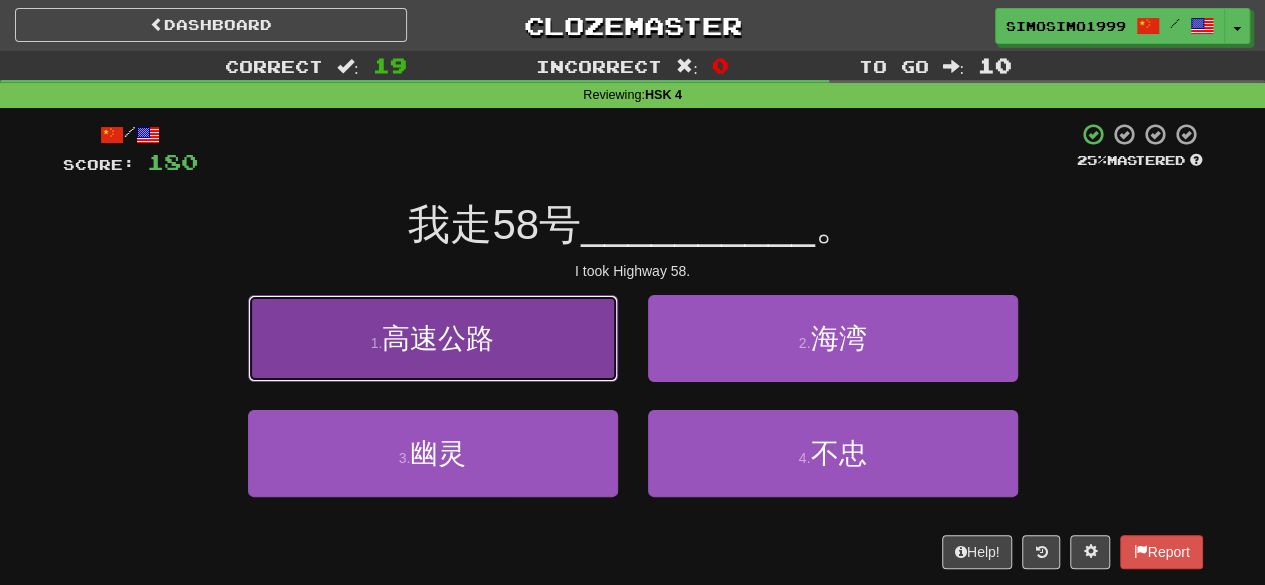 click on "高速公路" at bounding box center (438, 338) 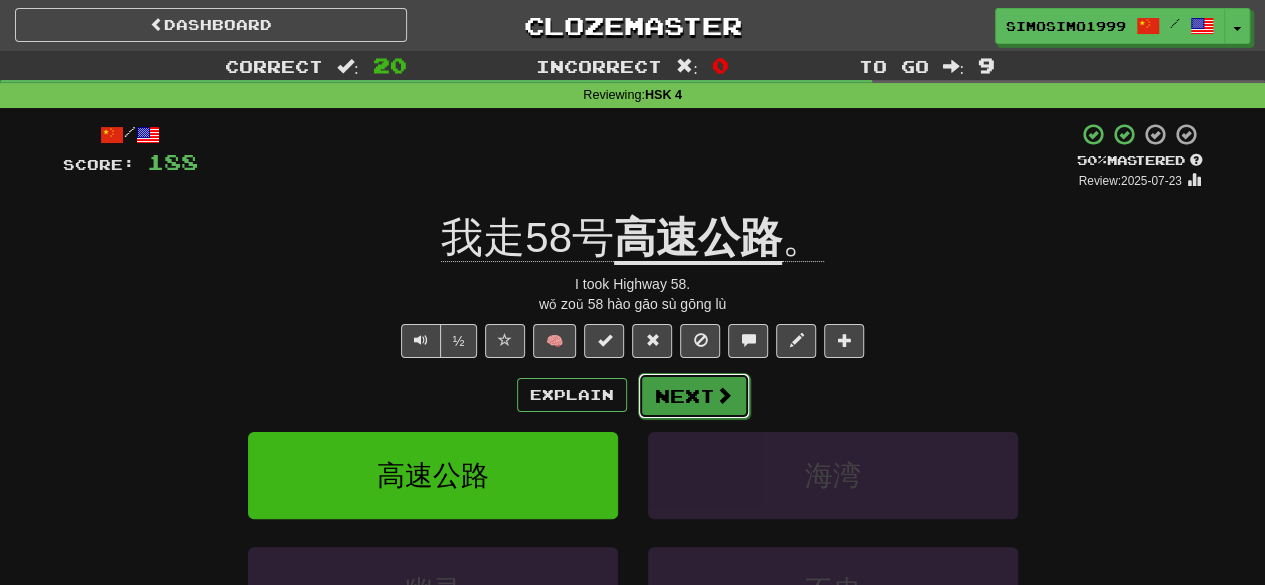 click on "Next" at bounding box center [694, 396] 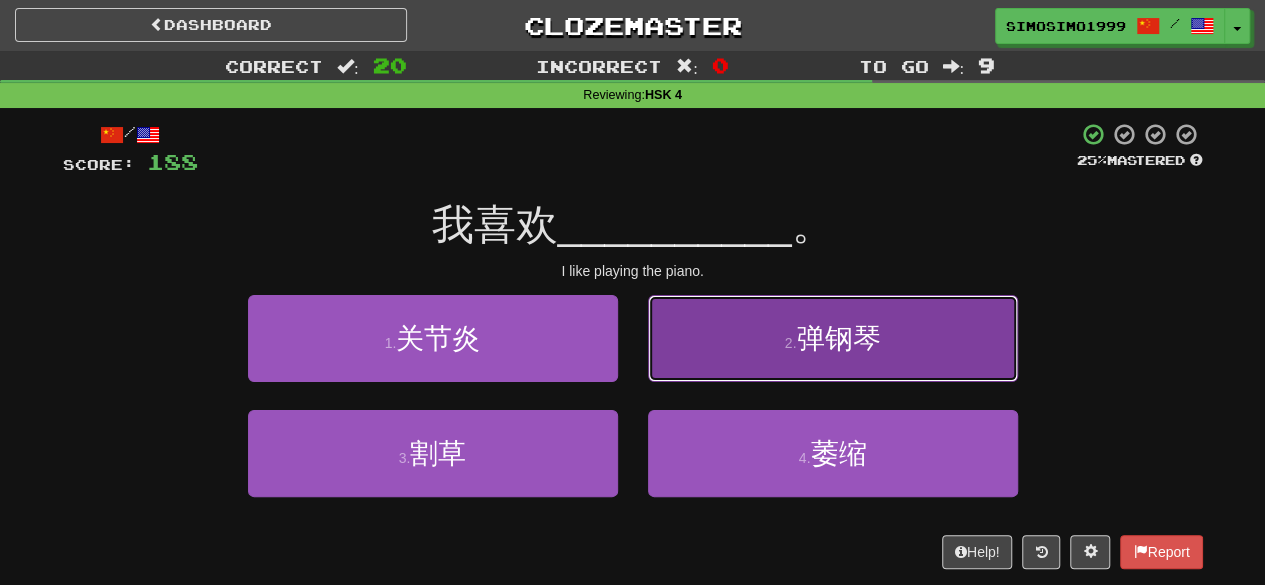 click on "2 ." at bounding box center (791, 343) 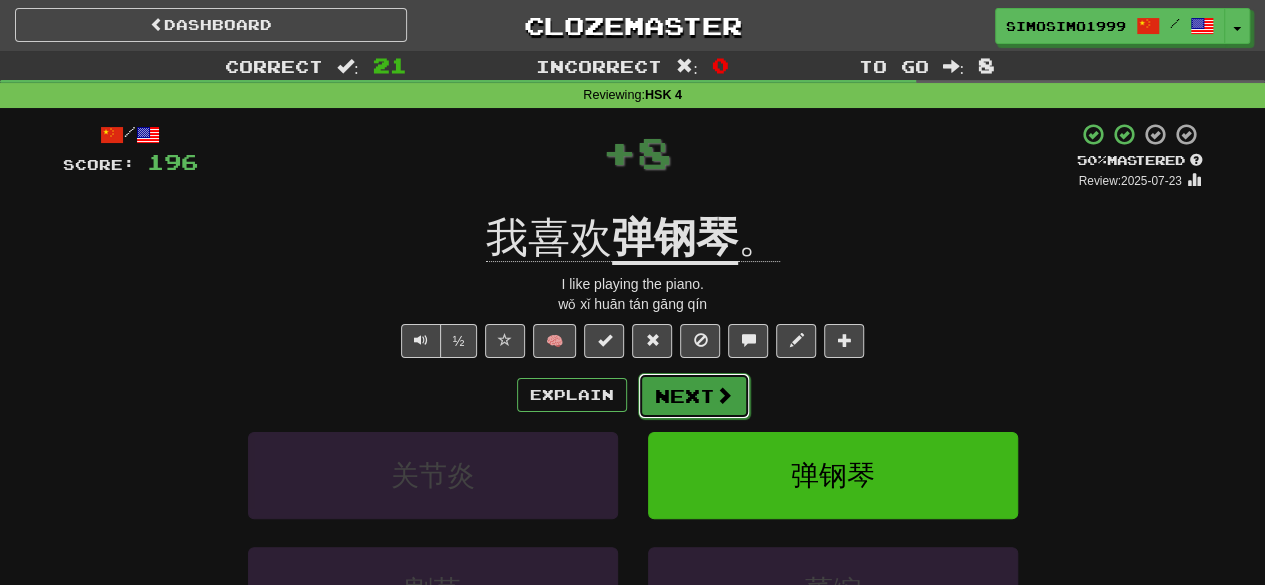 click on "Next" at bounding box center [694, 396] 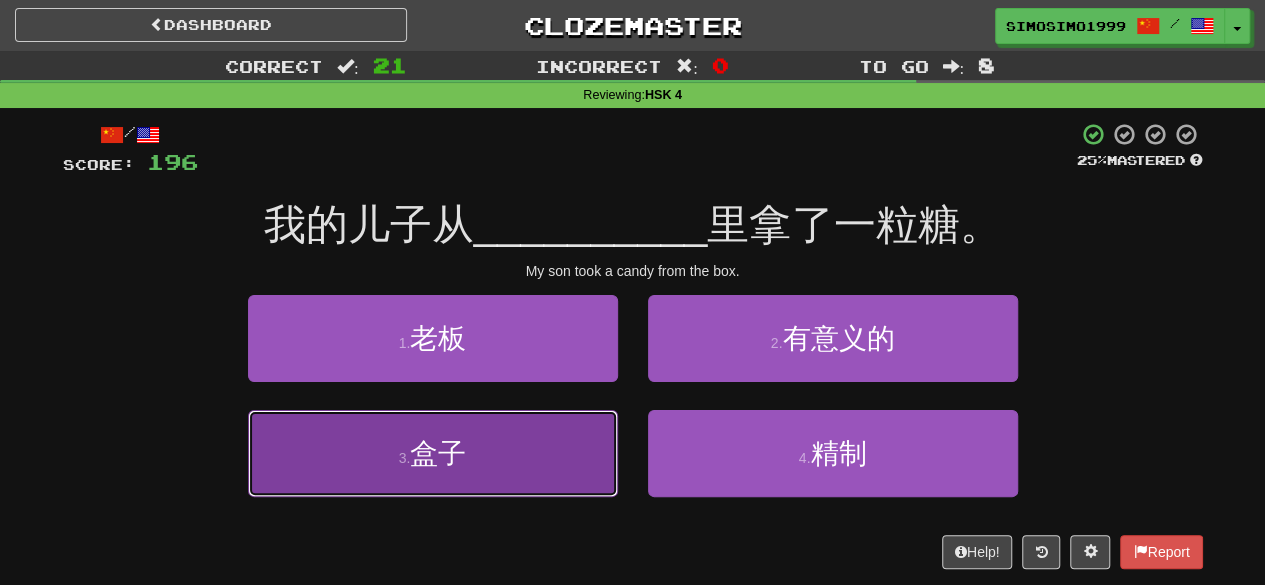click on "3 .  盒子" at bounding box center [433, 453] 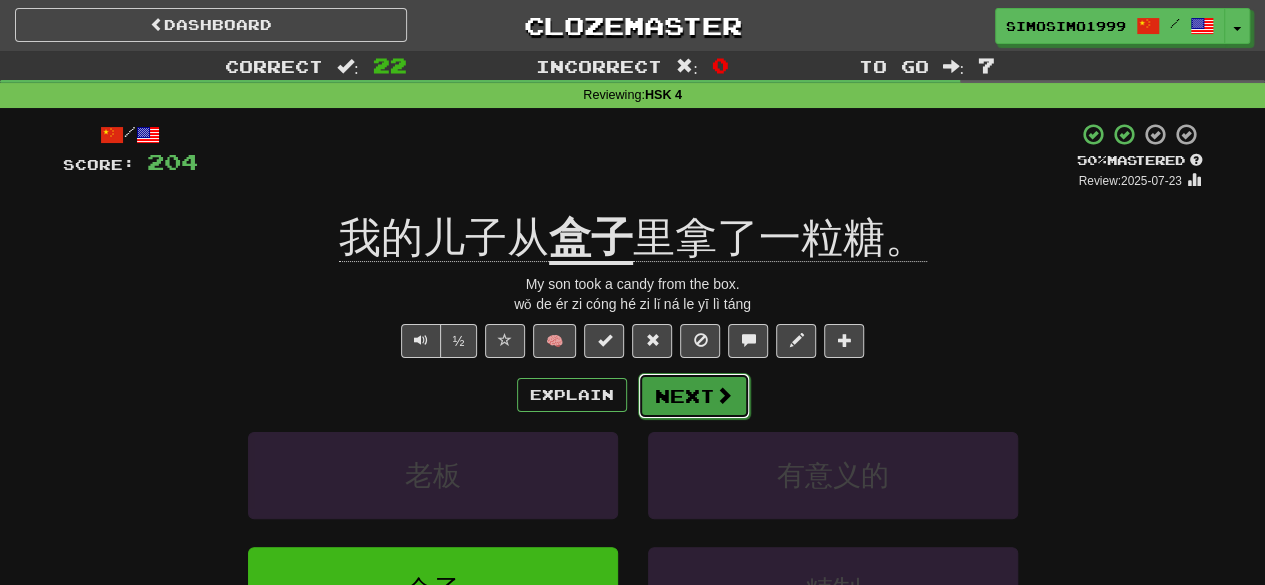 click at bounding box center (724, 395) 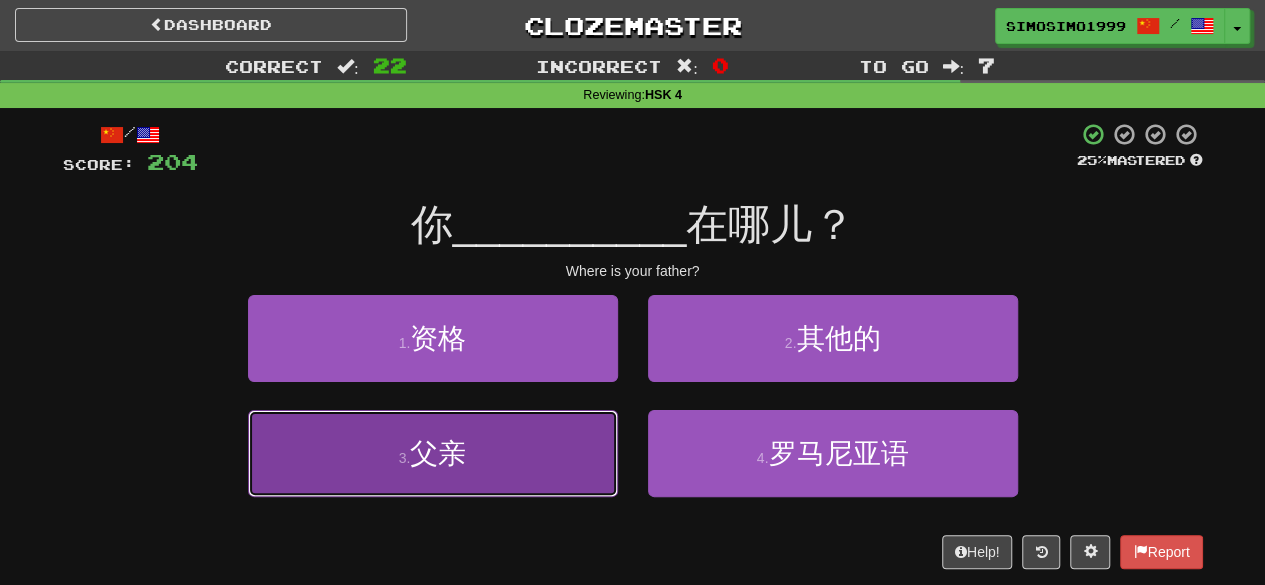 click on "父亲" at bounding box center [438, 453] 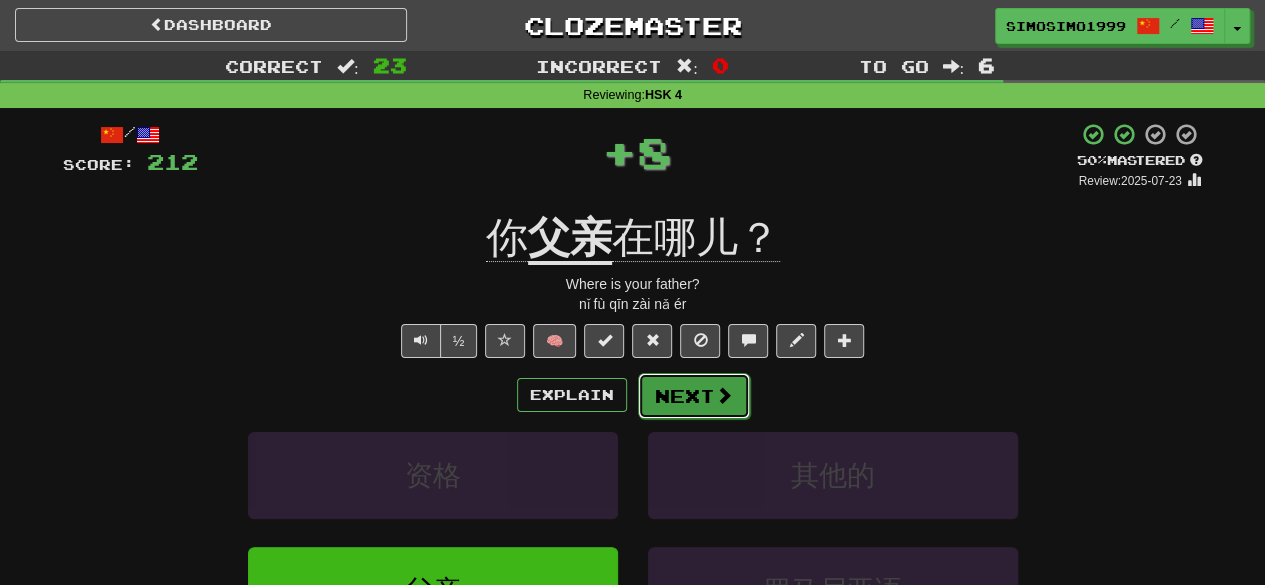 click on "Next" at bounding box center [694, 396] 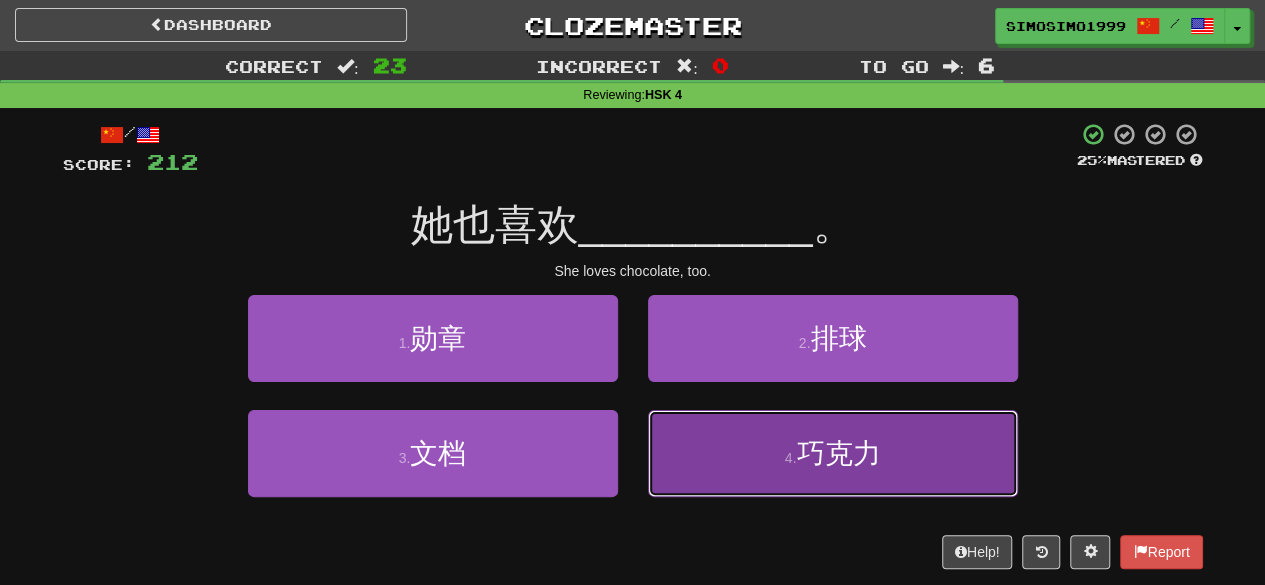 click on "巧克力" at bounding box center [838, 453] 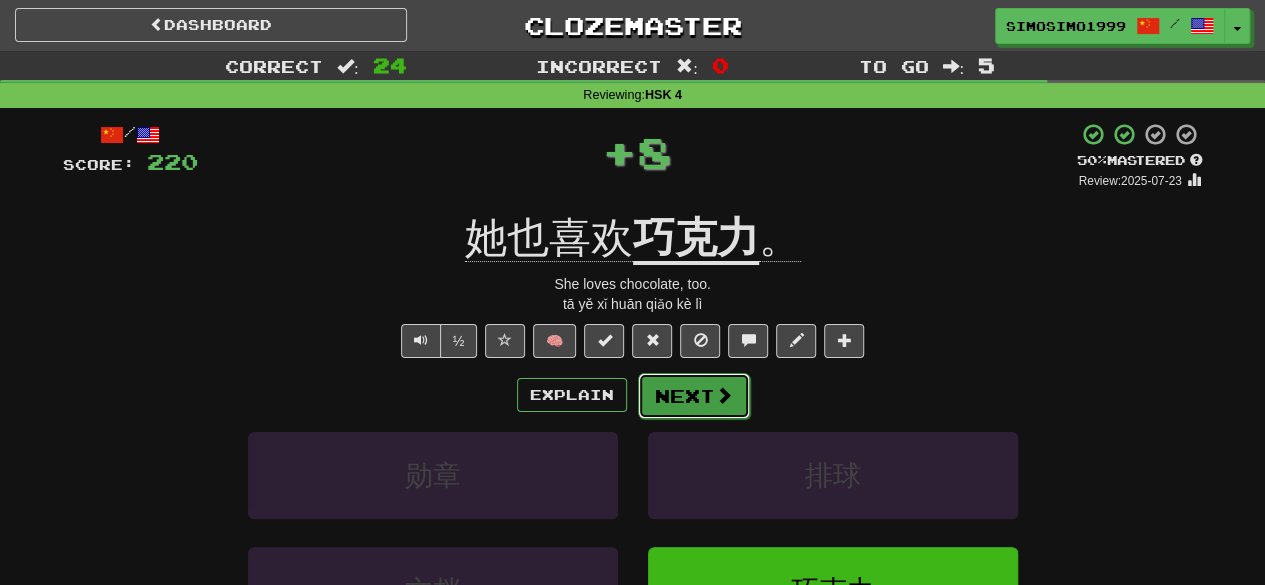 click on "Next" at bounding box center (694, 396) 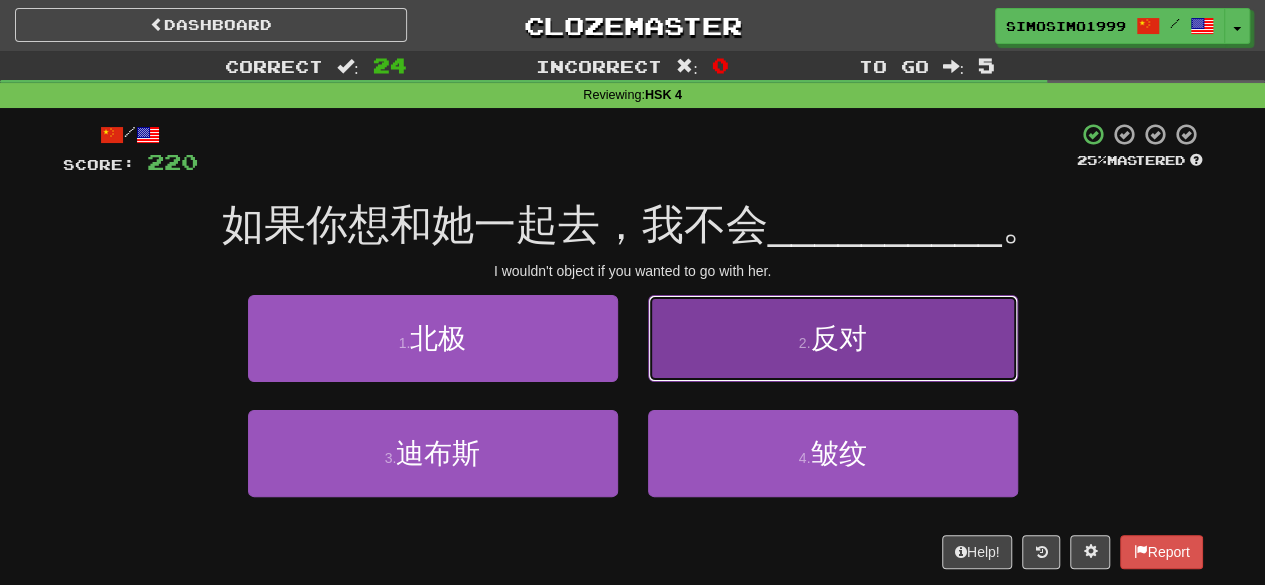 click on "反对" at bounding box center (838, 338) 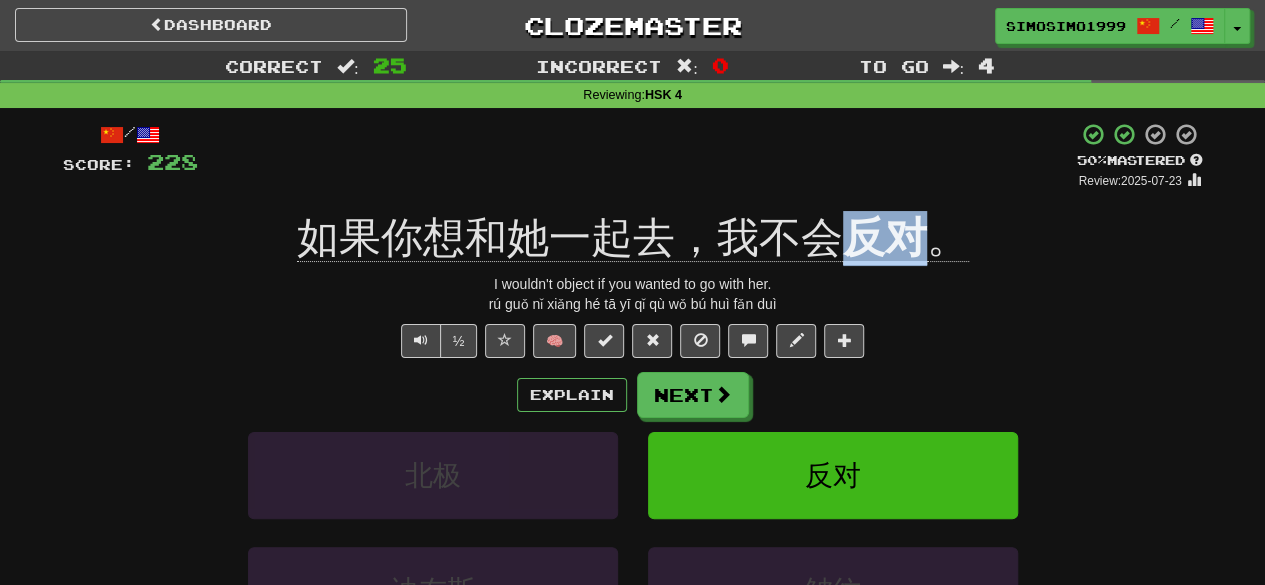 drag, startPoint x: 849, startPoint y: 230, endPoint x: 919, endPoint y: 241, distance: 70.85902 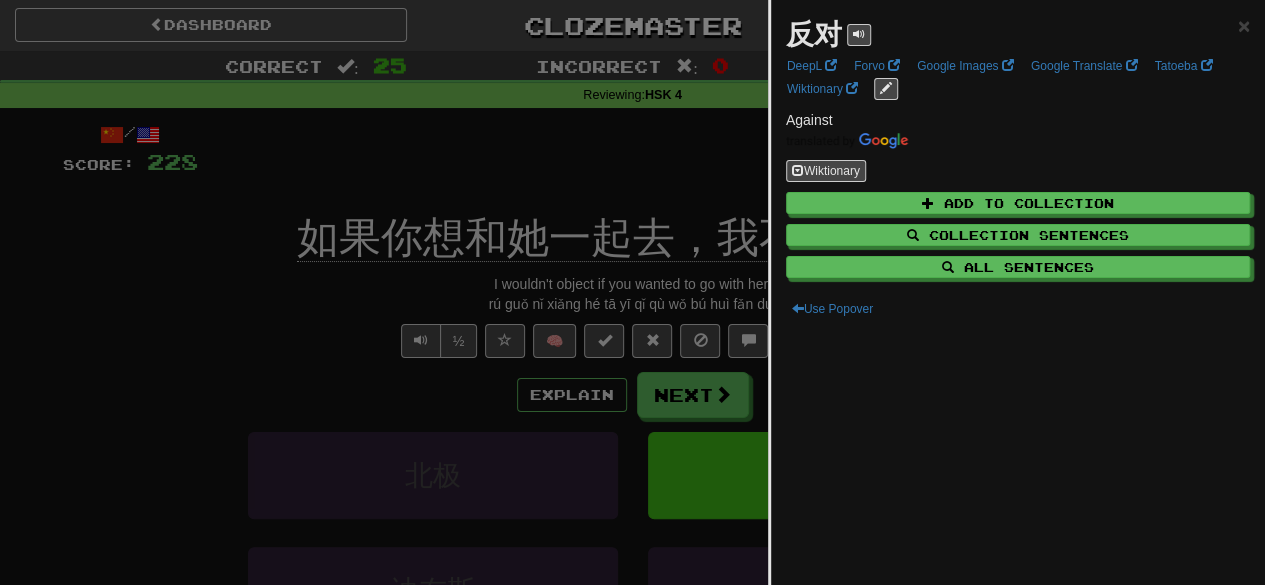 click at bounding box center (632, 292) 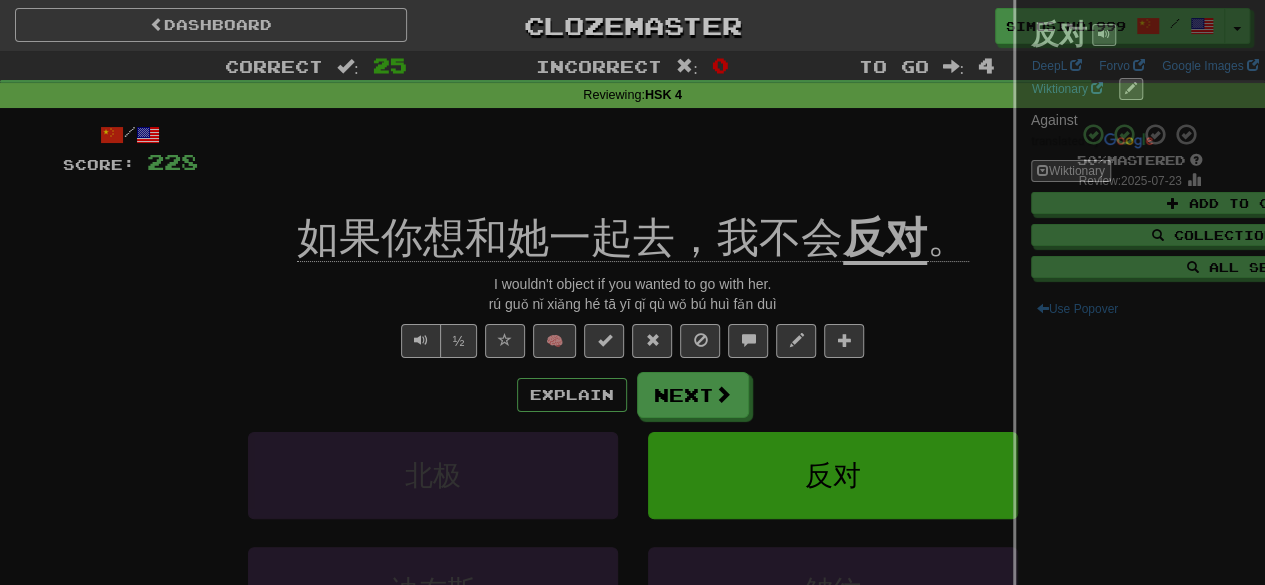 click at bounding box center (632, 292) 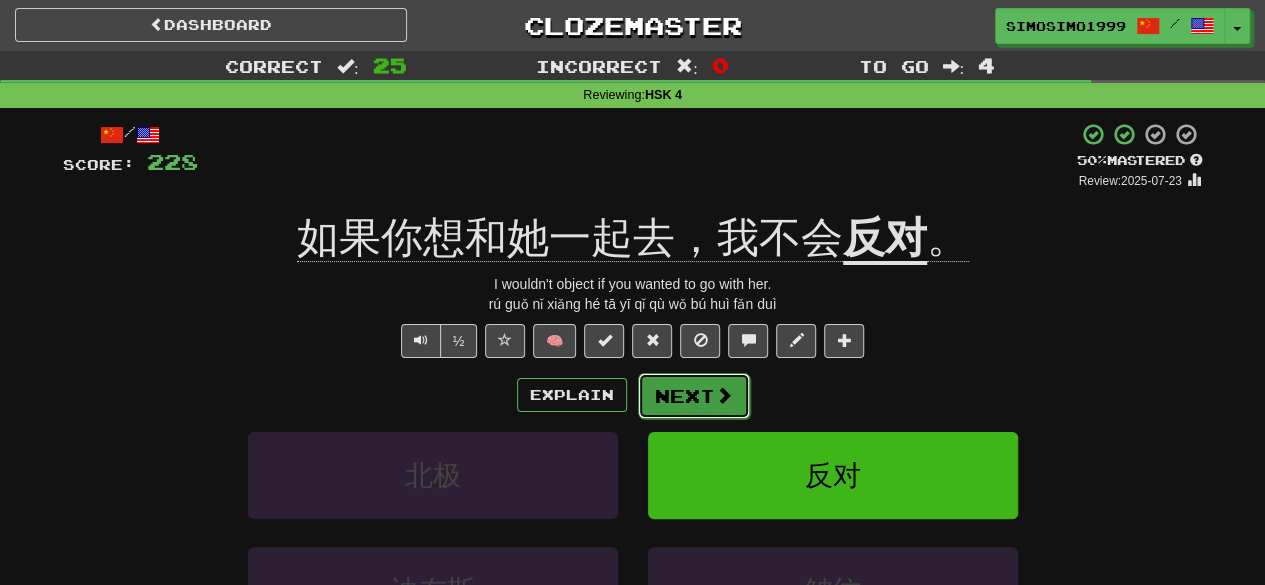 click at bounding box center (724, 395) 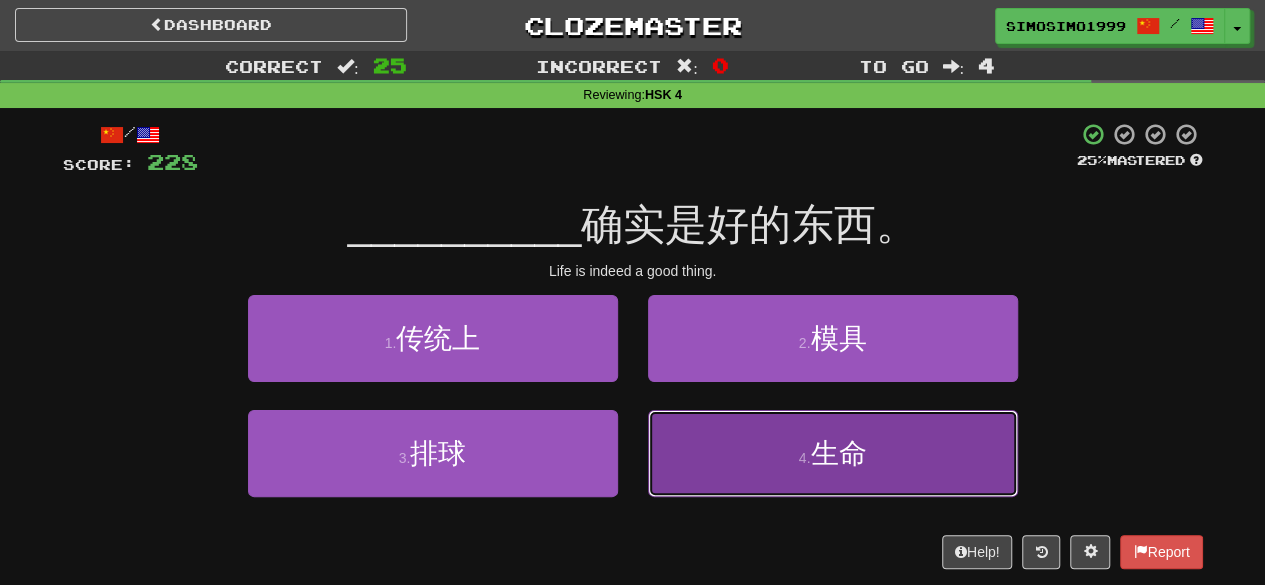 click on "4 .  生命" at bounding box center (833, 453) 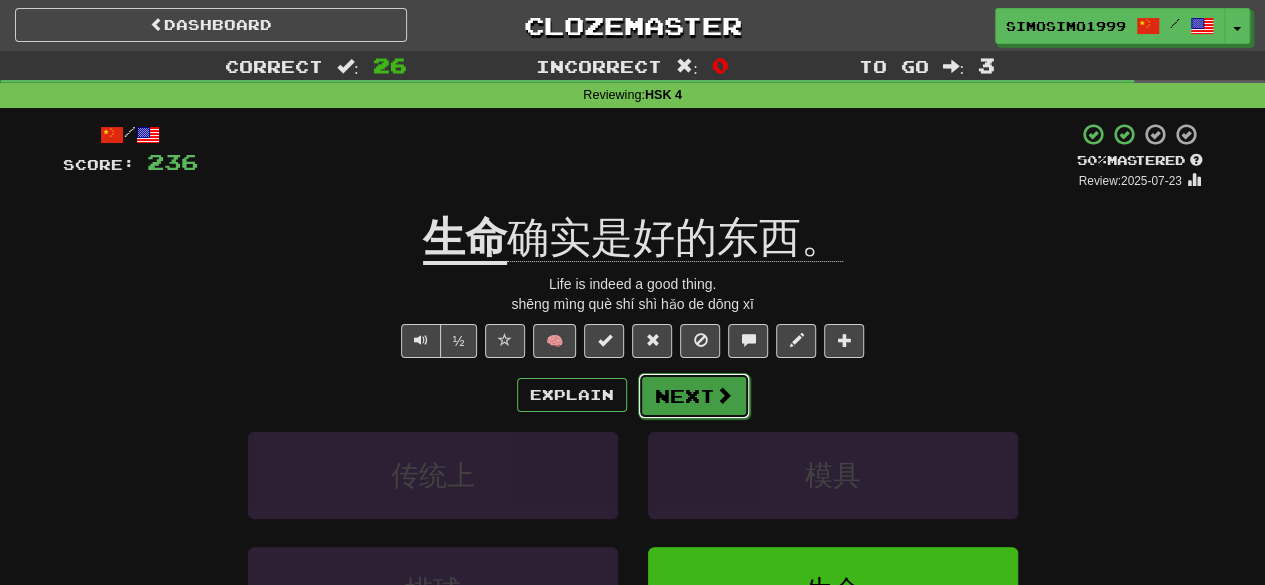 click on "Next" at bounding box center [694, 396] 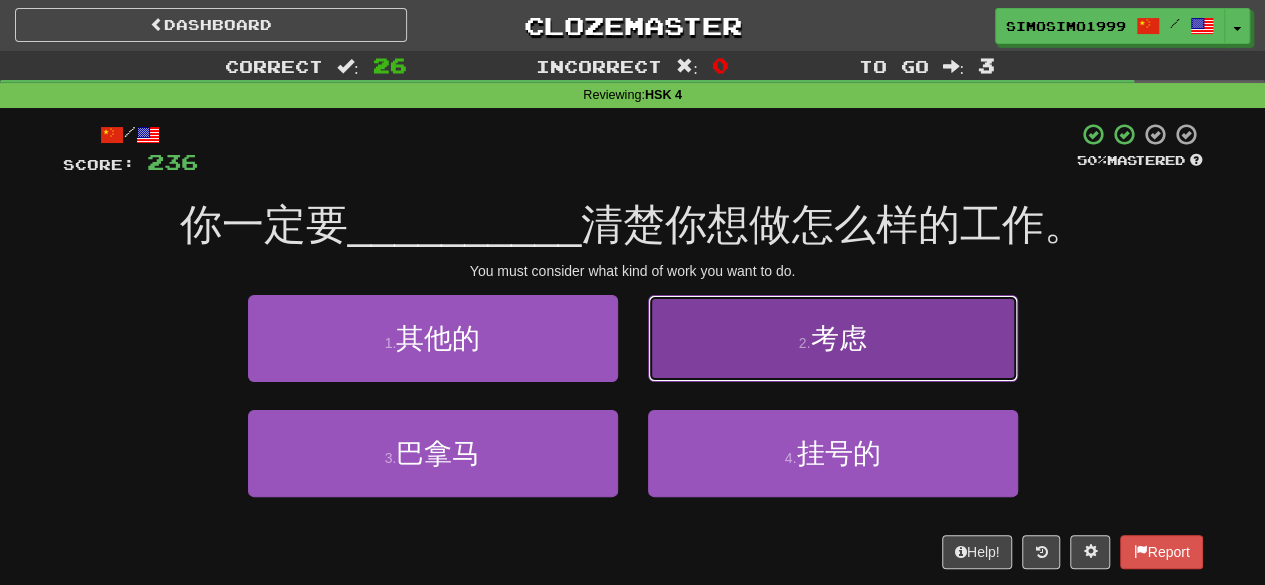 click on "2 .  考虑" at bounding box center [833, 338] 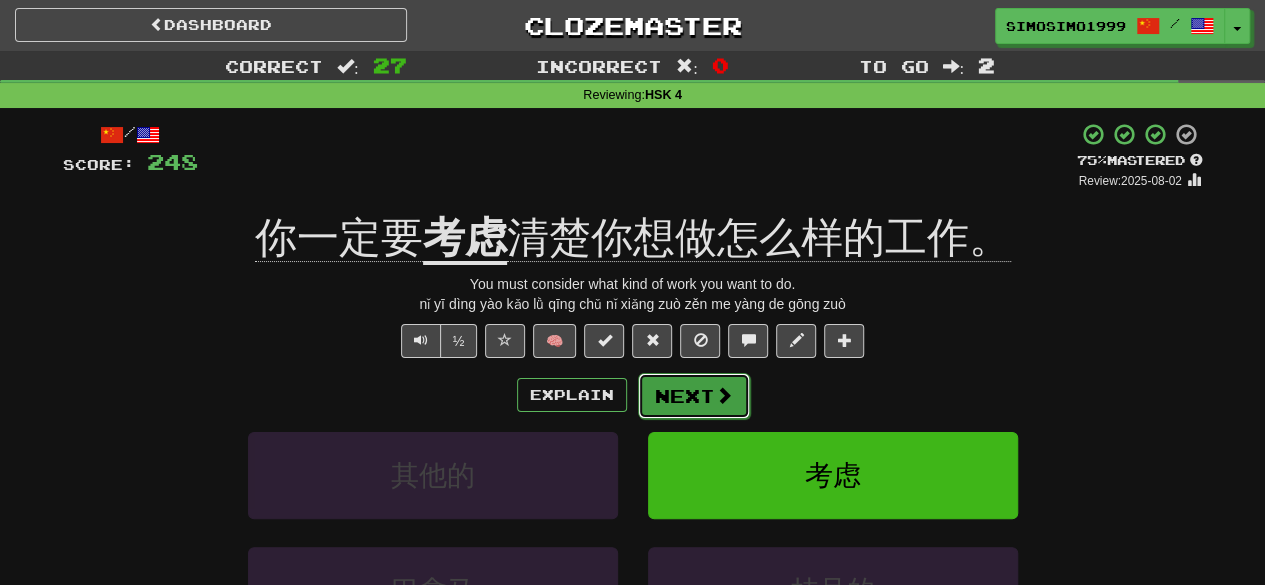 click at bounding box center [724, 395] 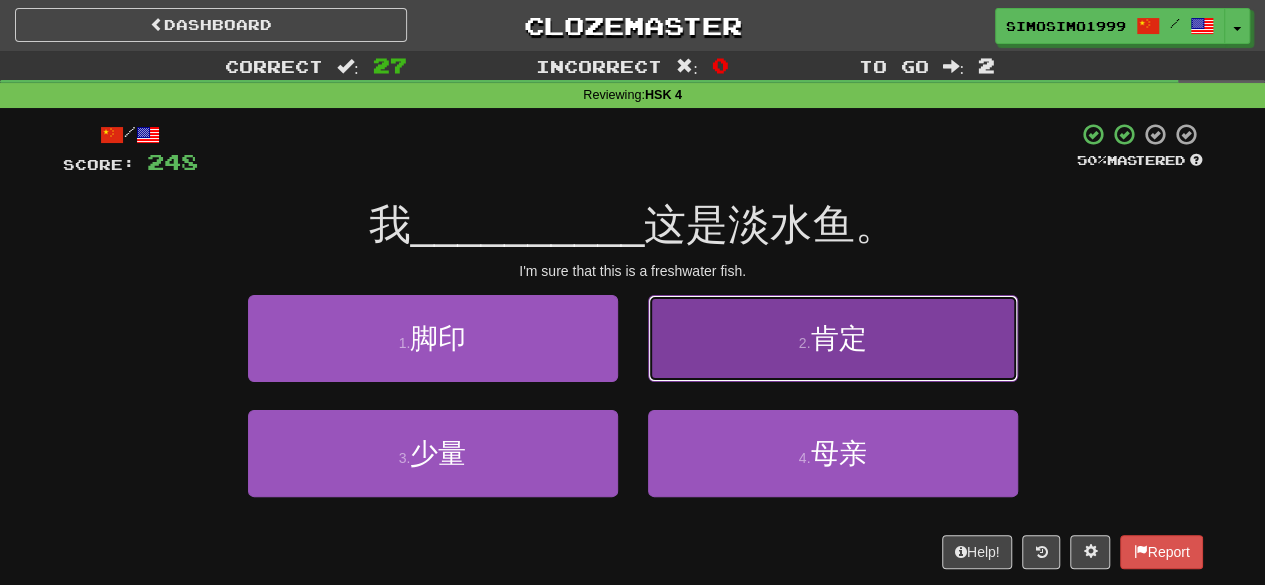 click on "2 .  肯定" at bounding box center [833, 338] 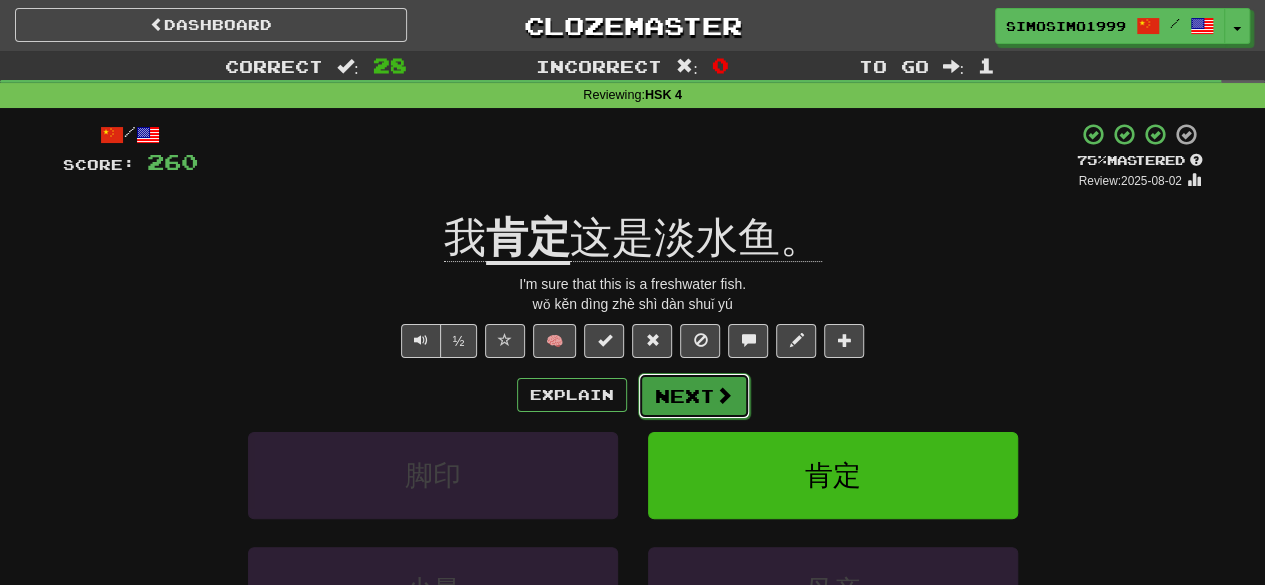 click at bounding box center (724, 395) 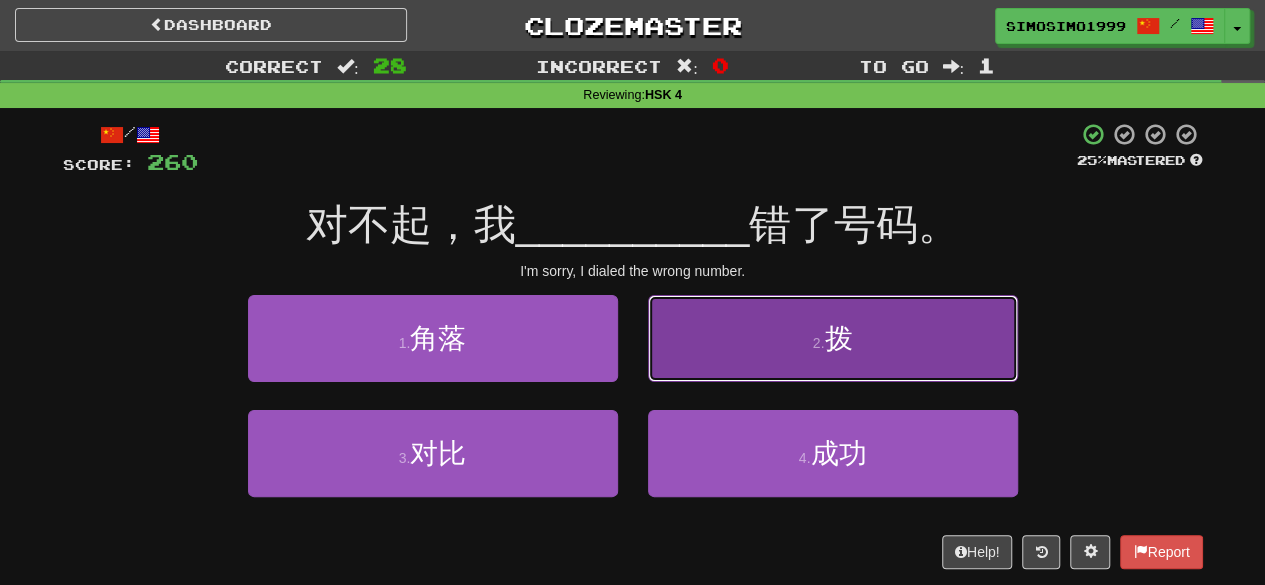 click on "拨" at bounding box center (838, 338) 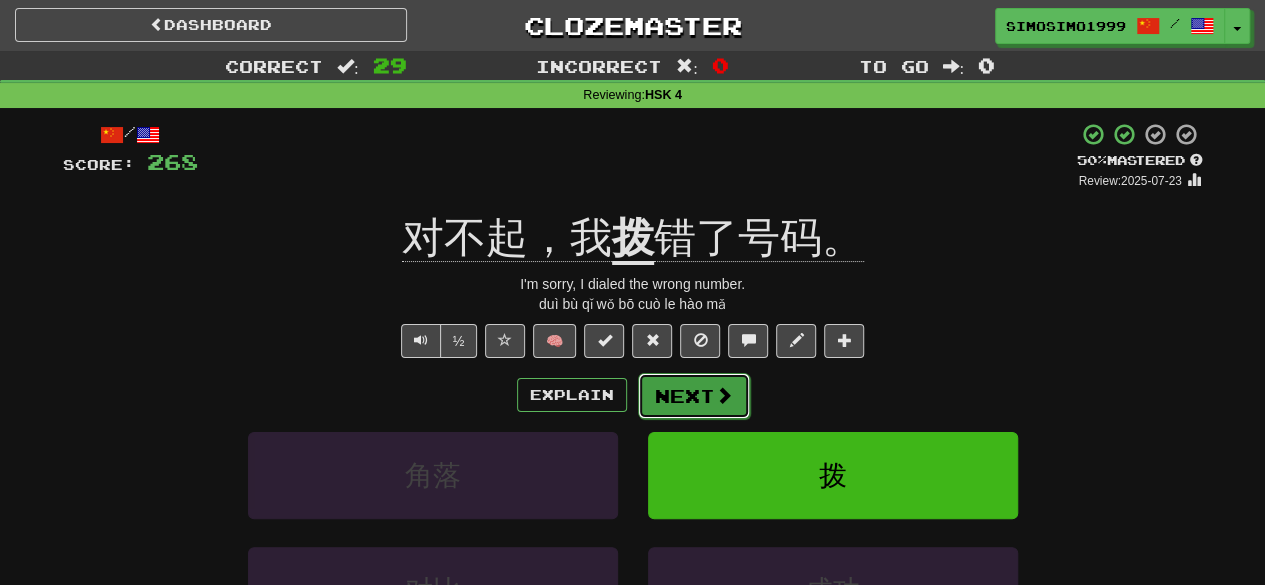 click at bounding box center (724, 395) 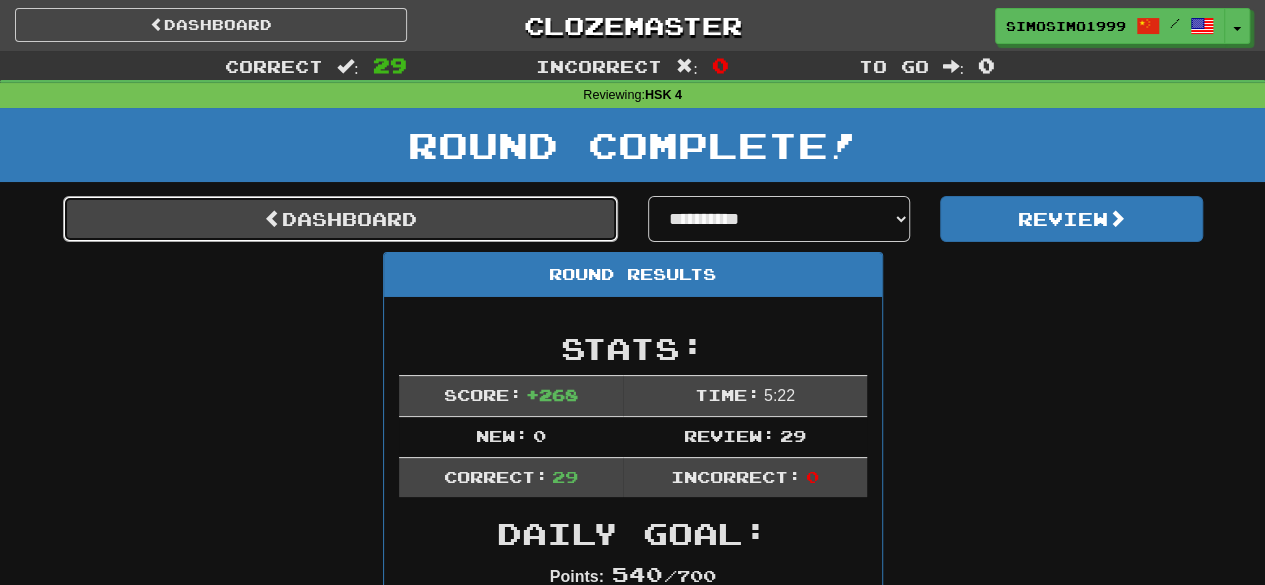 click on "Dashboard" at bounding box center [340, 219] 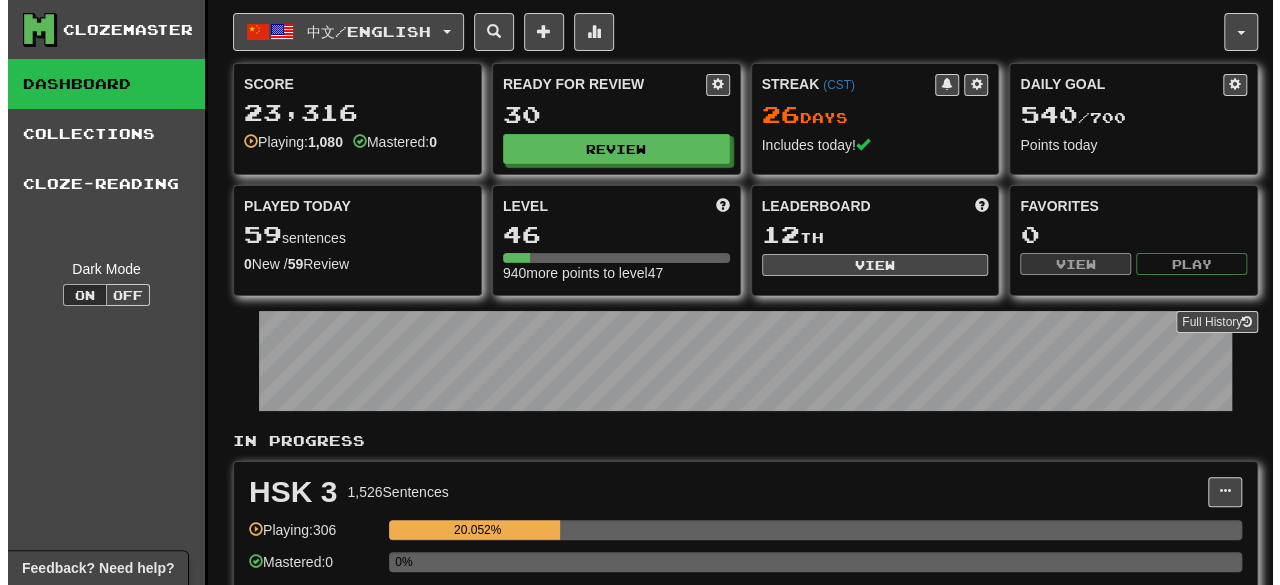 scroll, scrollTop: 0, scrollLeft: 0, axis: both 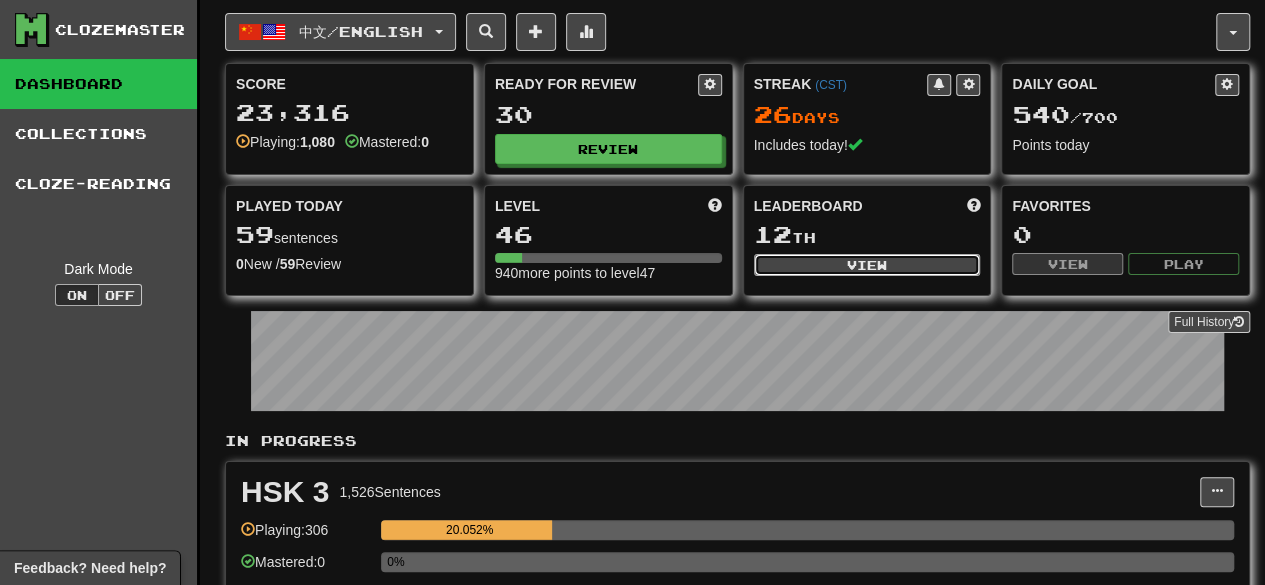 click on "View" at bounding box center [867, 265] 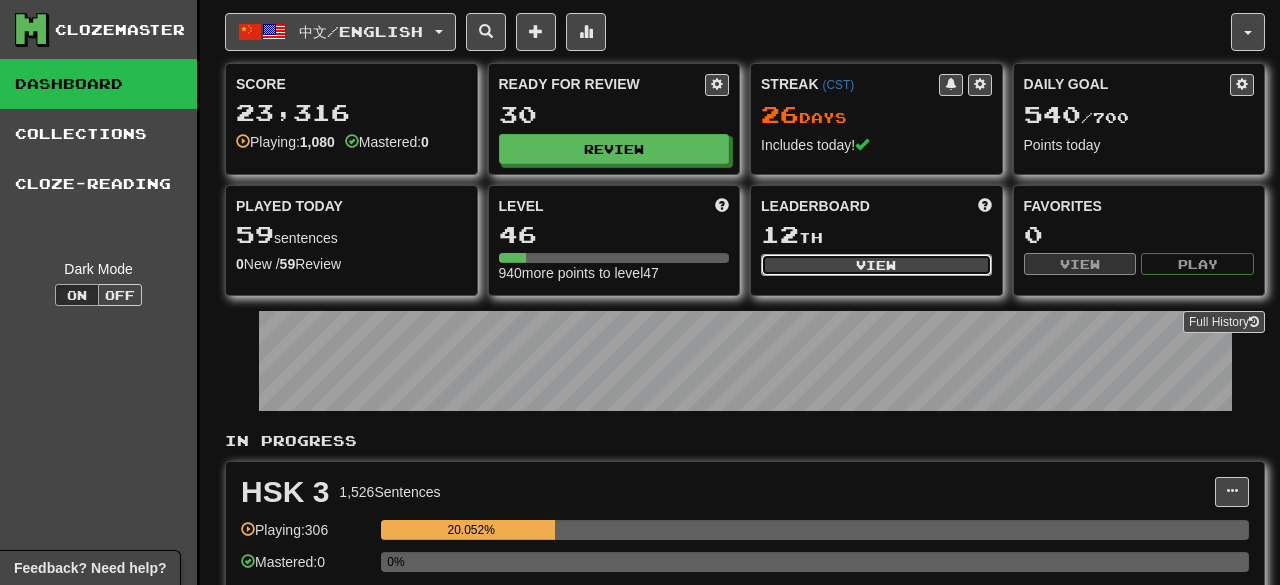 select on "**********" 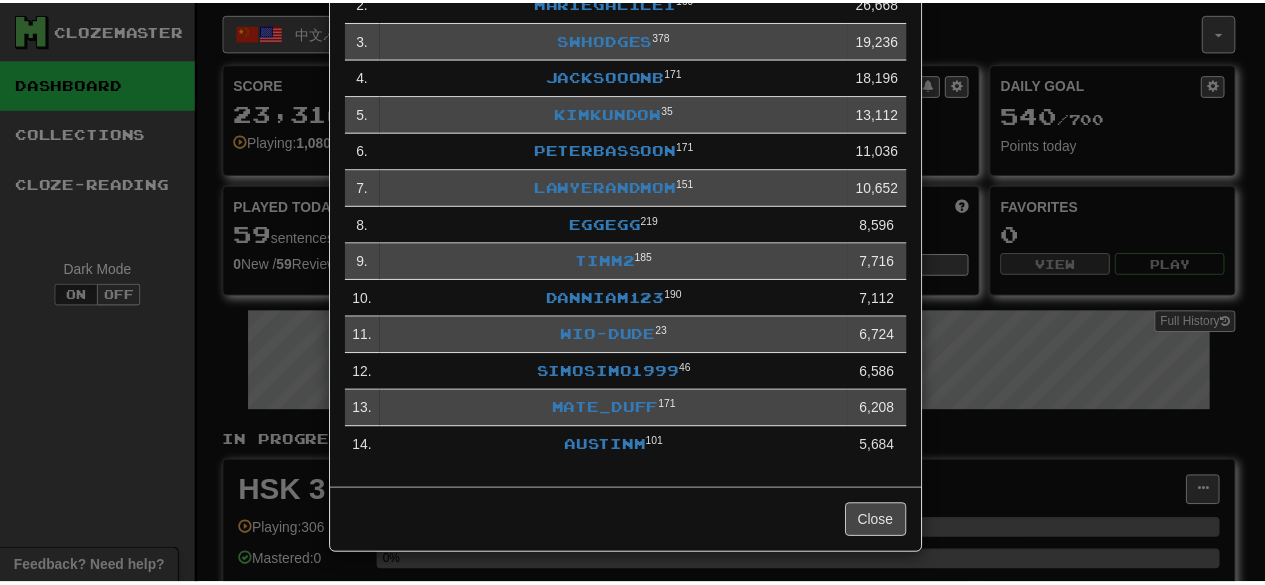 scroll, scrollTop: 0, scrollLeft: 0, axis: both 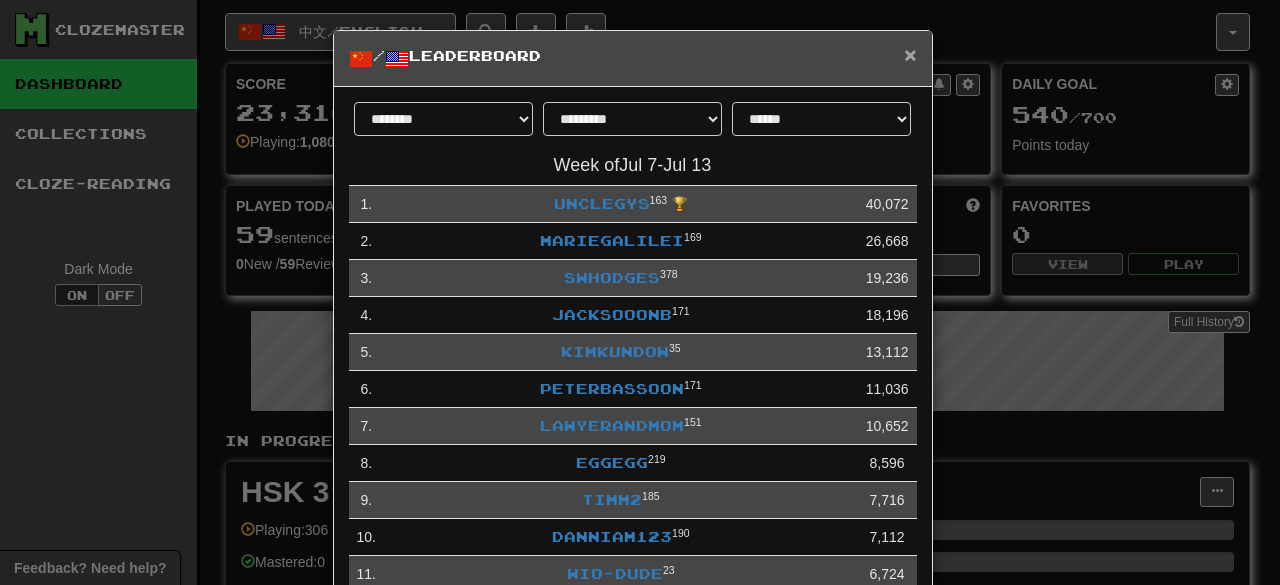 click on "×" at bounding box center [910, 54] 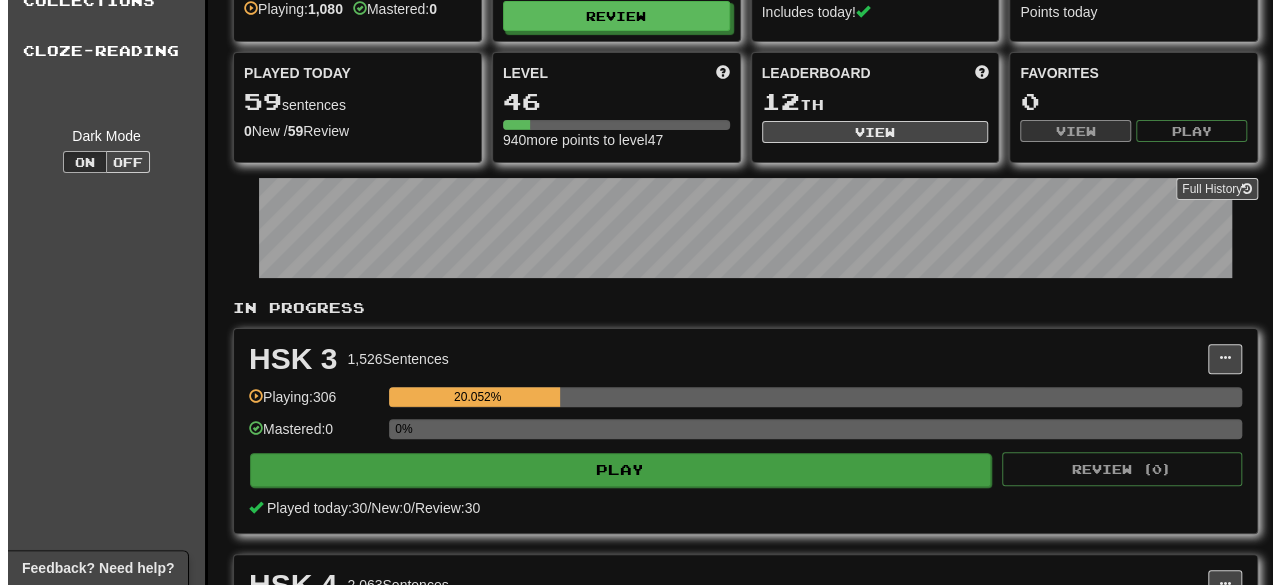 scroll, scrollTop: 266, scrollLeft: 0, axis: vertical 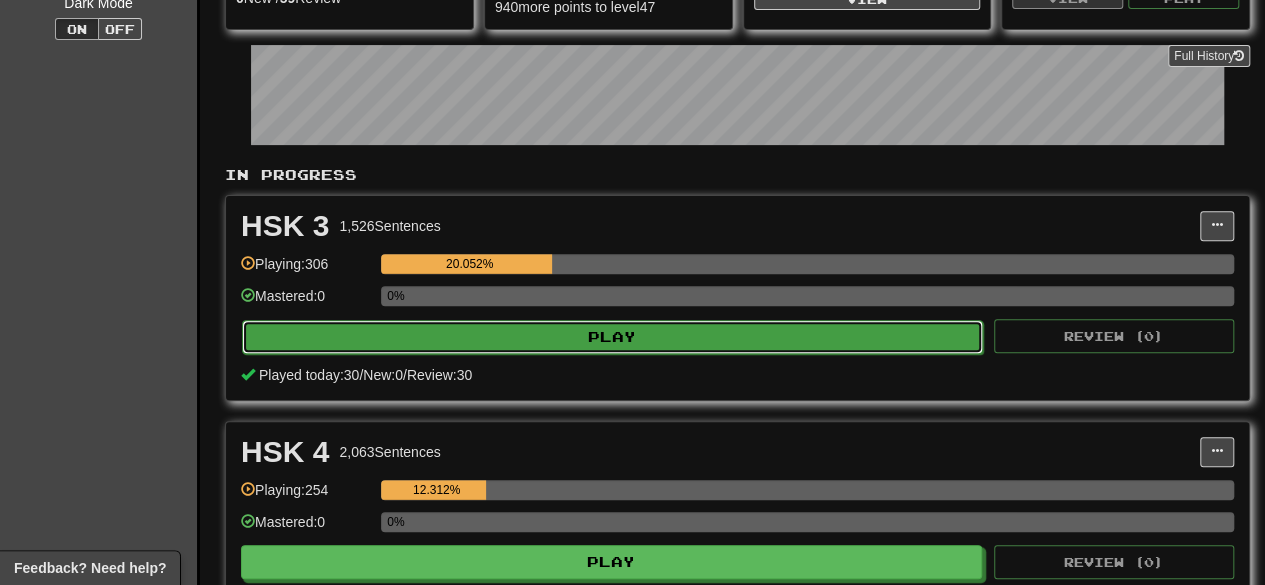 click on "Play" at bounding box center (612, 337) 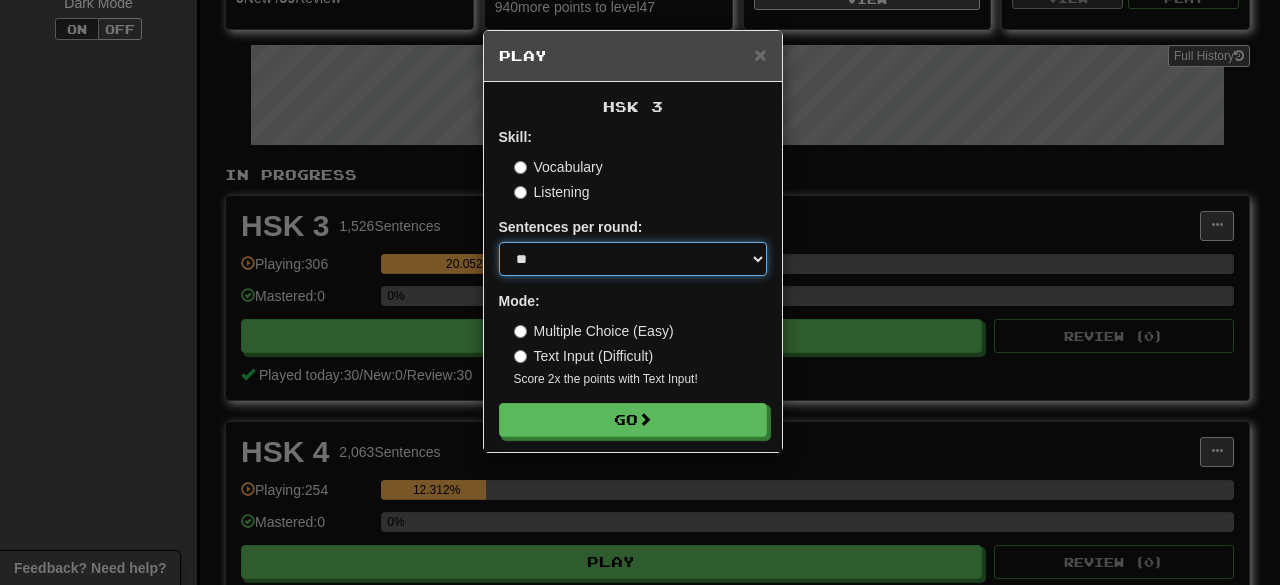 click on "* ** ** ** ** ** *** ********" at bounding box center [633, 259] 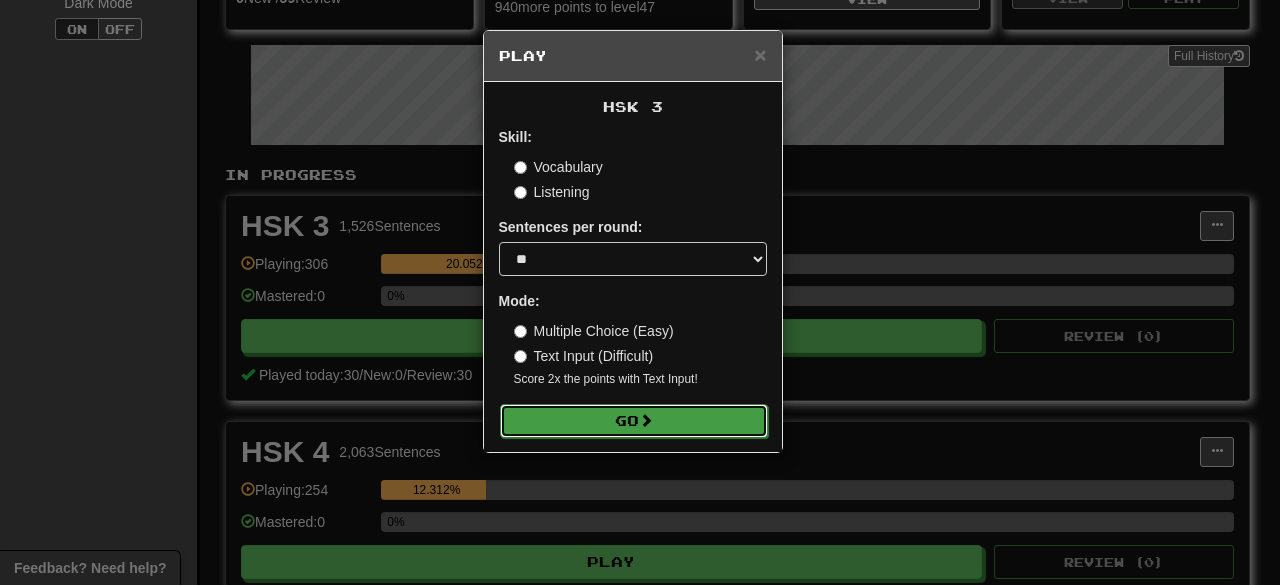 click on "Go" at bounding box center [634, 421] 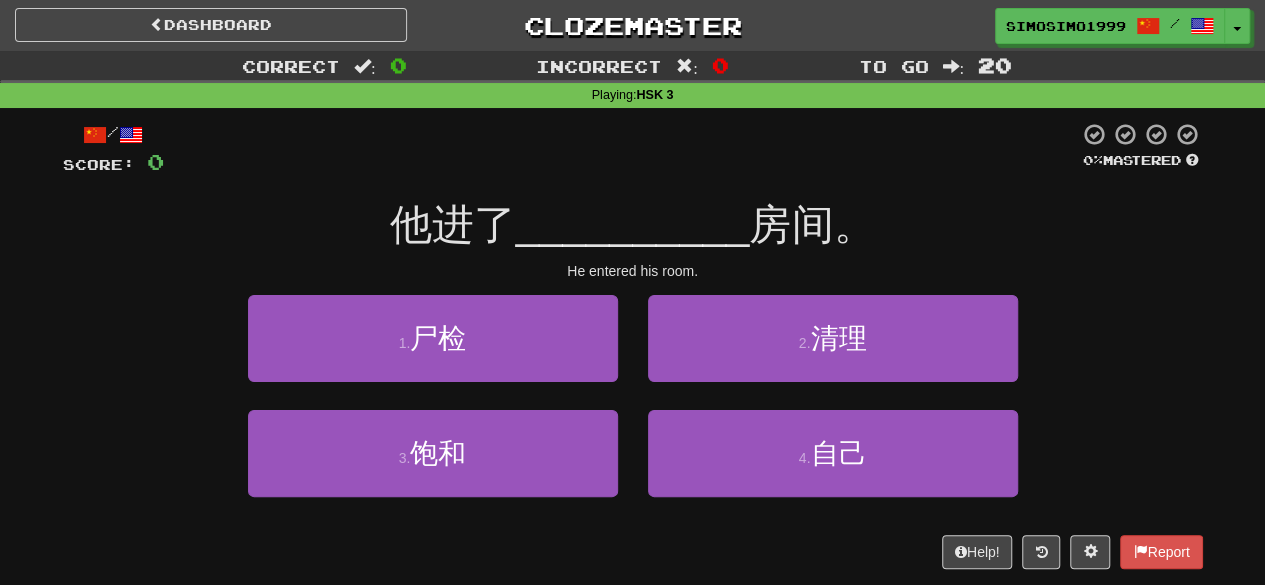 scroll, scrollTop: 0, scrollLeft: 0, axis: both 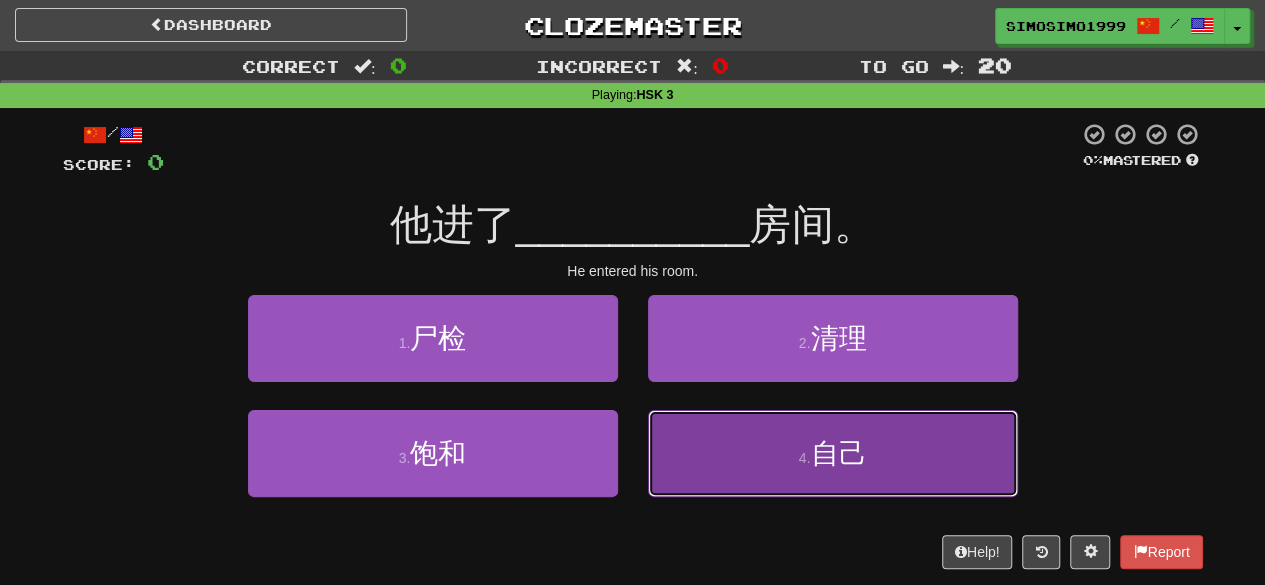 click on "4 .  自己" at bounding box center (833, 453) 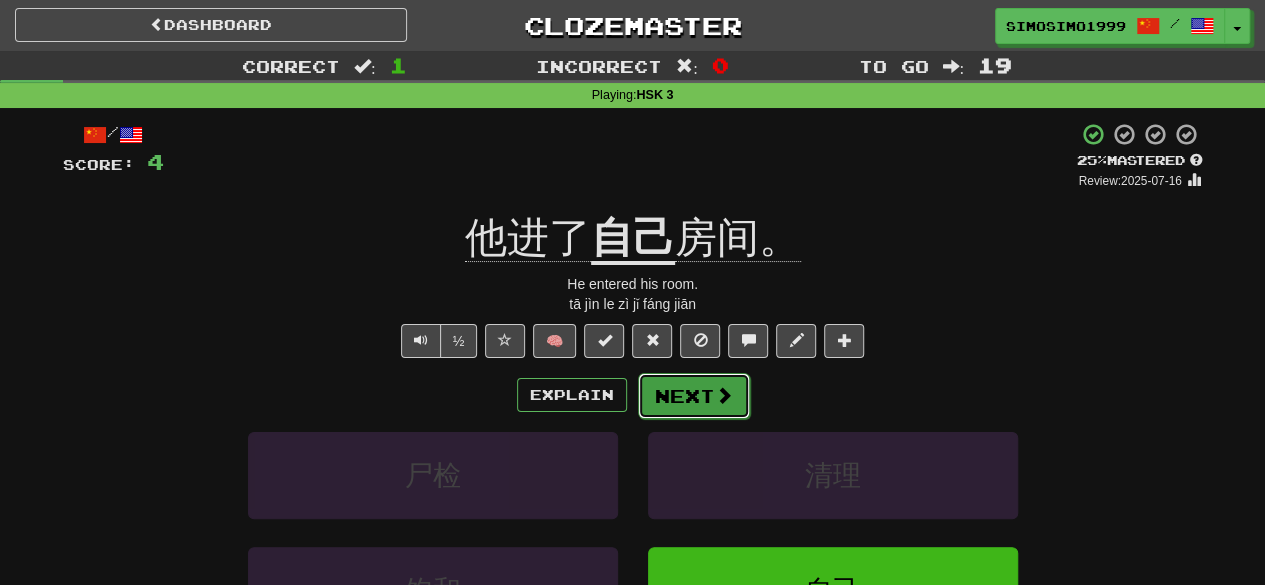 click at bounding box center (724, 395) 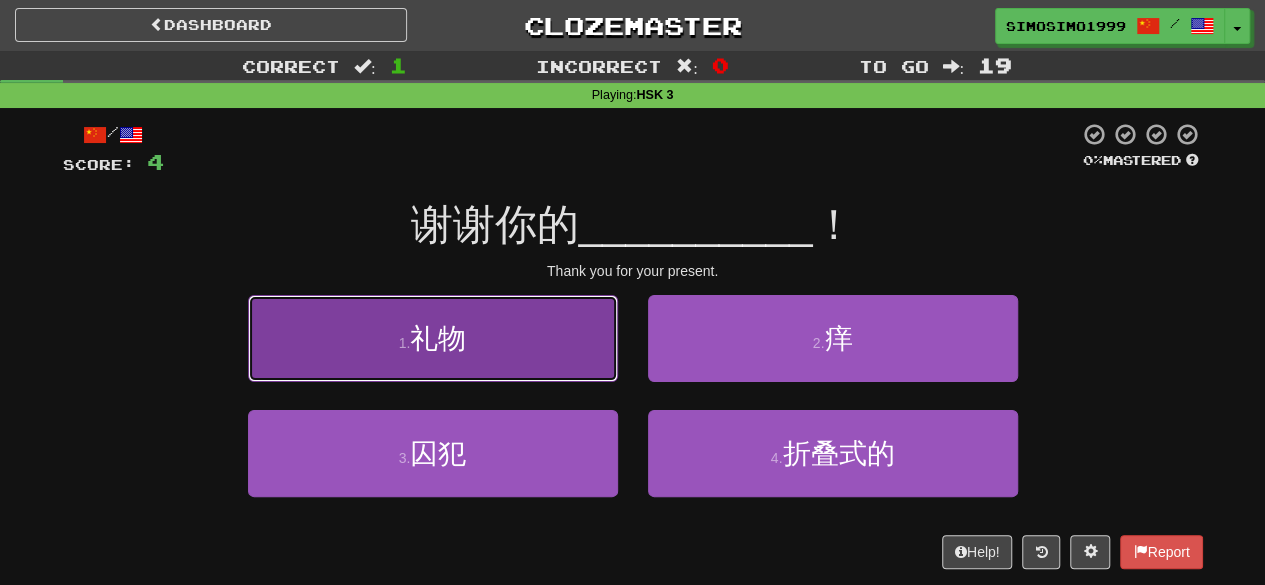 click on "1 .  礼物" at bounding box center (433, 338) 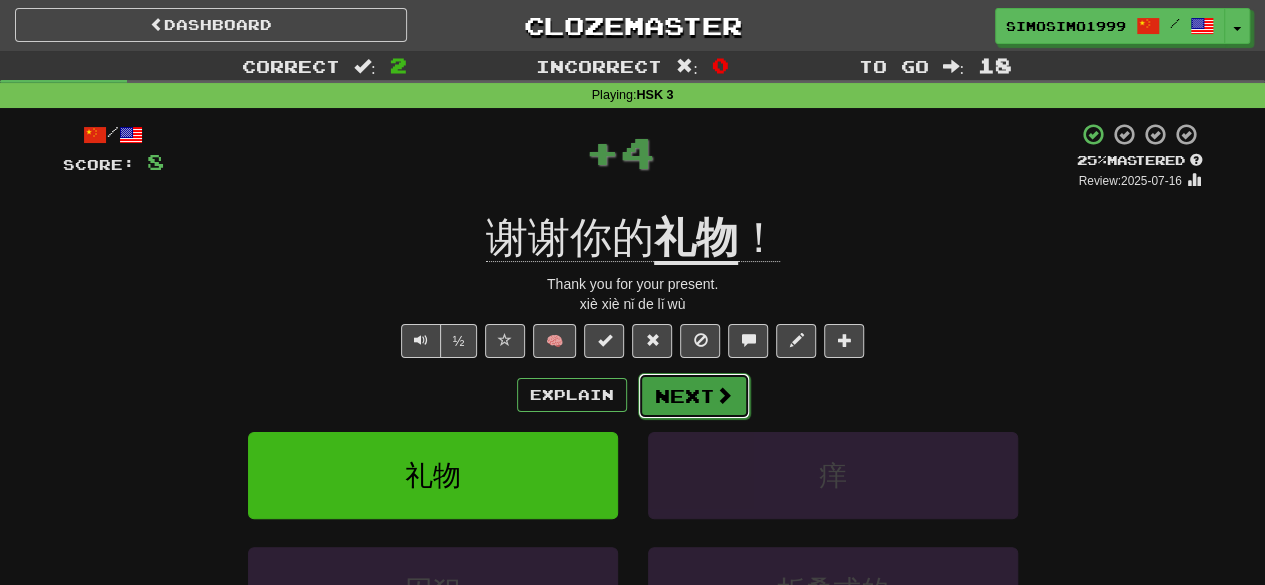 click on "Next" at bounding box center [694, 396] 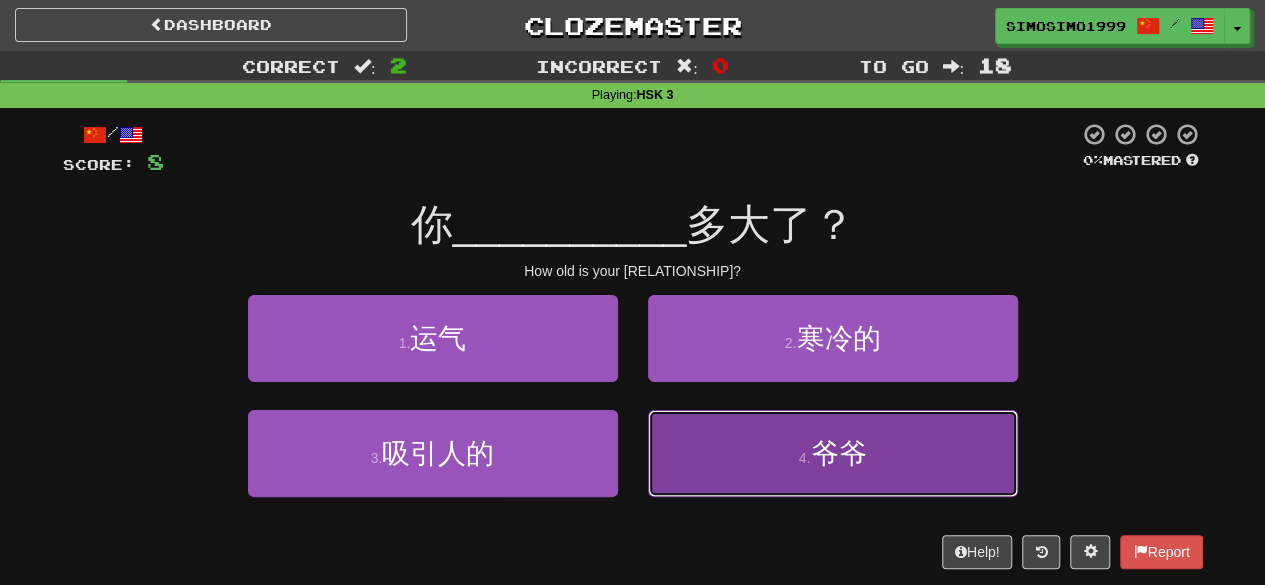 click on "4 .  爷爷" at bounding box center (833, 453) 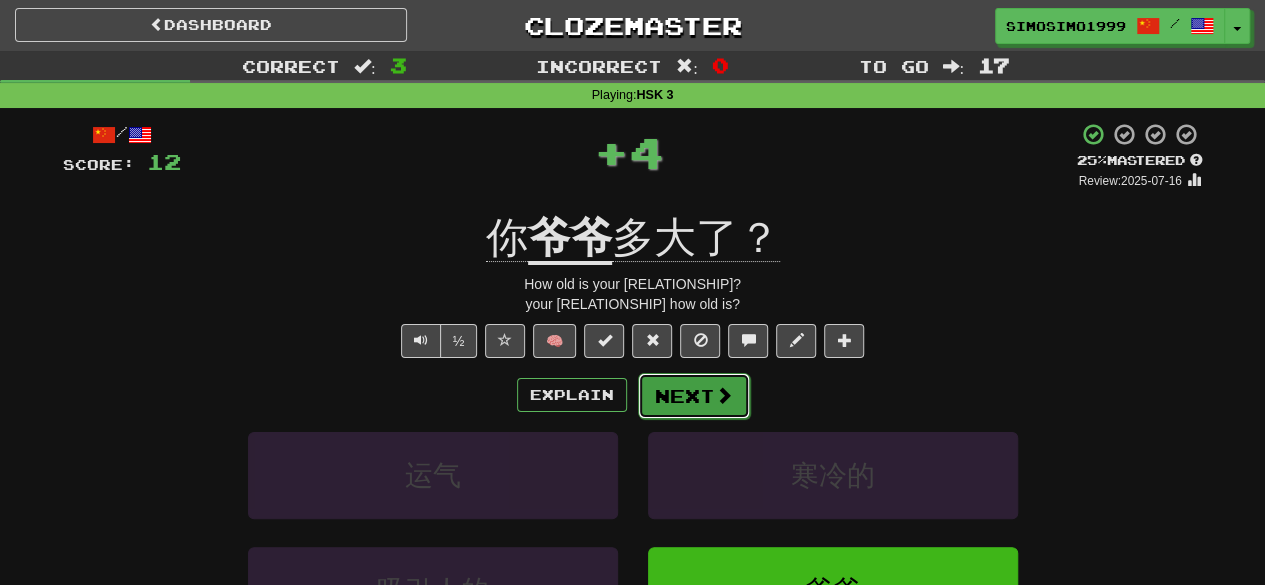 click at bounding box center (724, 395) 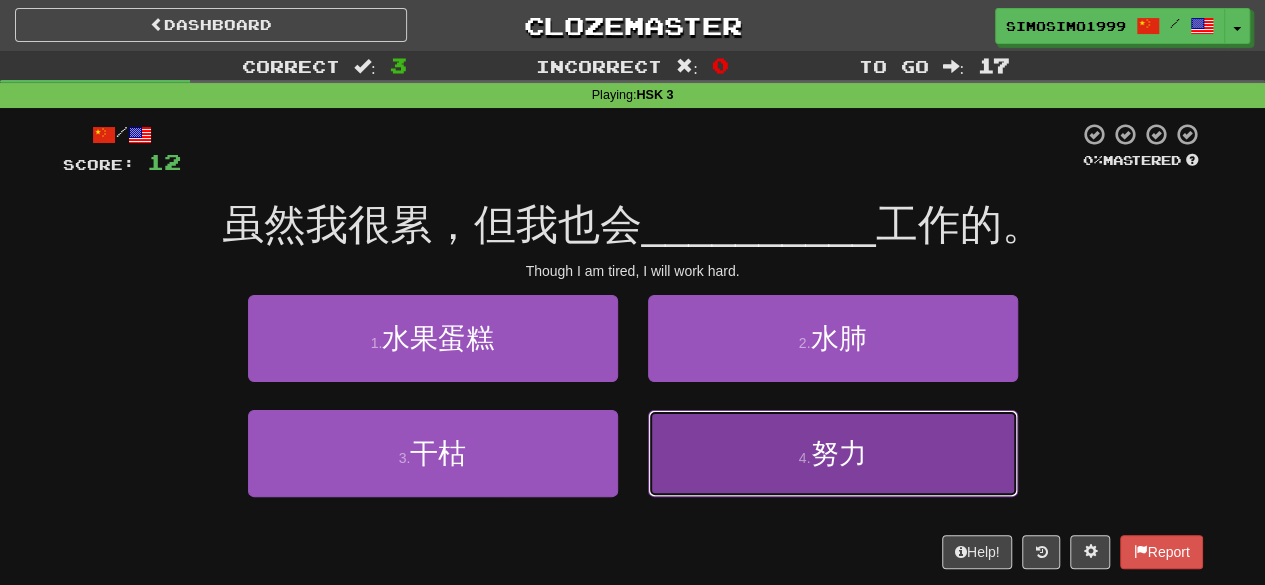 click on "努力" at bounding box center [838, 453] 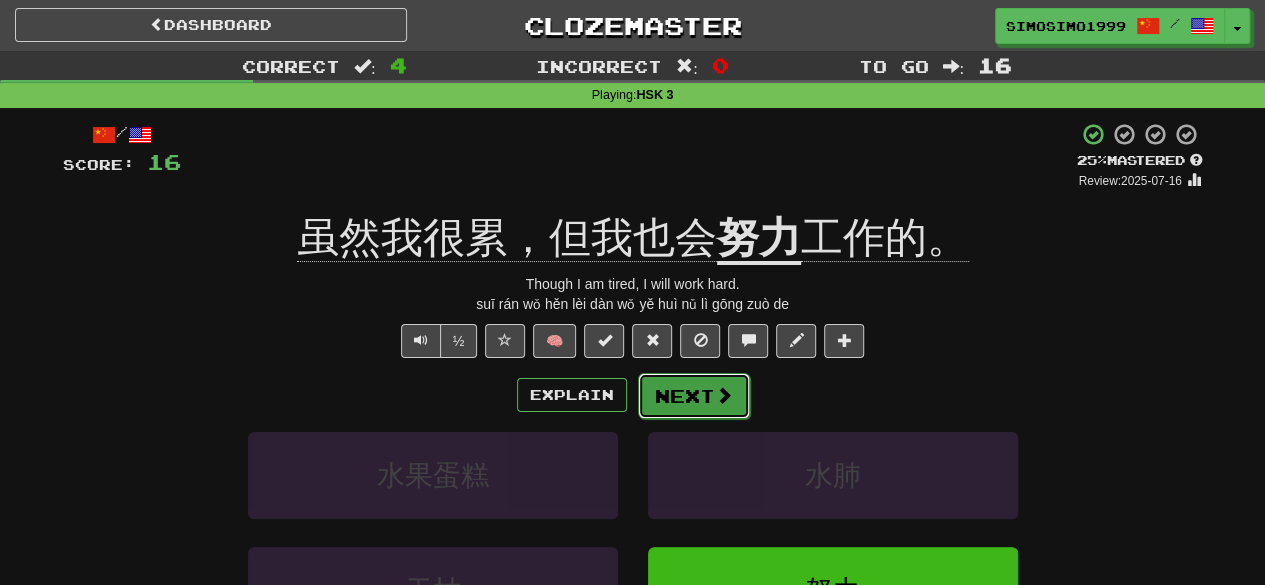 click on "Next" at bounding box center (694, 396) 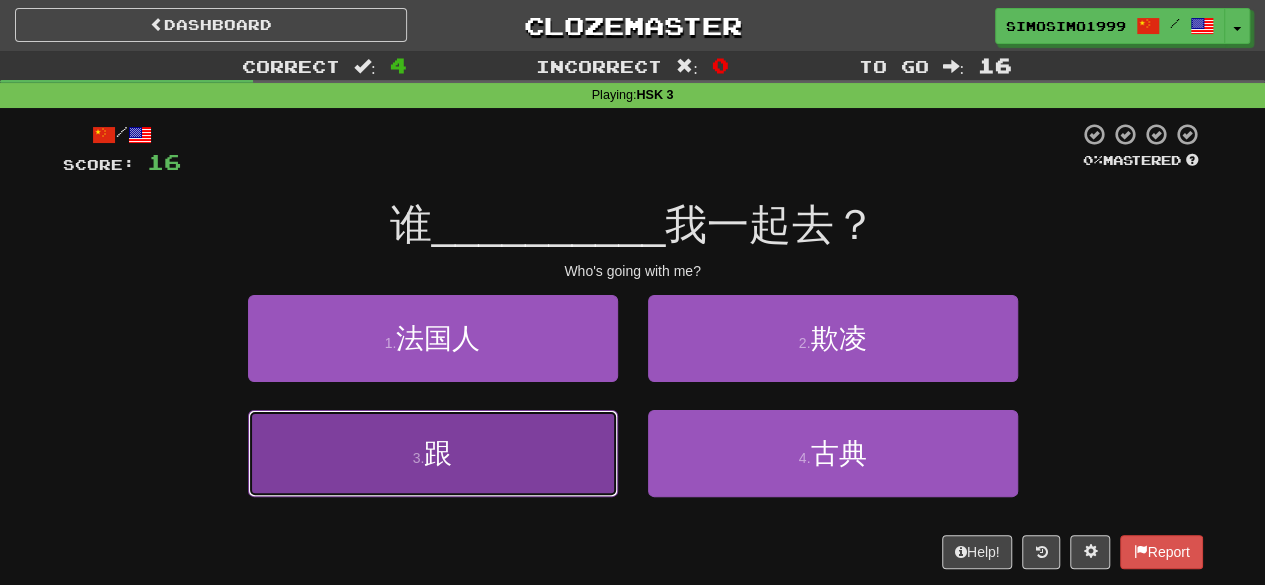 click on "3 .  跟" at bounding box center [433, 453] 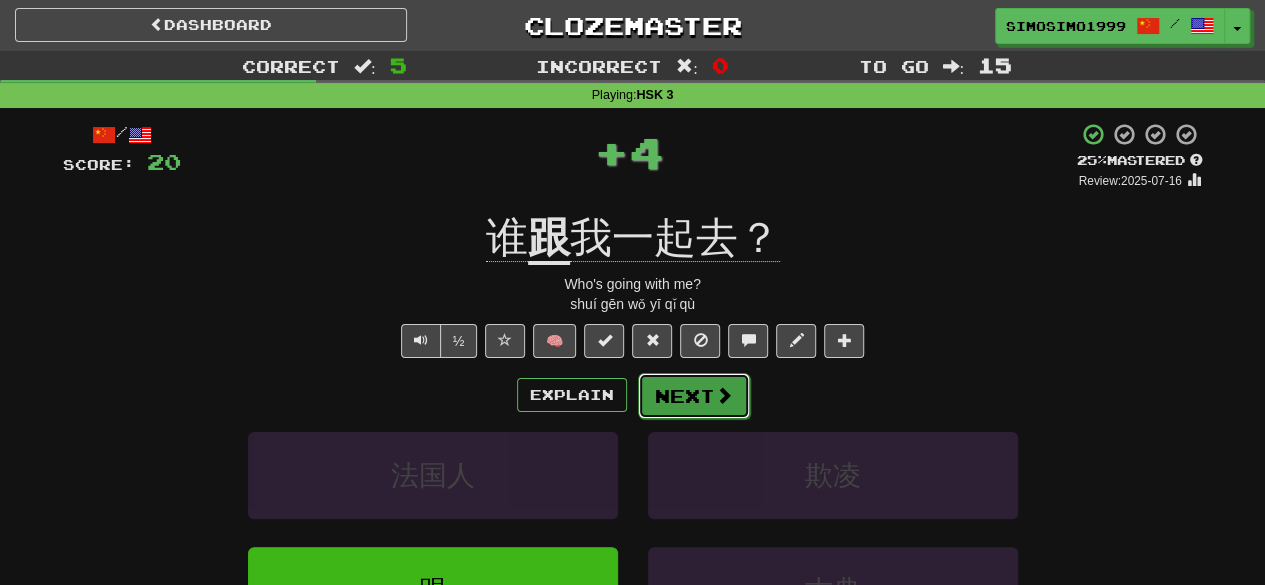click on "Next" at bounding box center (694, 396) 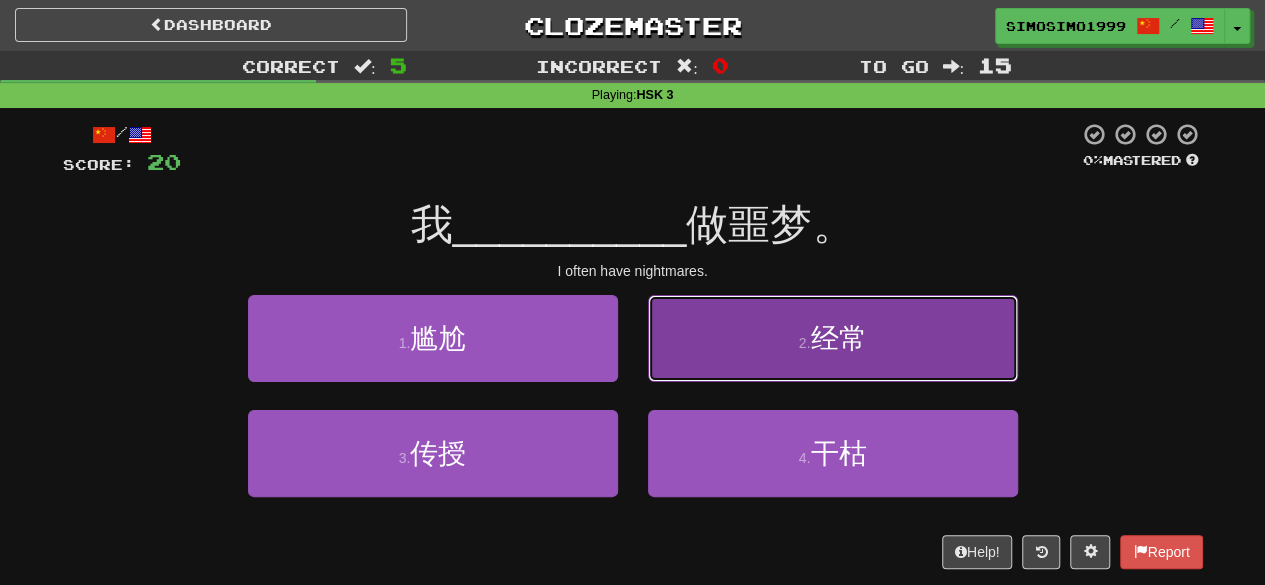 click on "2 .  经常" at bounding box center (833, 338) 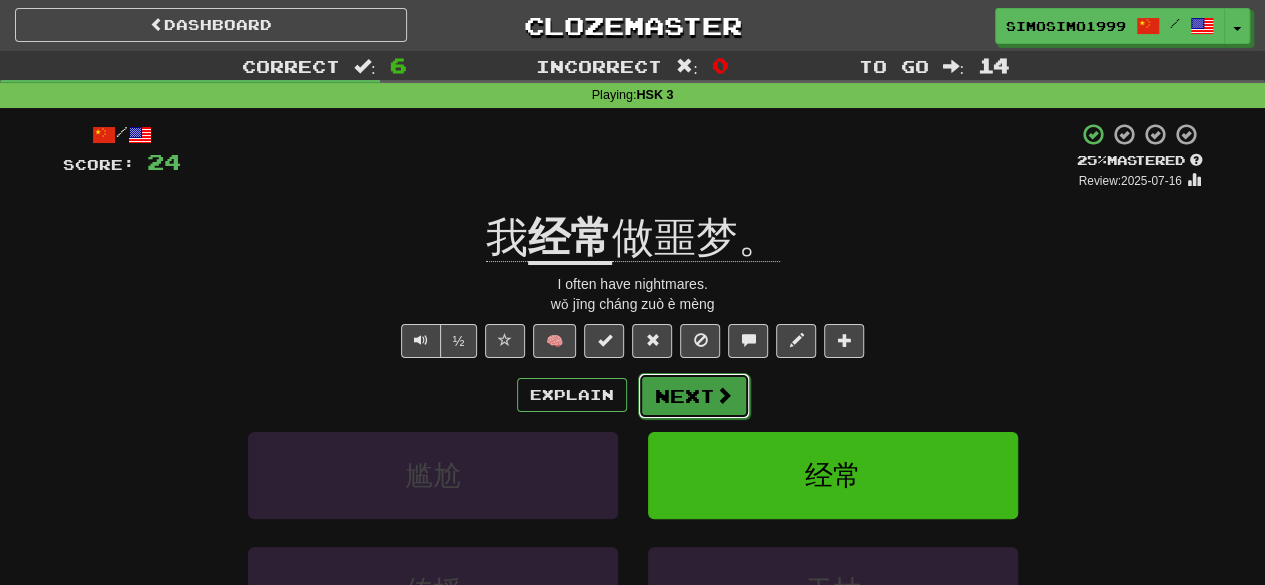 click at bounding box center [724, 395] 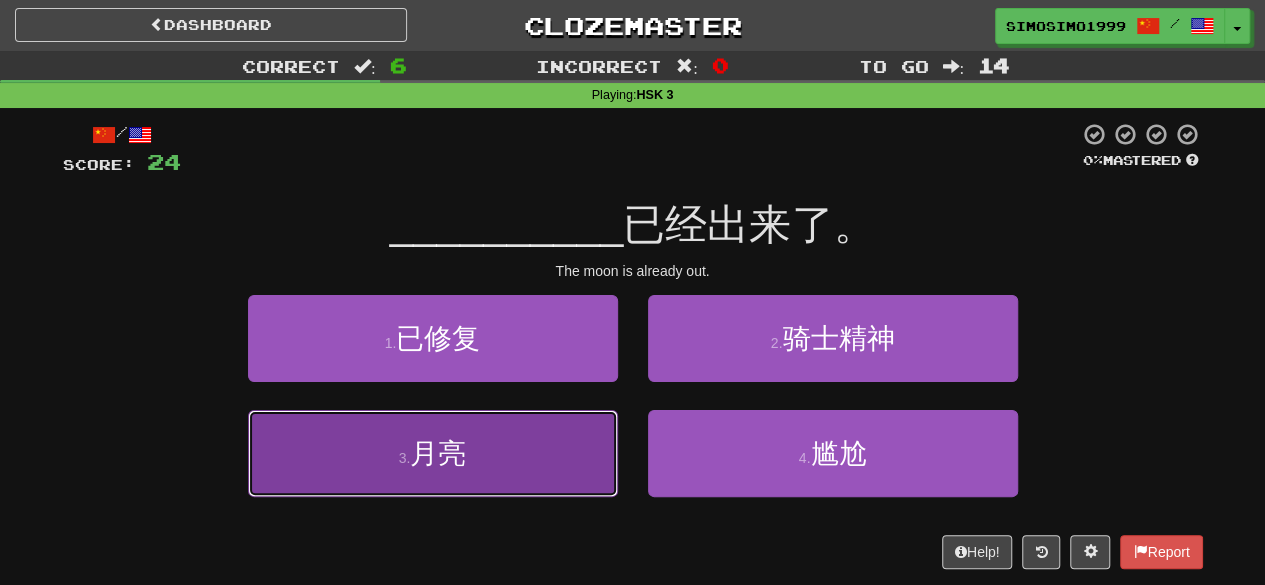 click on "3 .  月亮" at bounding box center (433, 453) 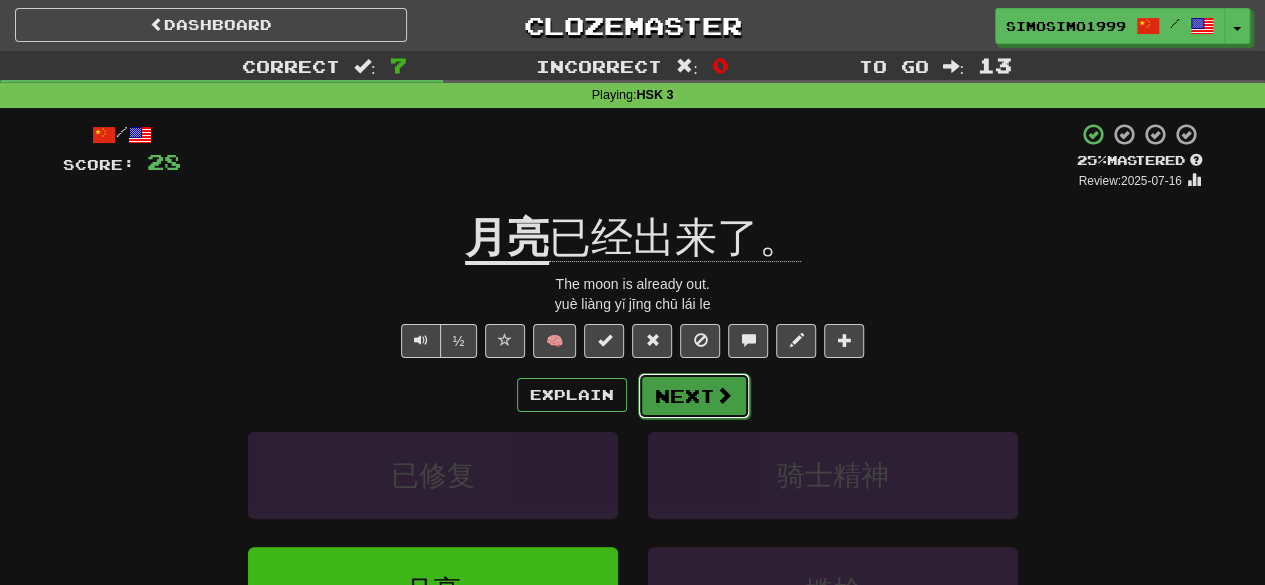 click on "Next" at bounding box center [694, 396] 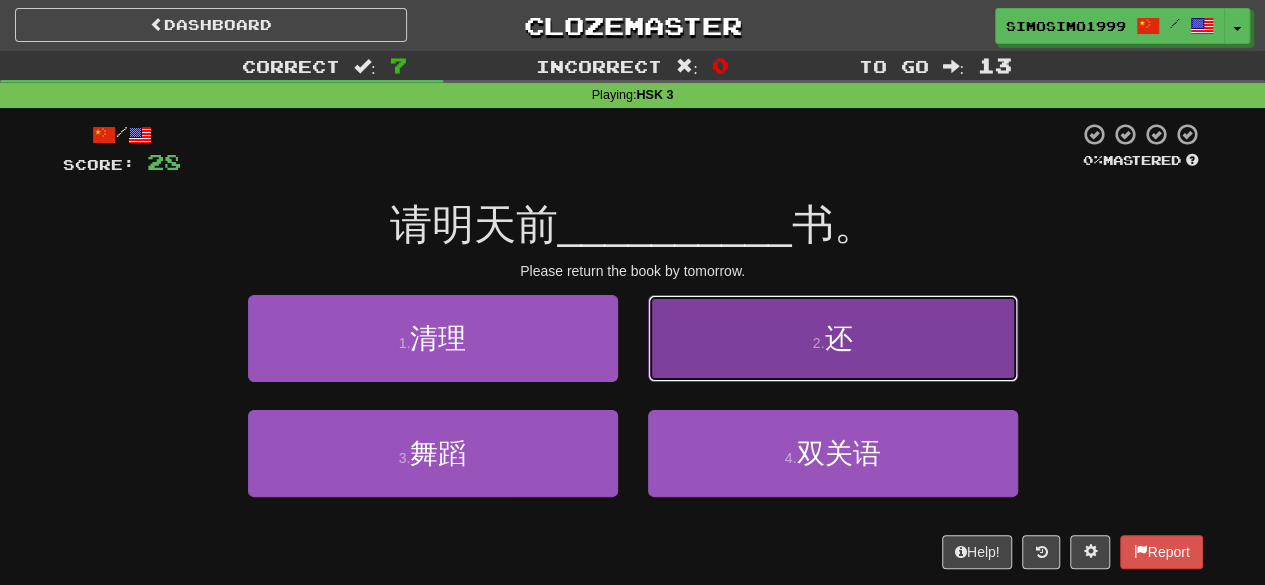 click on "2 .  还" at bounding box center [833, 338] 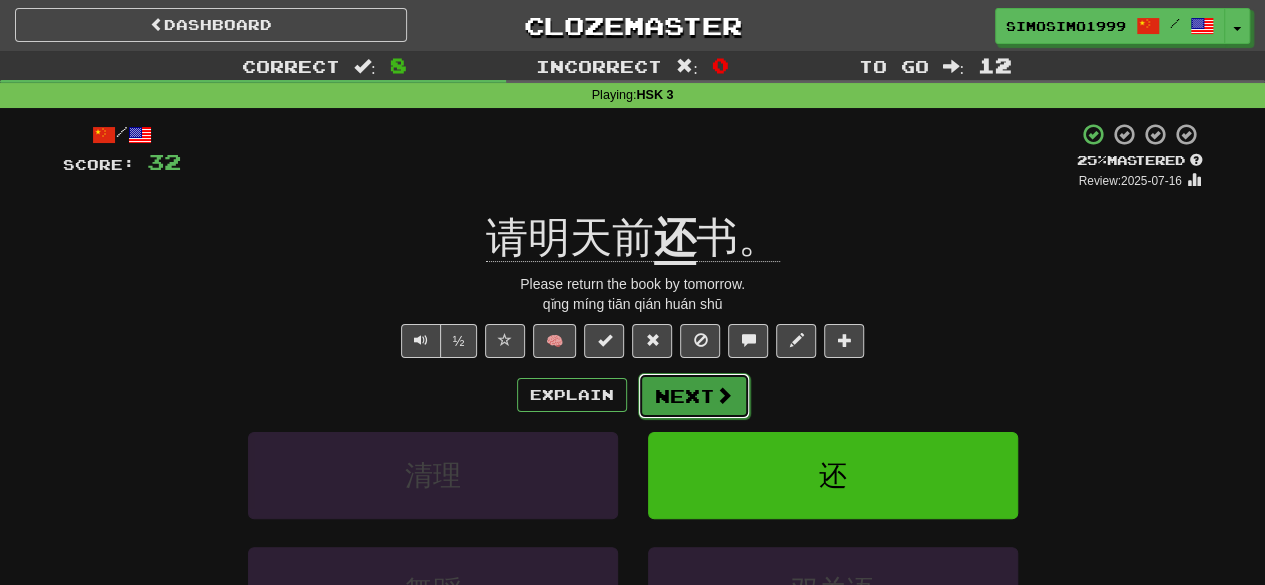 click on "Next" at bounding box center (694, 396) 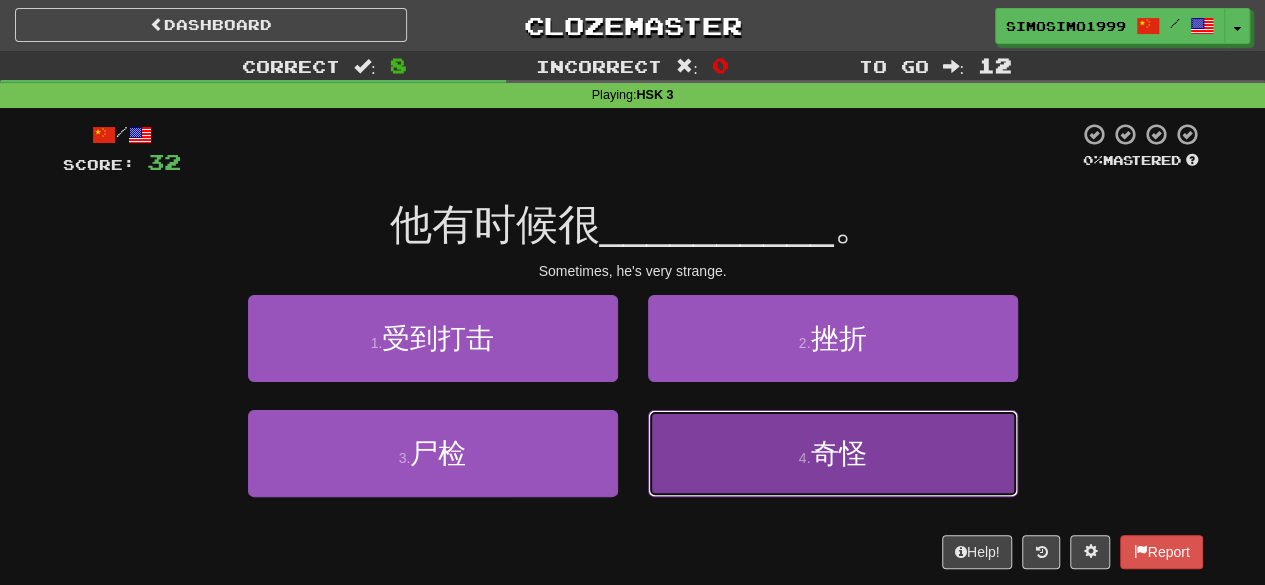 click on "奇怪" at bounding box center (838, 453) 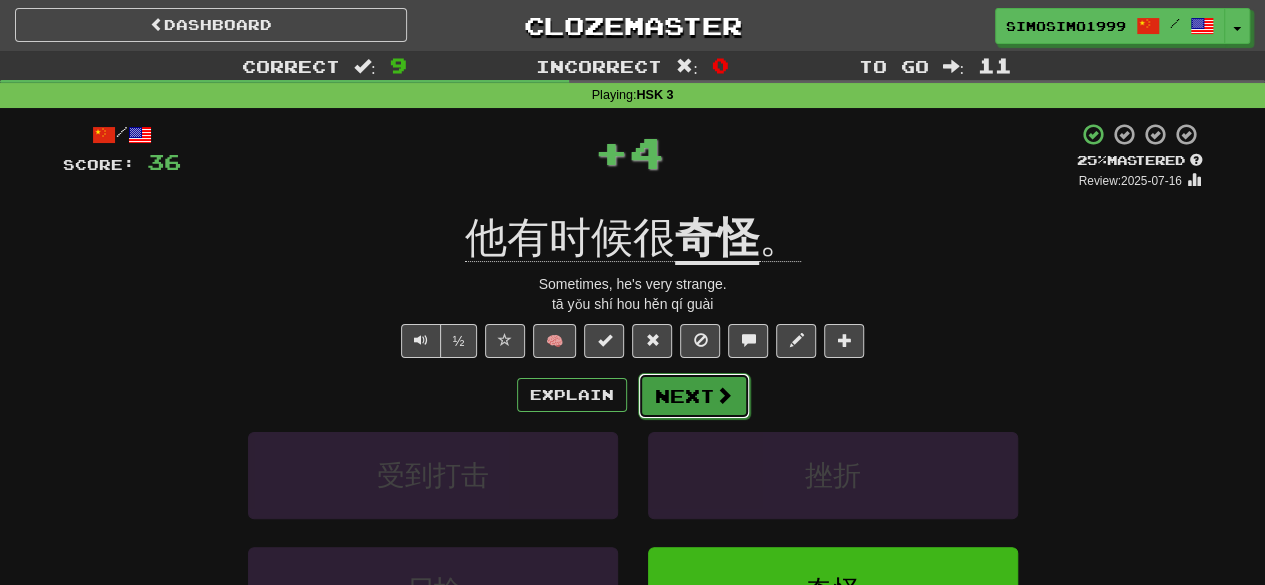 click at bounding box center [724, 395] 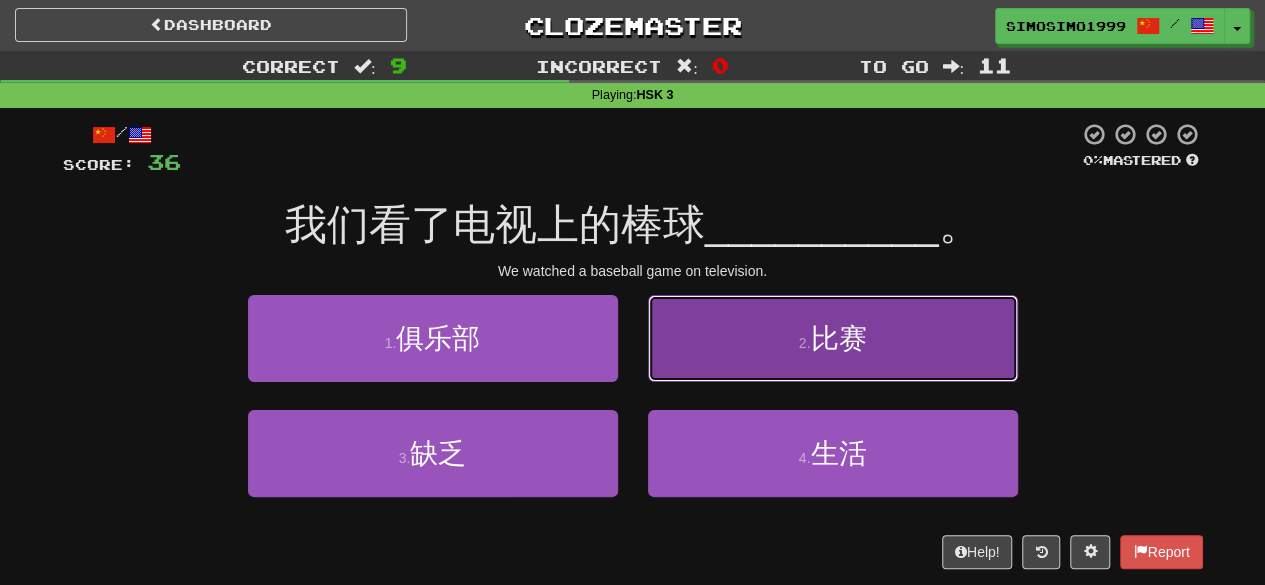 click on "比赛" at bounding box center (838, 338) 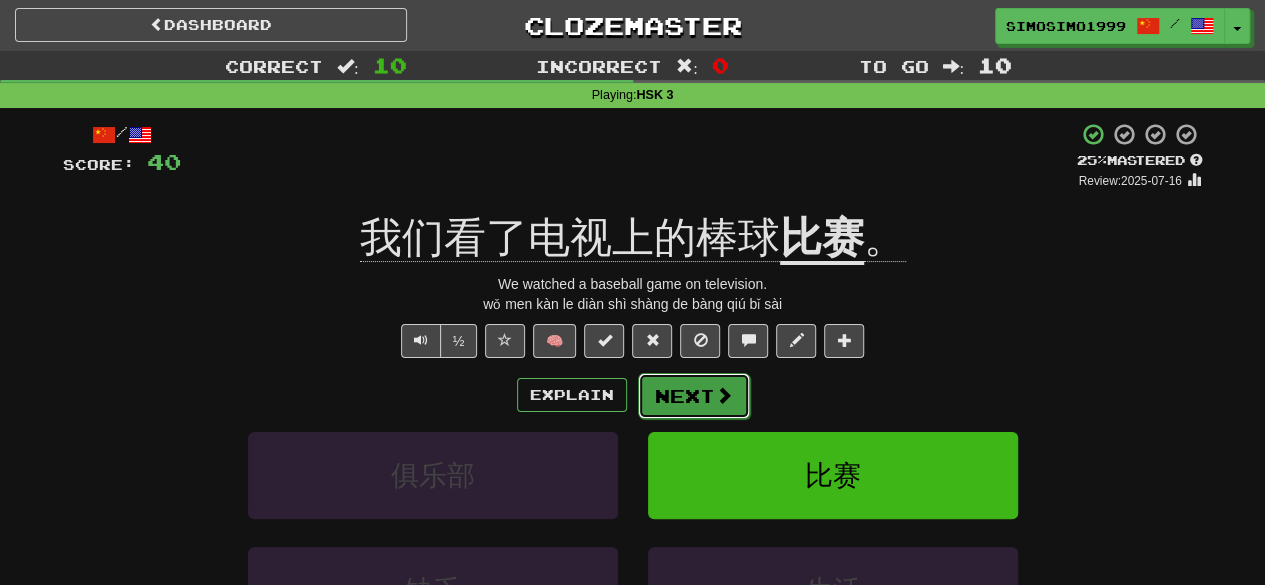 click on "Next" at bounding box center (694, 396) 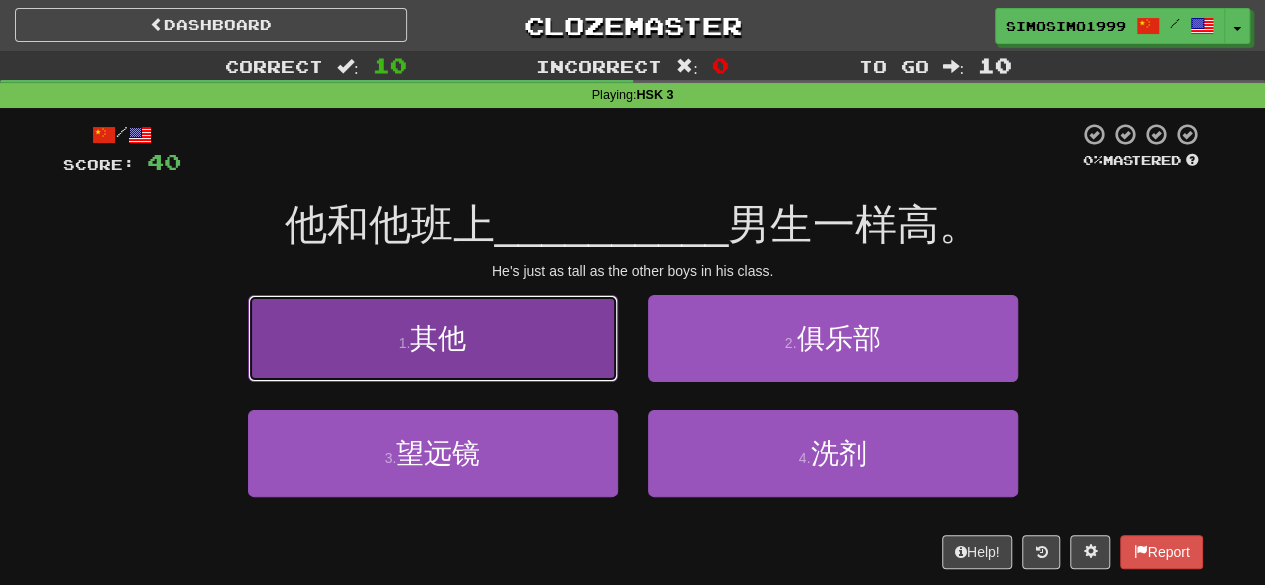click on "其他" at bounding box center [438, 338] 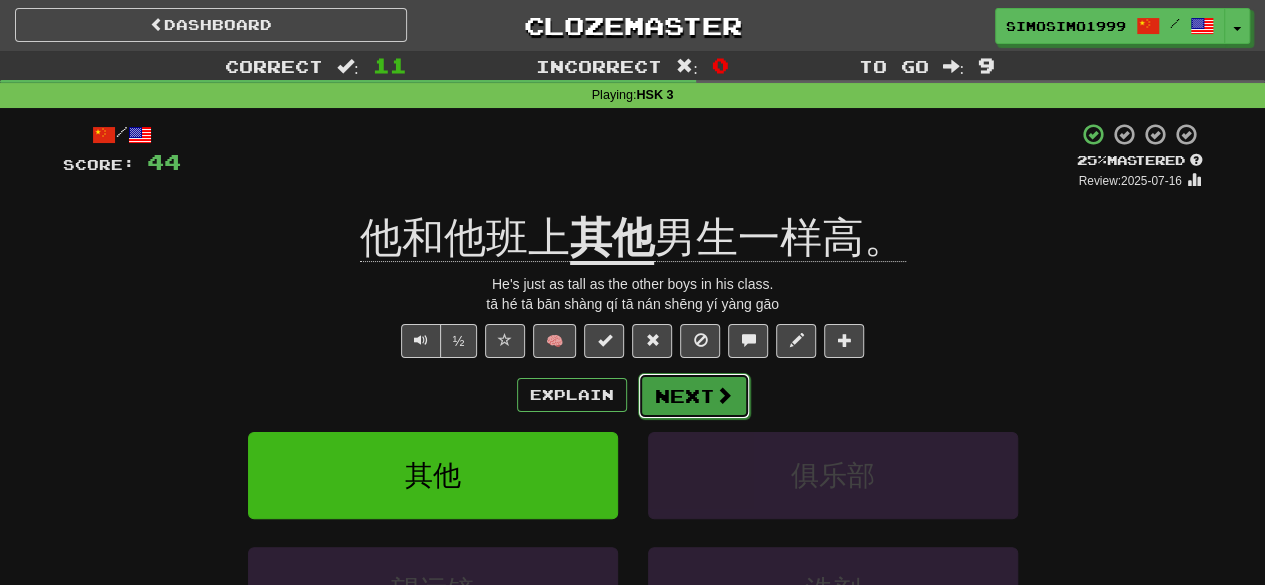click on "Next" at bounding box center (694, 396) 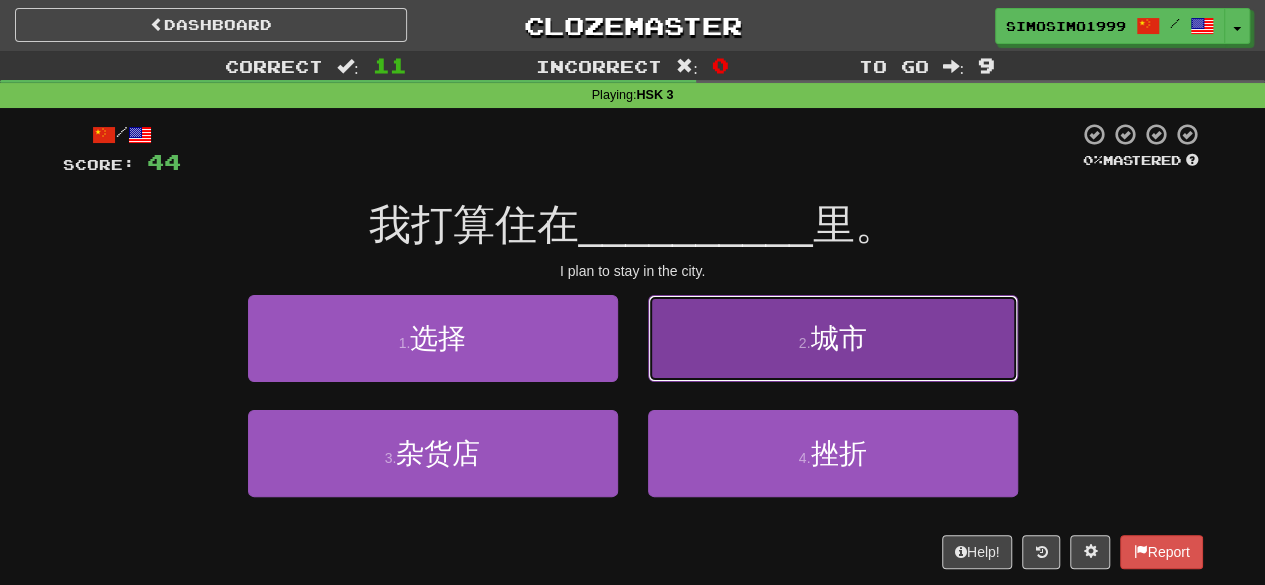 click on "2 .  城市" at bounding box center (833, 338) 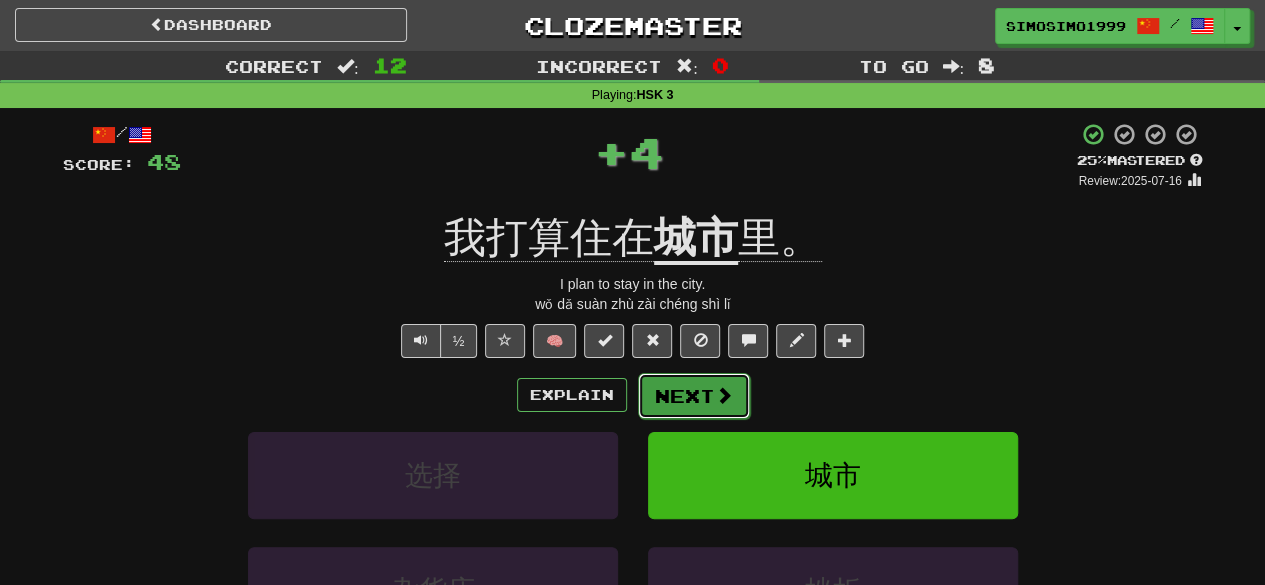 click at bounding box center [724, 395] 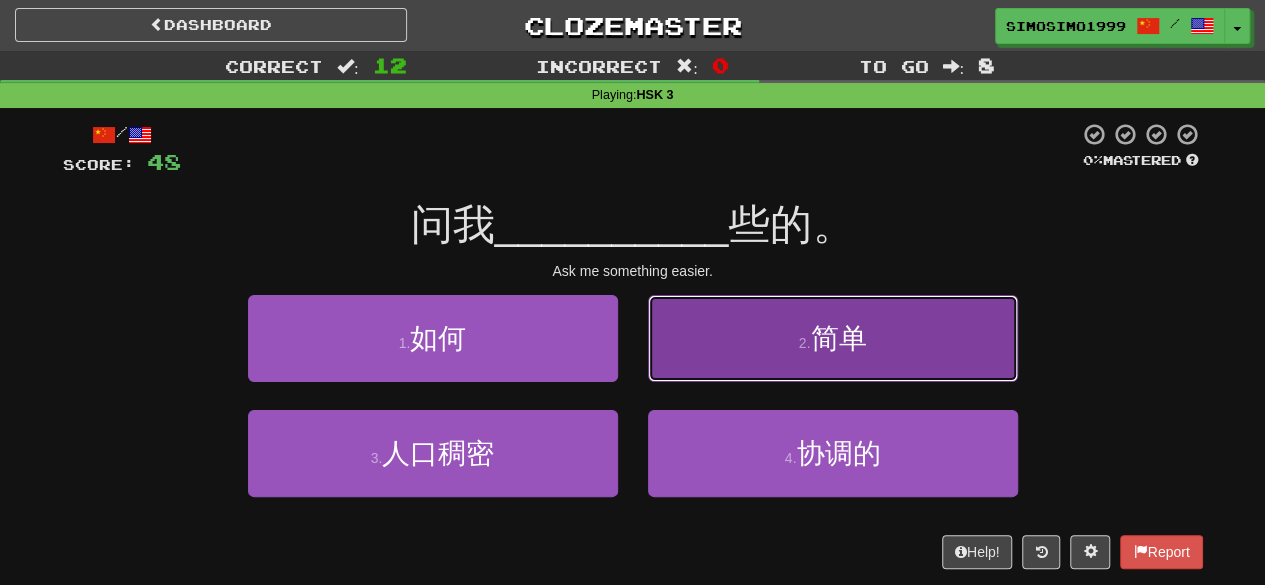 click on "2 .  简单" at bounding box center [833, 338] 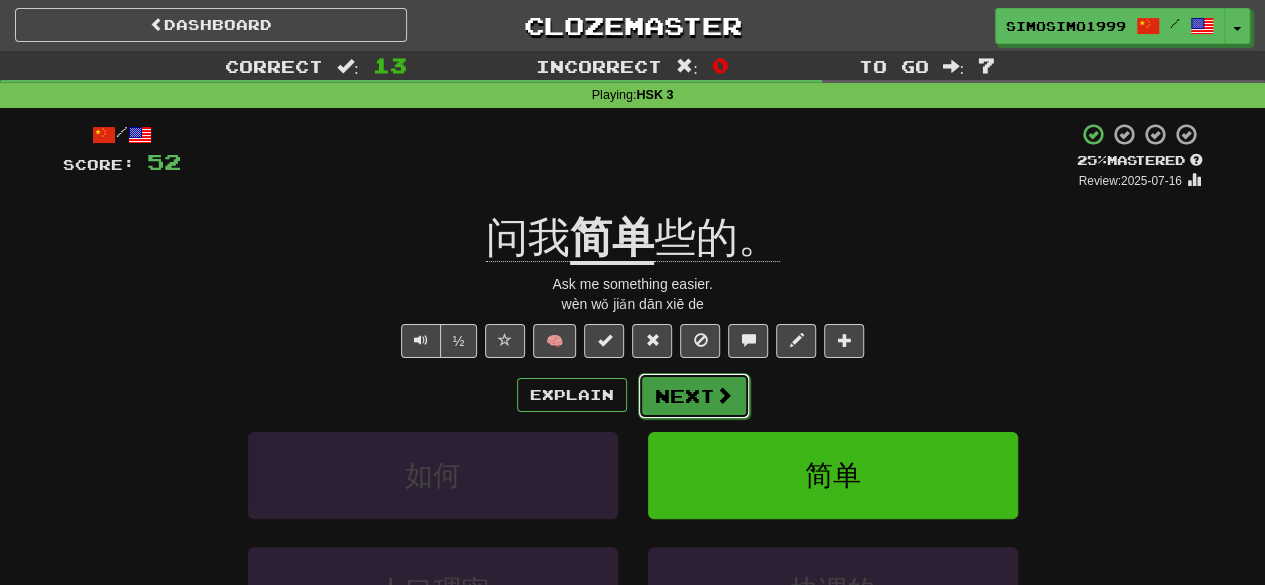 click on "Next" at bounding box center [694, 396] 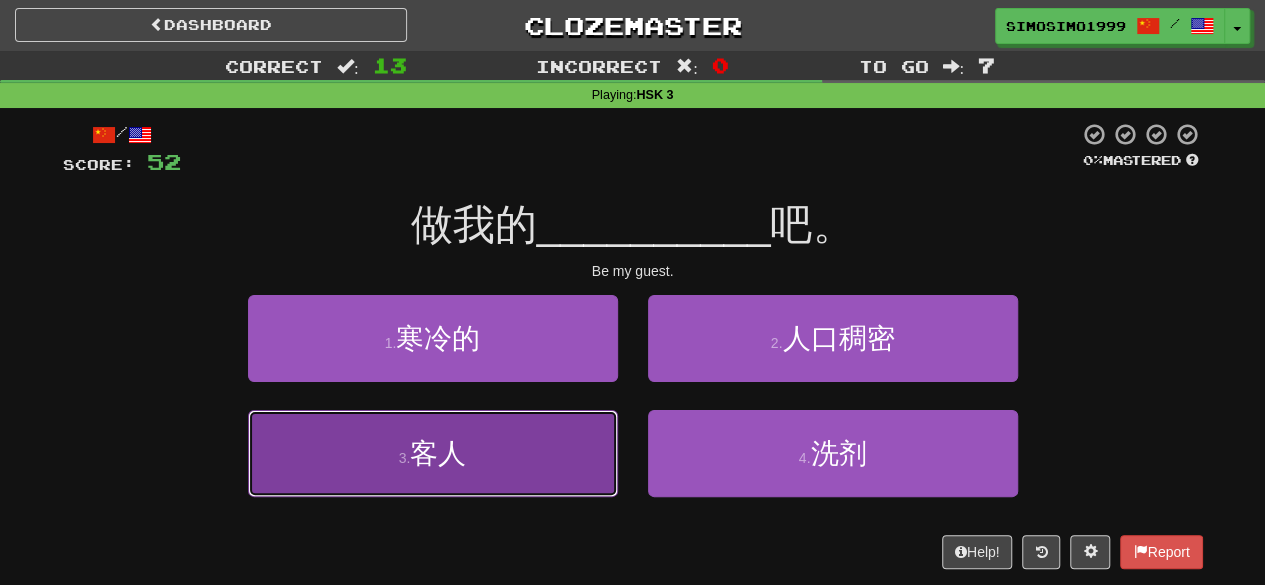 click on "3 .  客人" at bounding box center (433, 453) 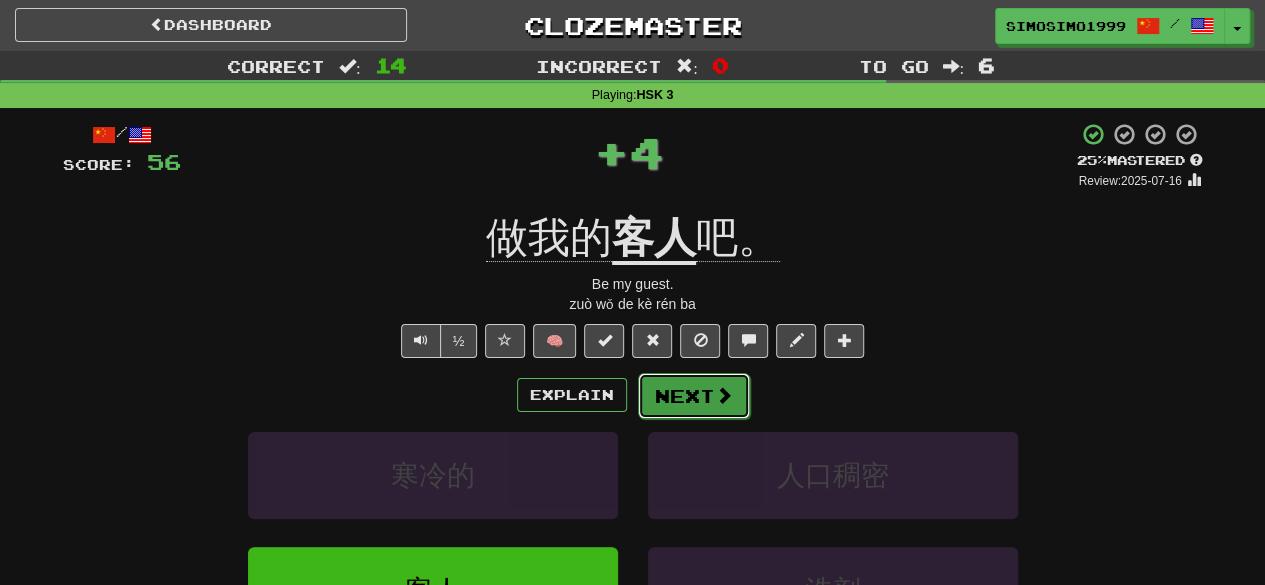 click on "Next" at bounding box center (694, 396) 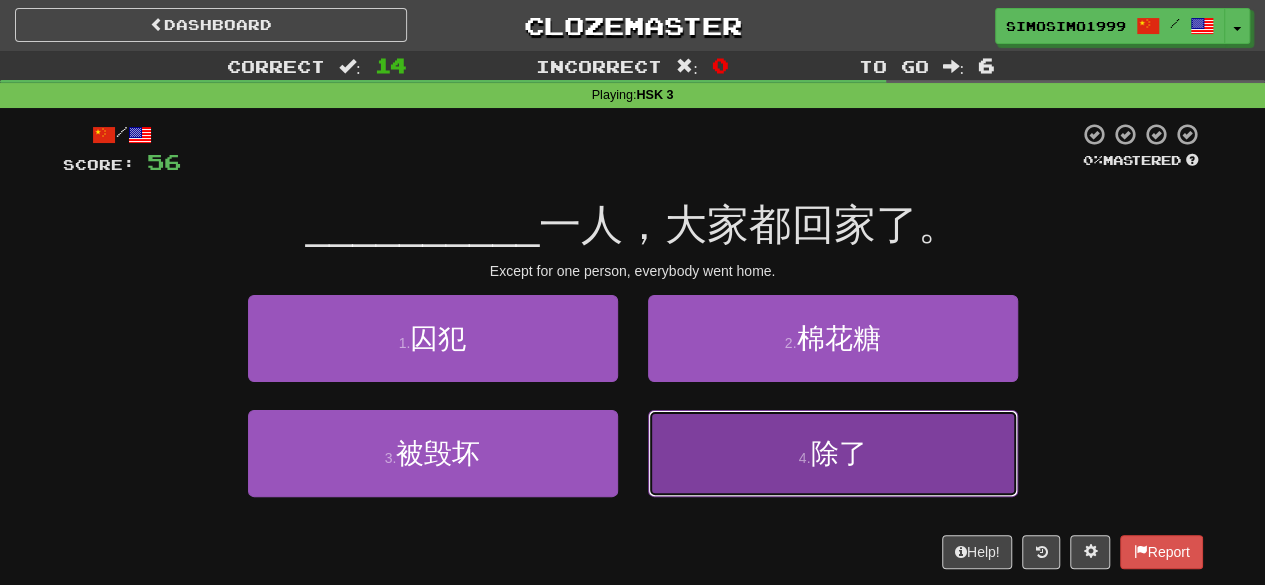 click on "4 .  除了" at bounding box center [833, 453] 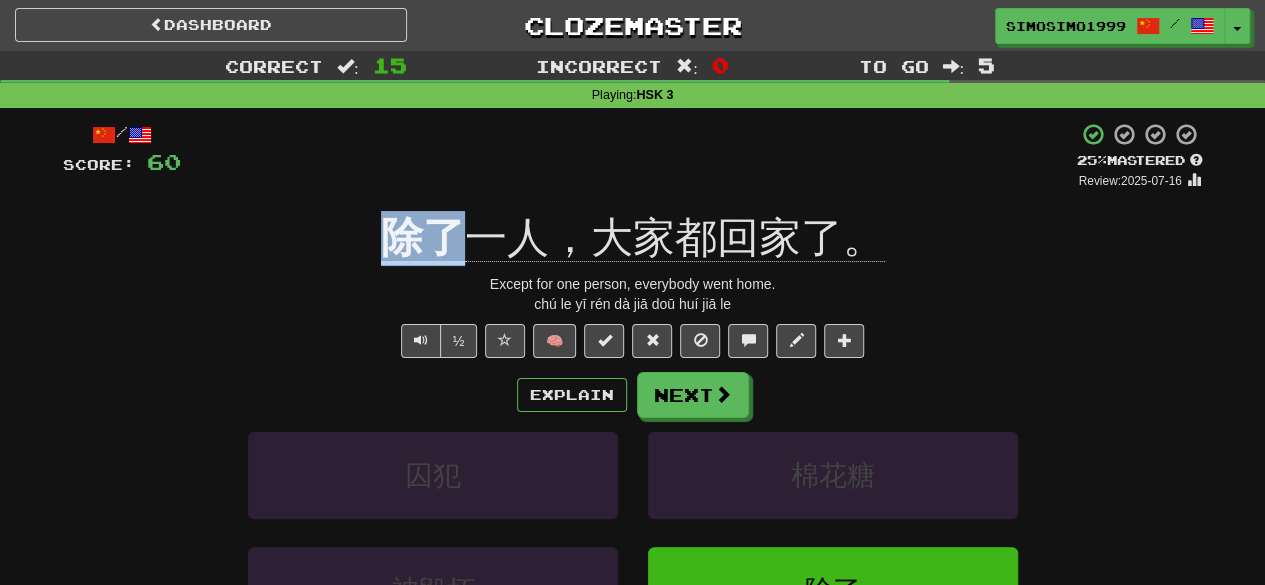 drag, startPoint x: 378, startPoint y: 238, endPoint x: 450, endPoint y: 235, distance: 72.06247 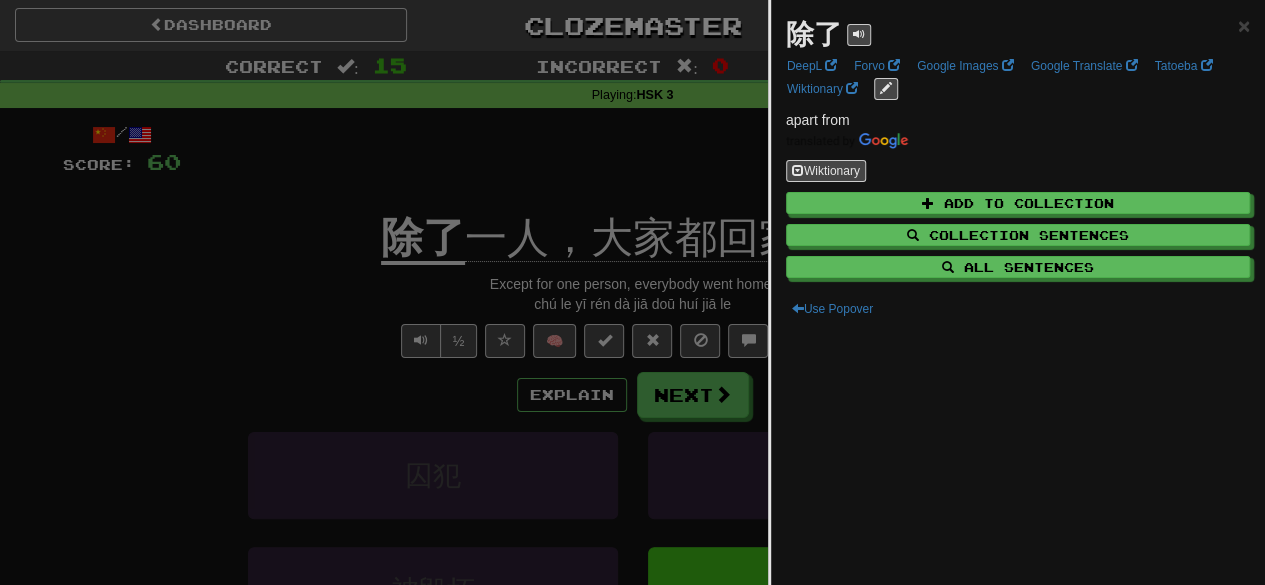 click at bounding box center (632, 292) 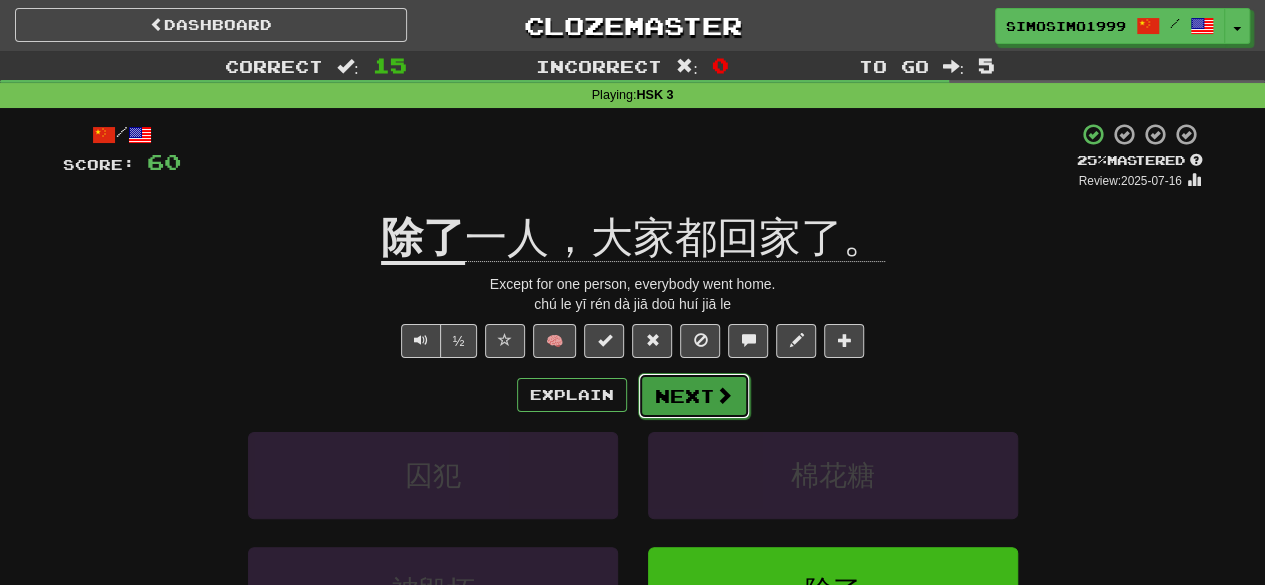 click on "Next" at bounding box center (694, 396) 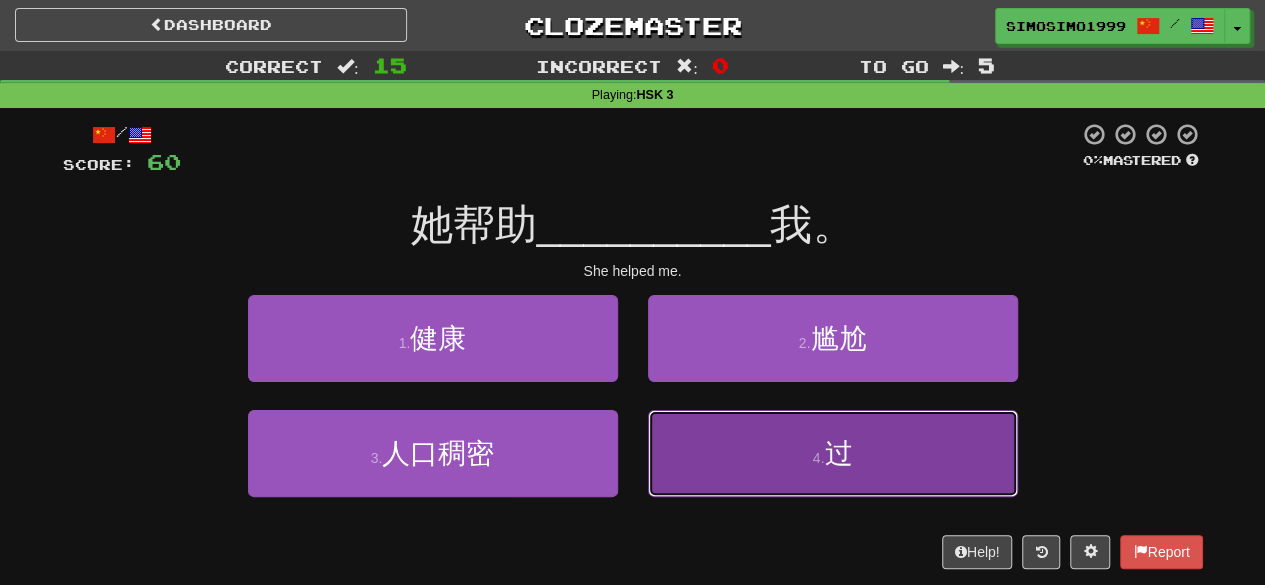 click on "4 .  过" at bounding box center (833, 453) 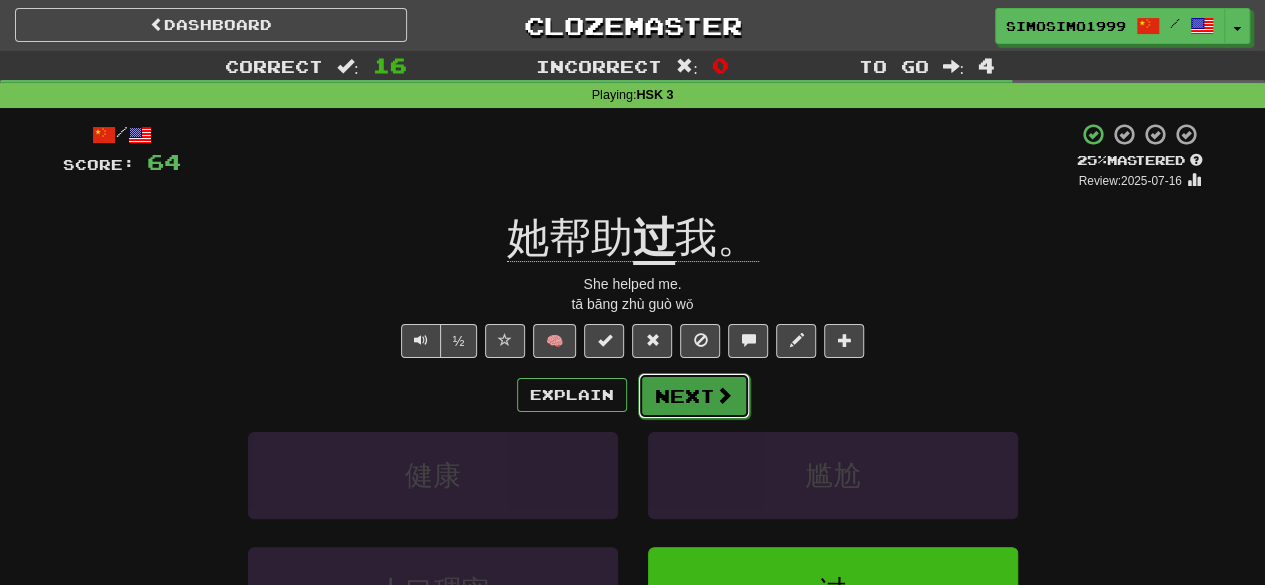 click on "Next" at bounding box center [694, 396] 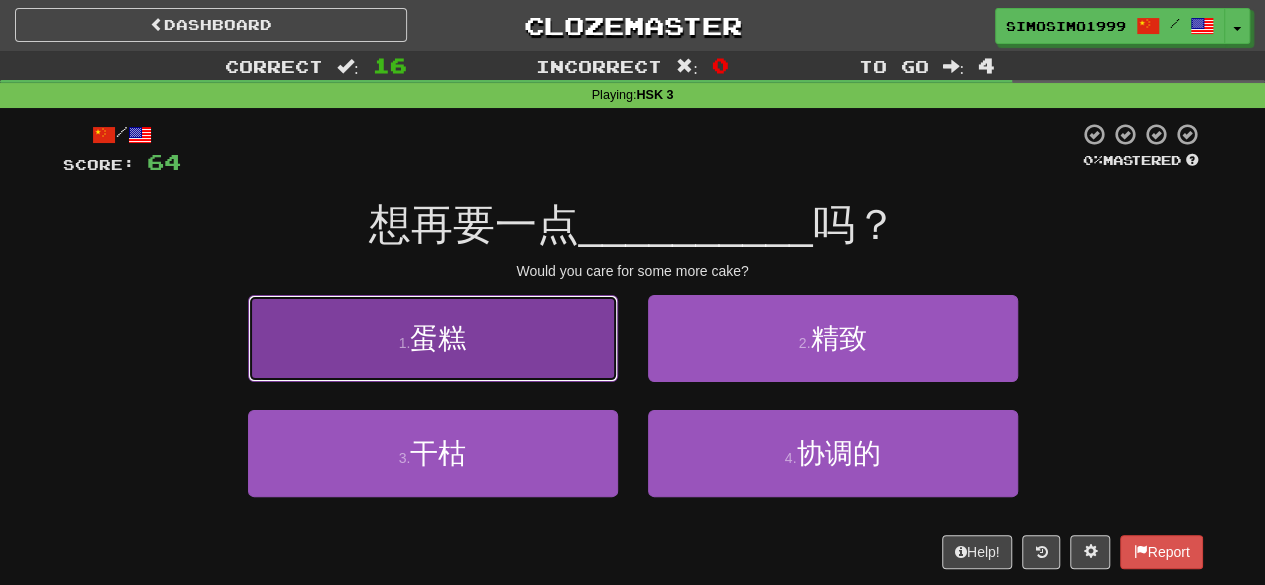 click on "蛋糕" at bounding box center (438, 338) 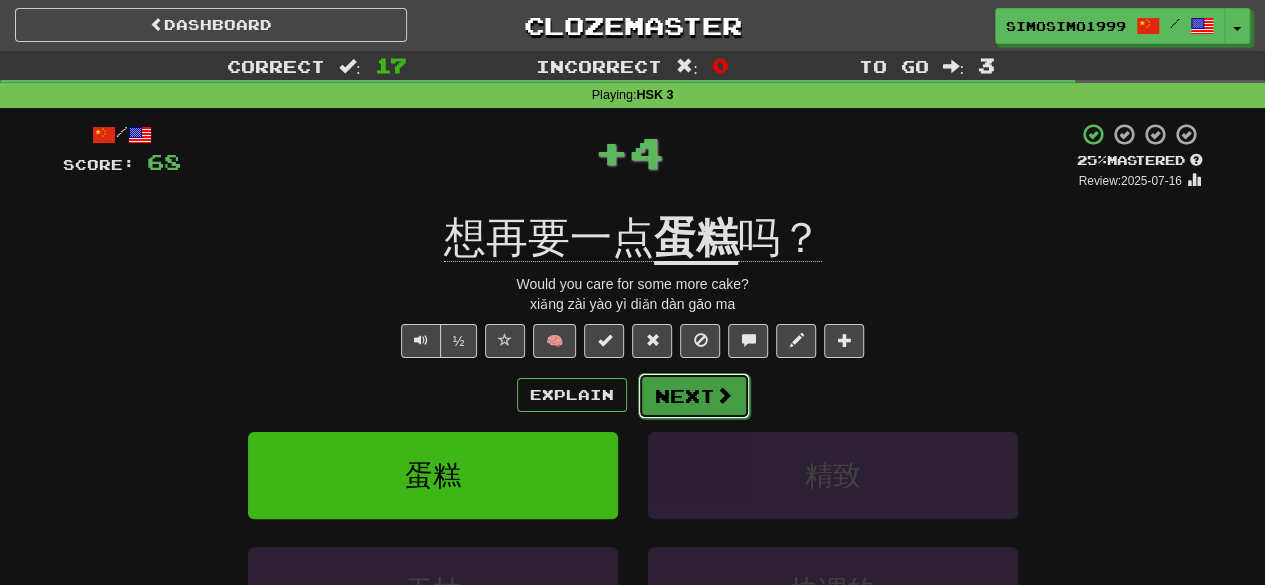click on "Next" at bounding box center (694, 396) 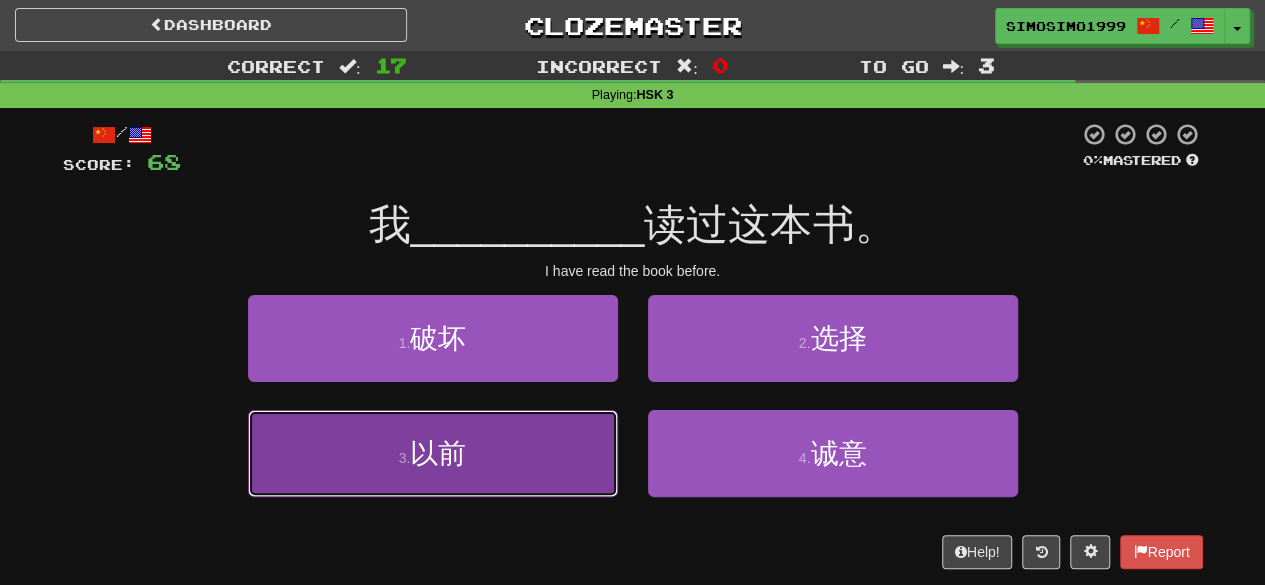 click on "以前" at bounding box center (438, 453) 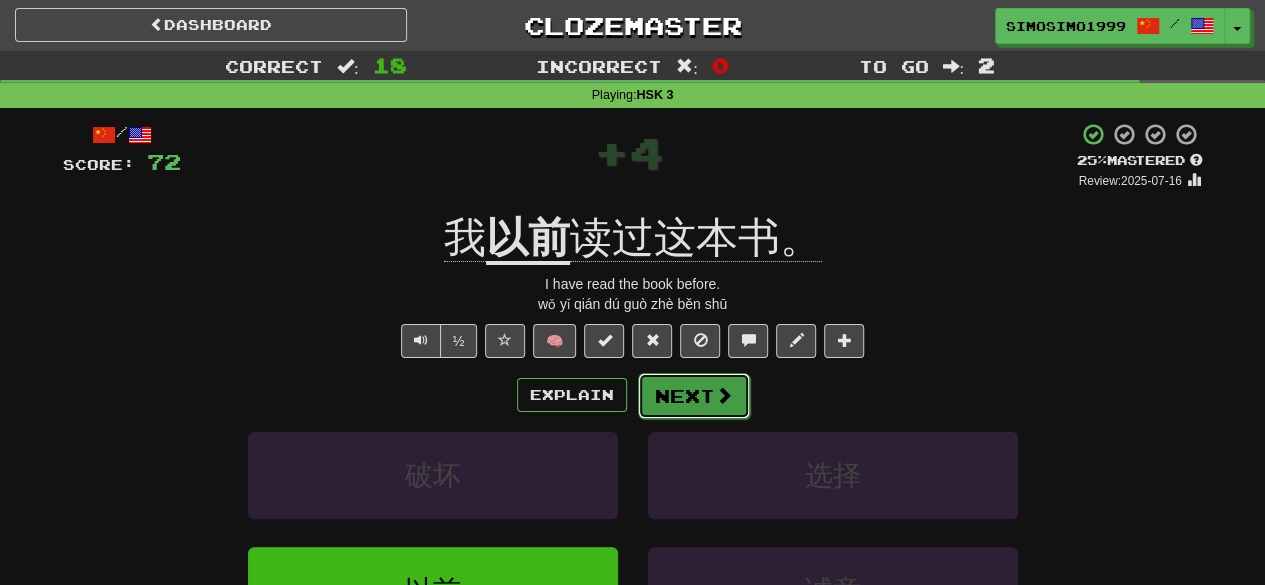 click on "Next" at bounding box center (694, 396) 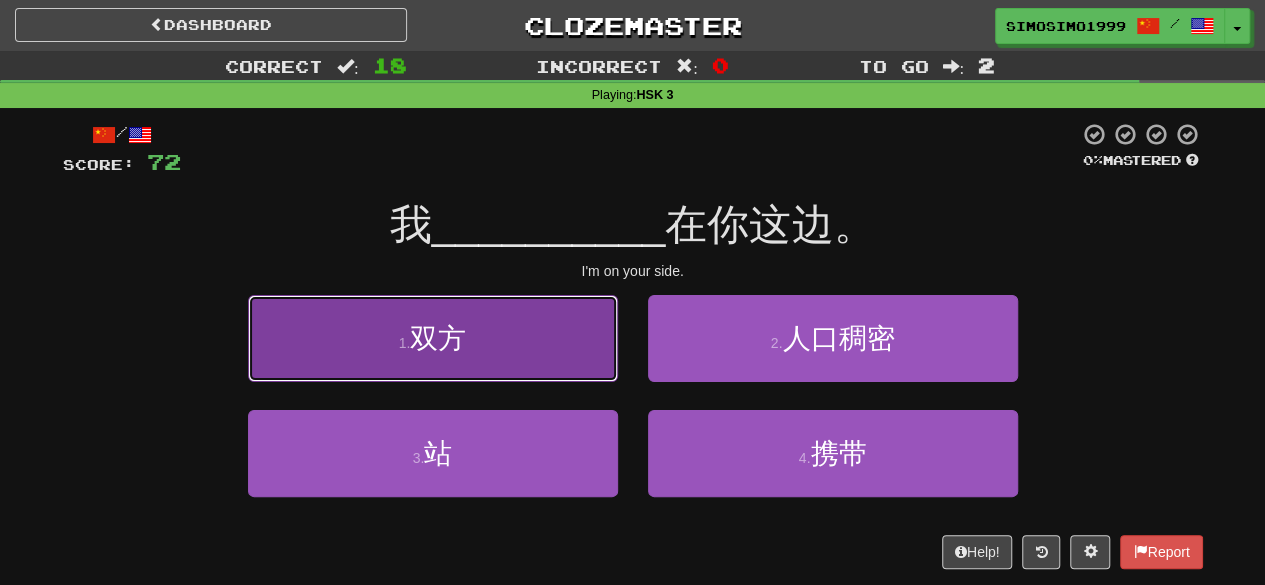 click on "1 .  双方" at bounding box center [433, 338] 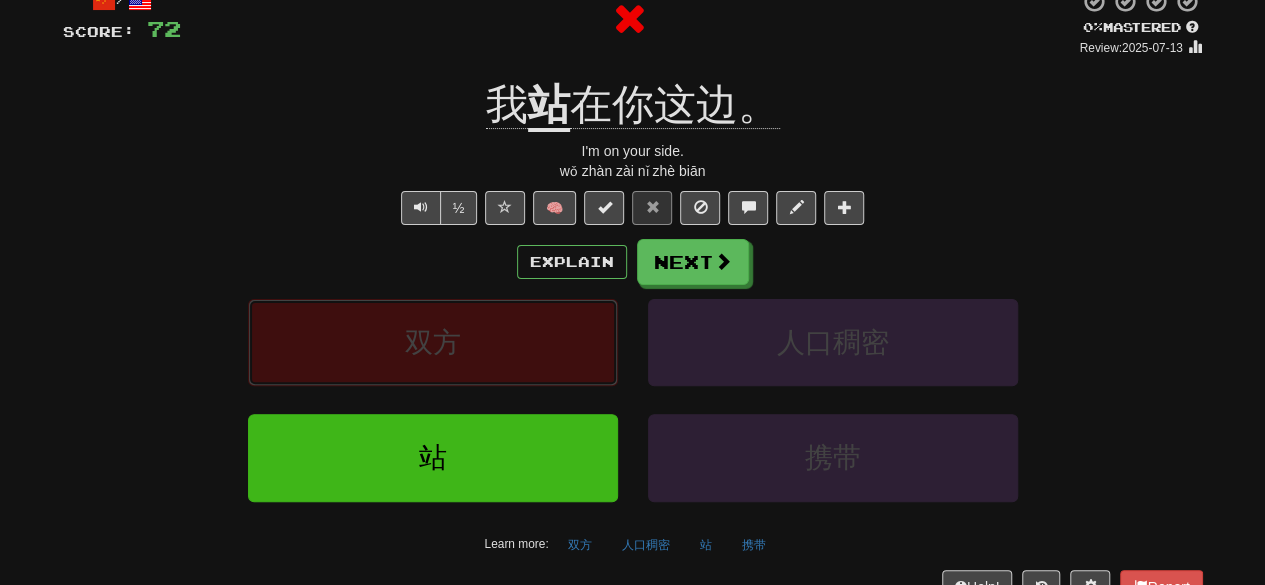 scroll, scrollTop: 0, scrollLeft: 0, axis: both 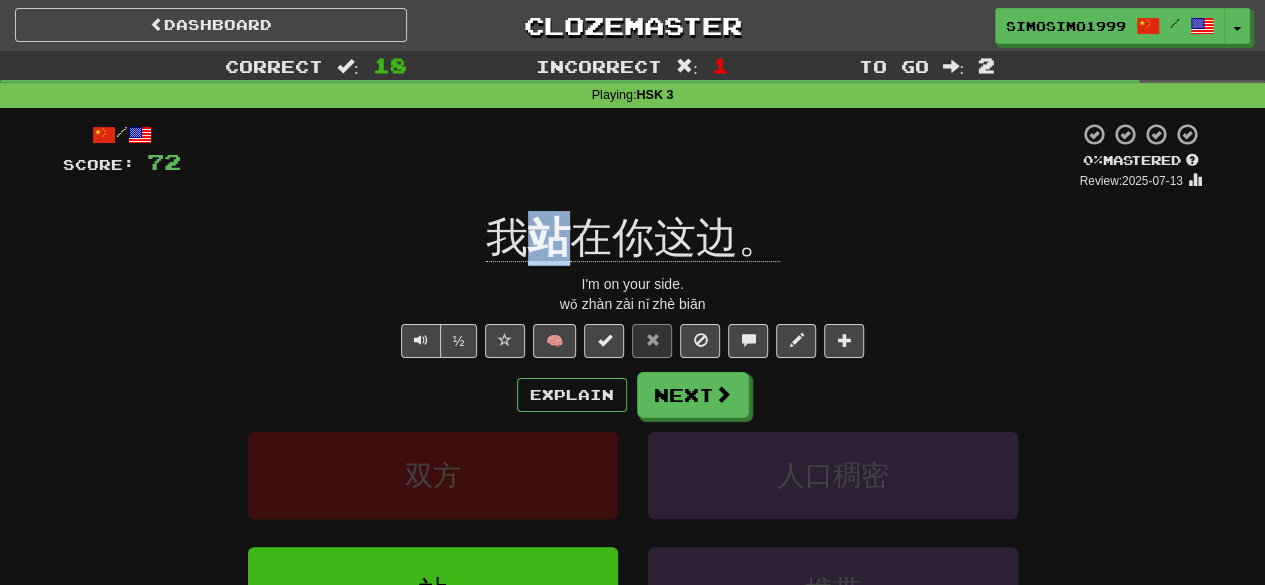 drag, startPoint x: 527, startPoint y: 245, endPoint x: 567, endPoint y: 253, distance: 40.792156 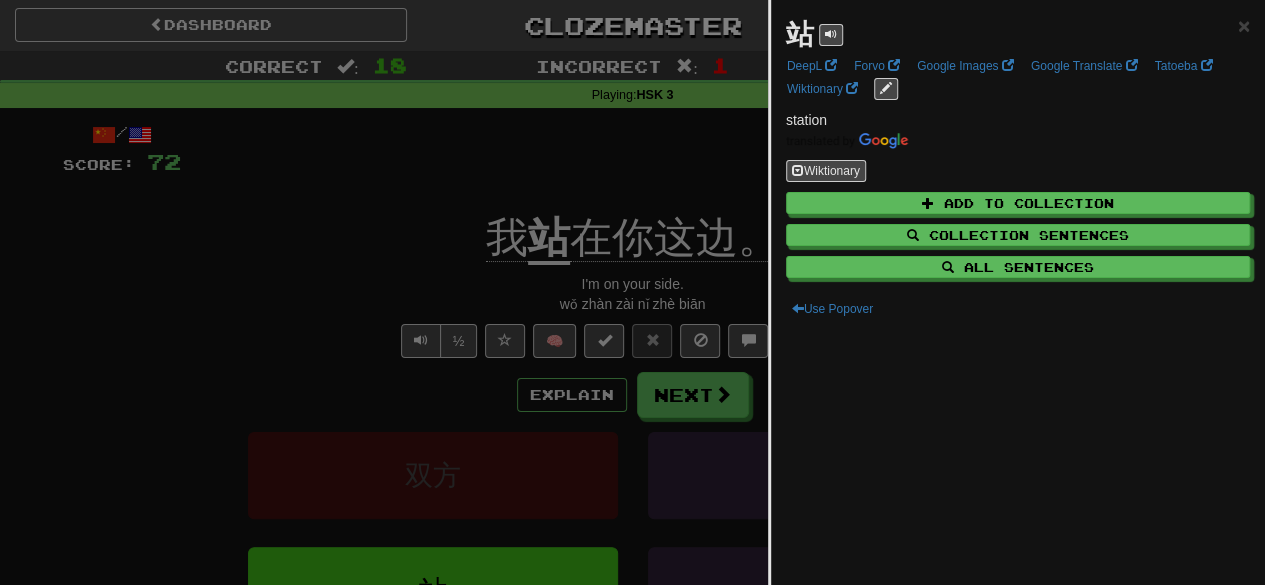 click at bounding box center [632, 292] 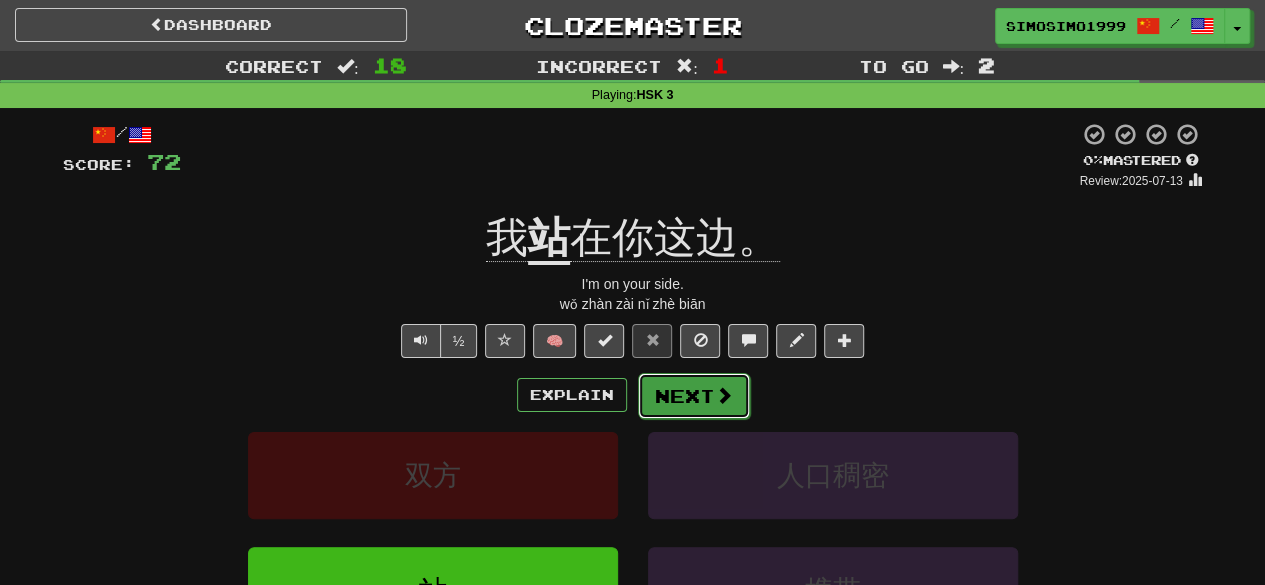 click on "Next" at bounding box center (694, 396) 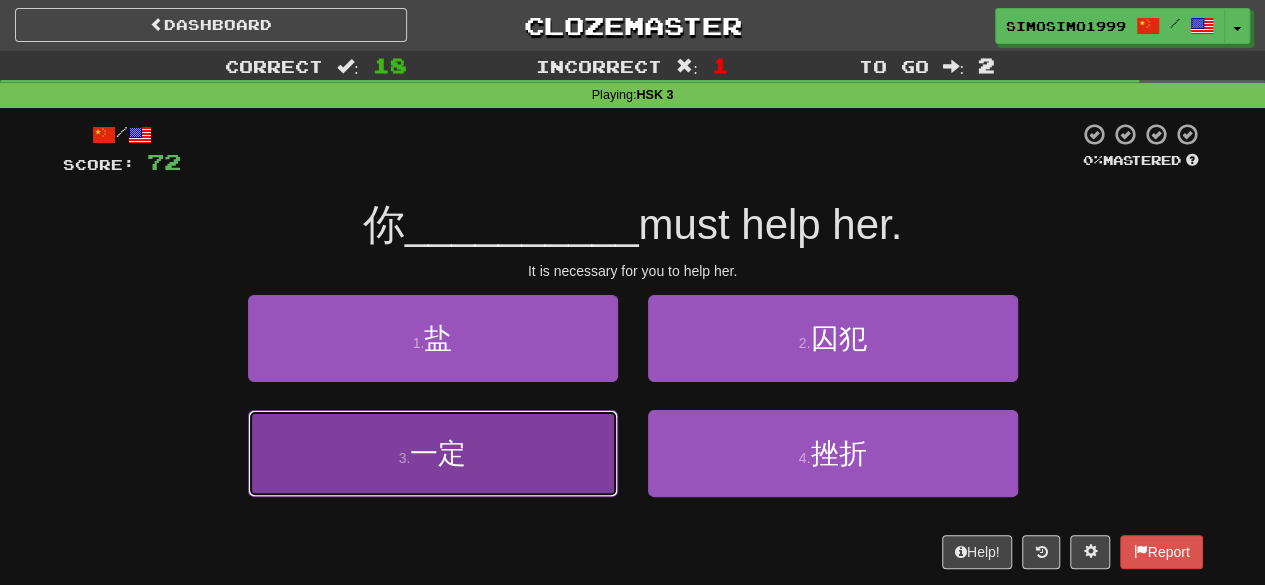 click on "3 .  一定" at bounding box center (433, 453) 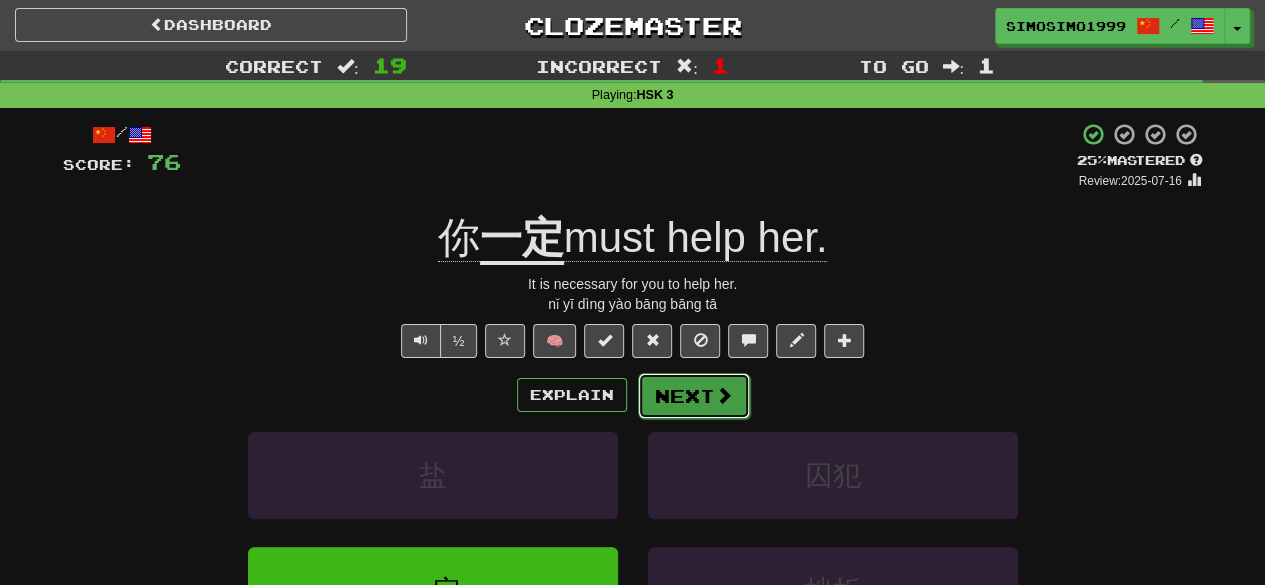 click on "Next" at bounding box center (694, 396) 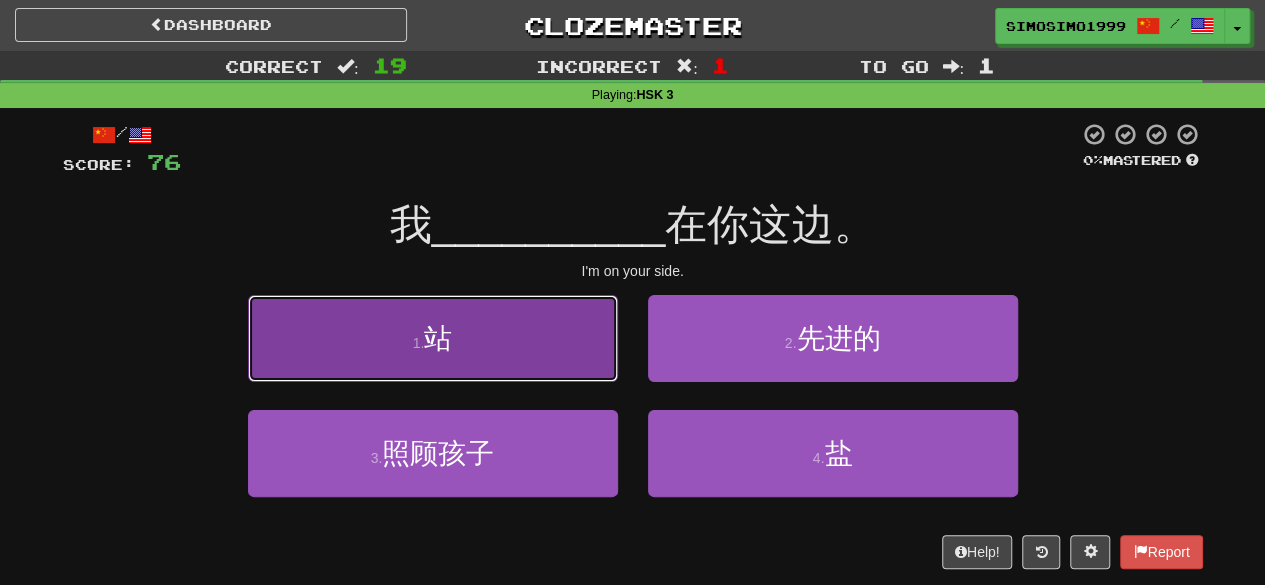 click on "1 .  站" at bounding box center (433, 338) 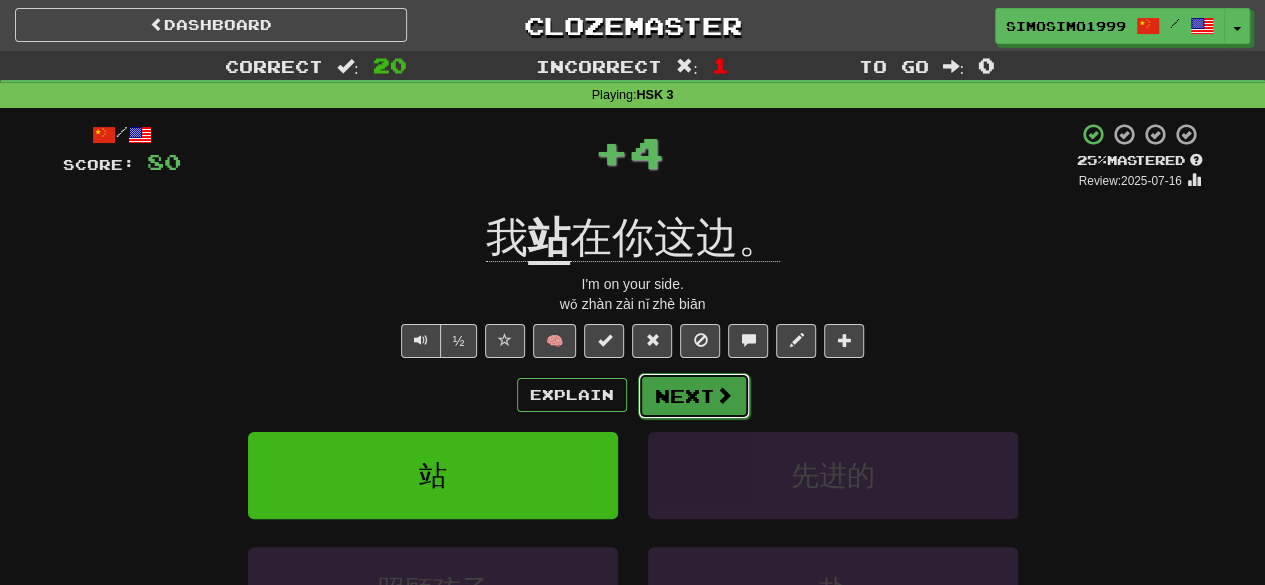 click on "Next" at bounding box center (694, 396) 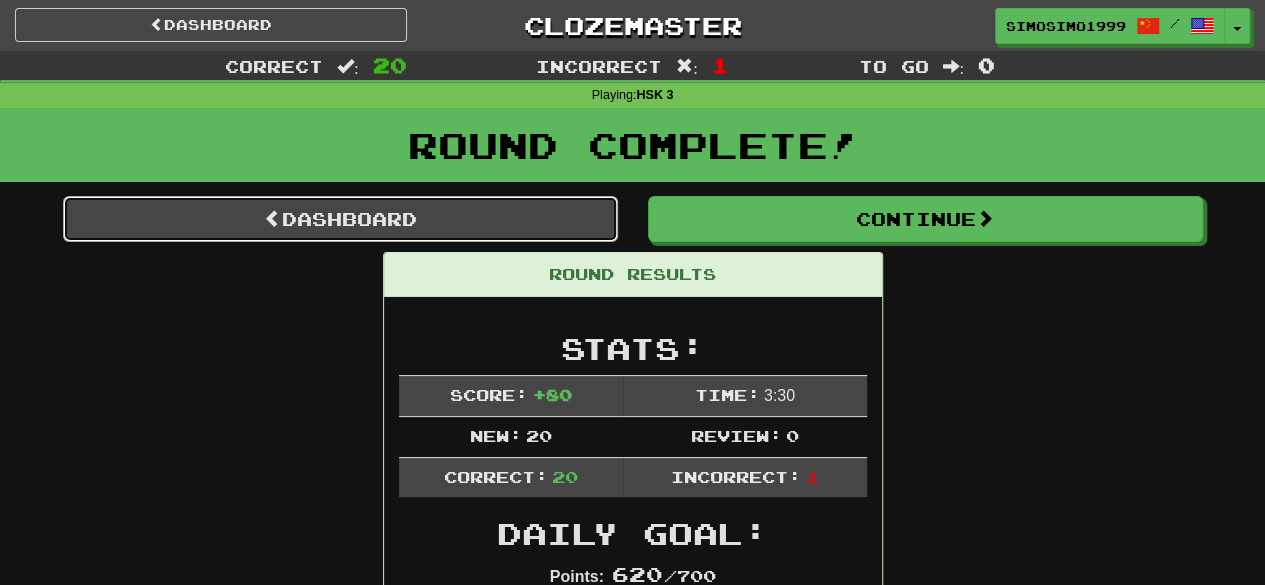 click on "Dashboard" at bounding box center (340, 219) 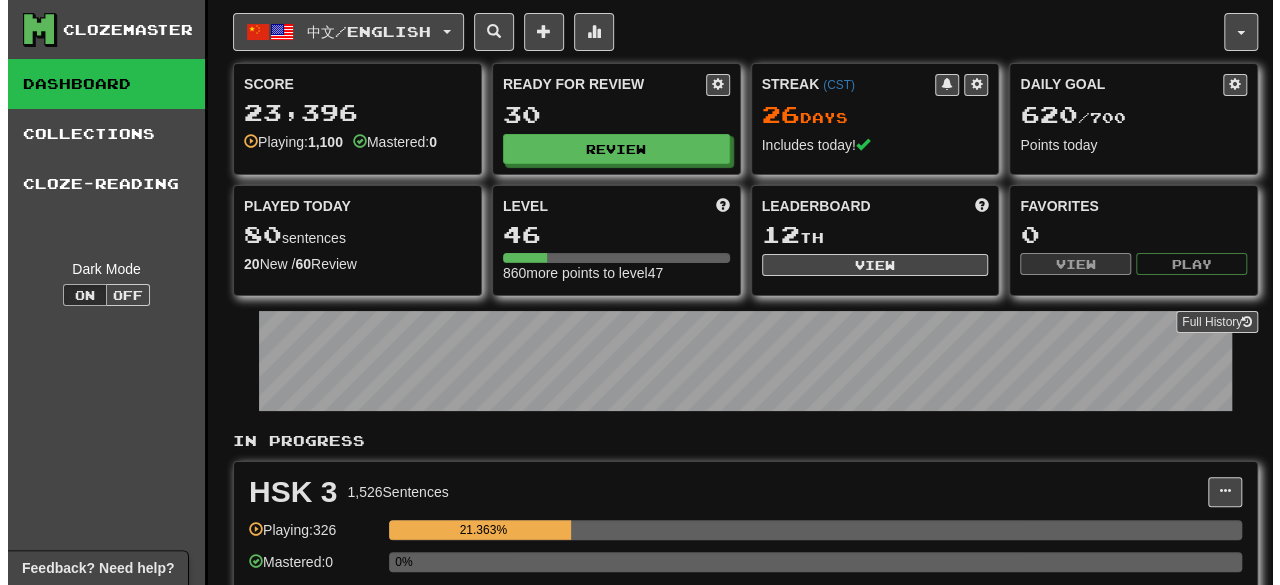 scroll, scrollTop: 266, scrollLeft: 0, axis: vertical 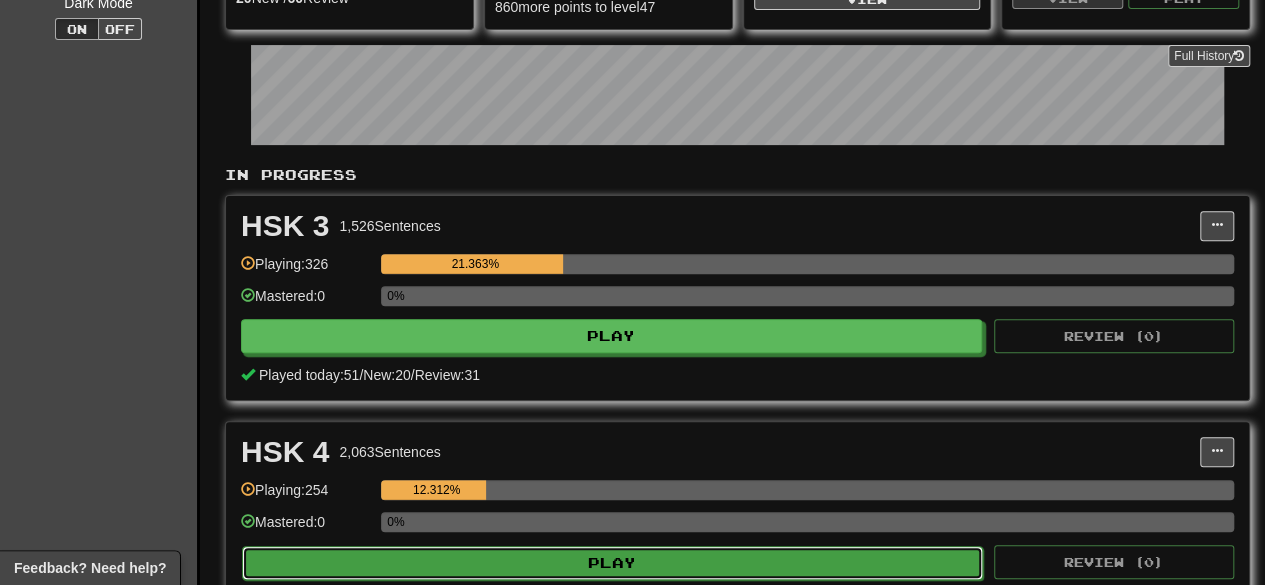 click on "Play" at bounding box center (612, 563) 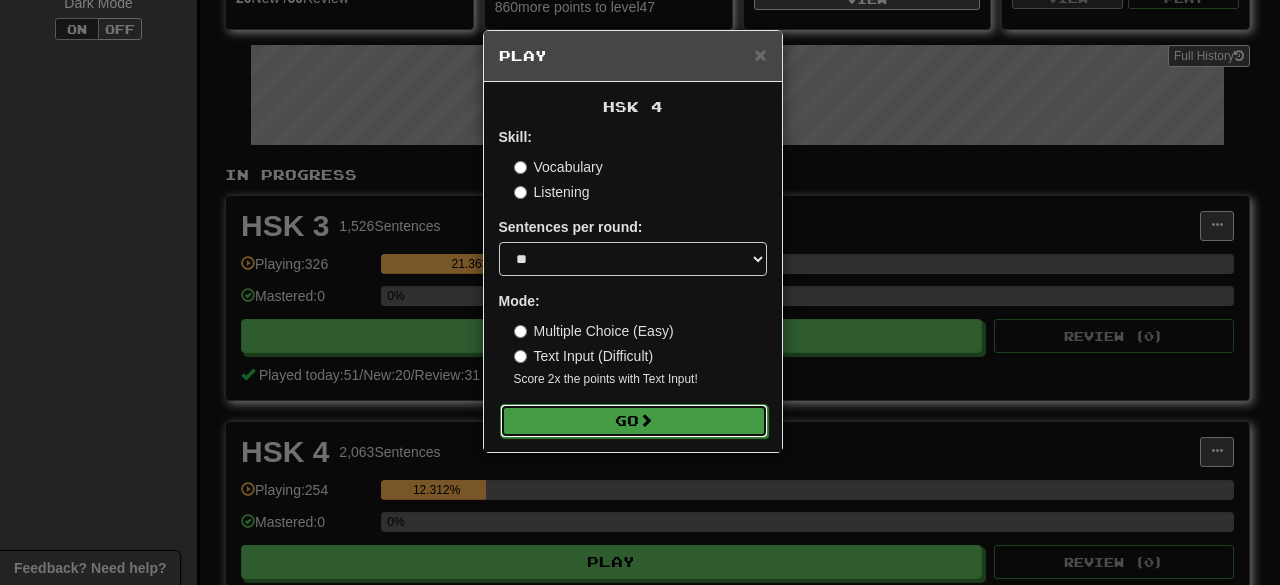 click at bounding box center (646, 420) 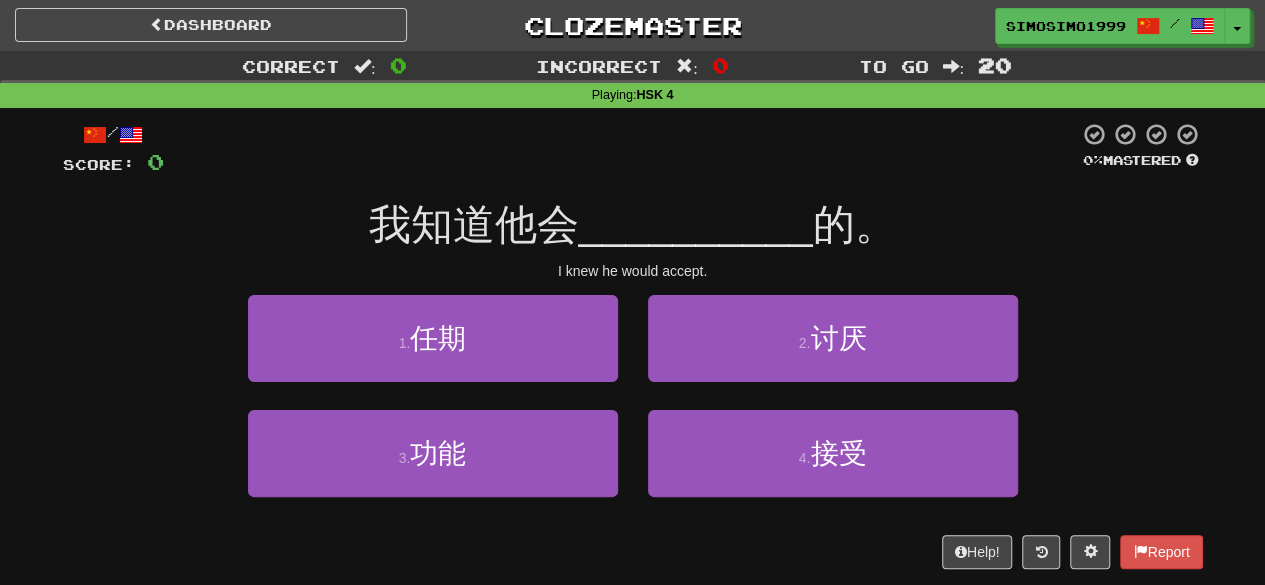 scroll, scrollTop: 0, scrollLeft: 0, axis: both 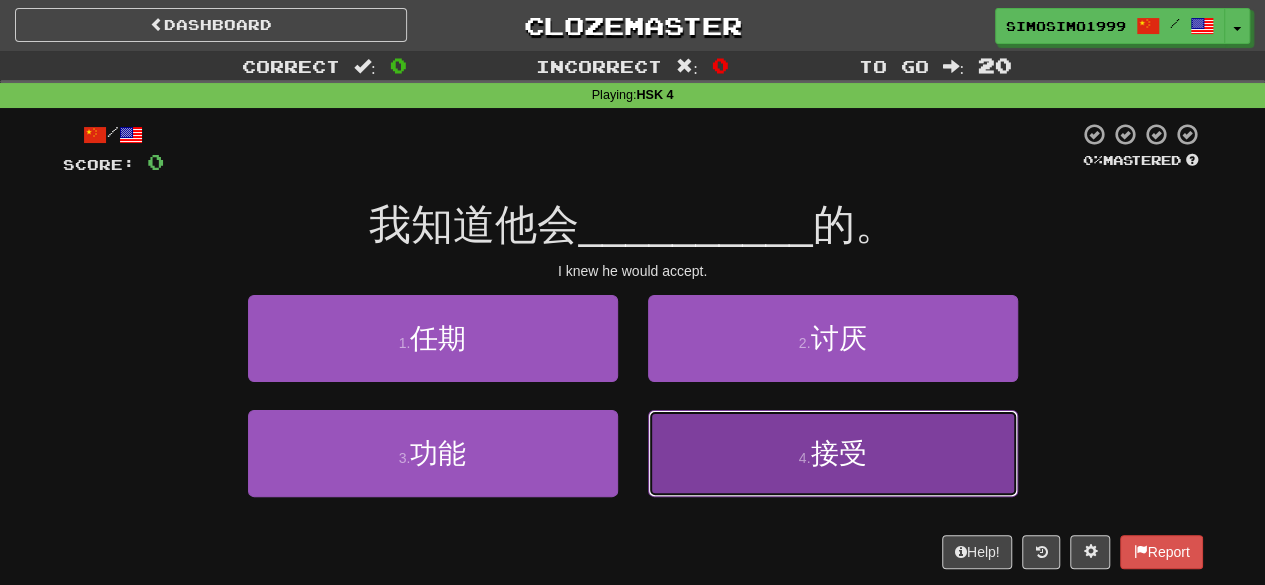 click on "接受" at bounding box center (838, 453) 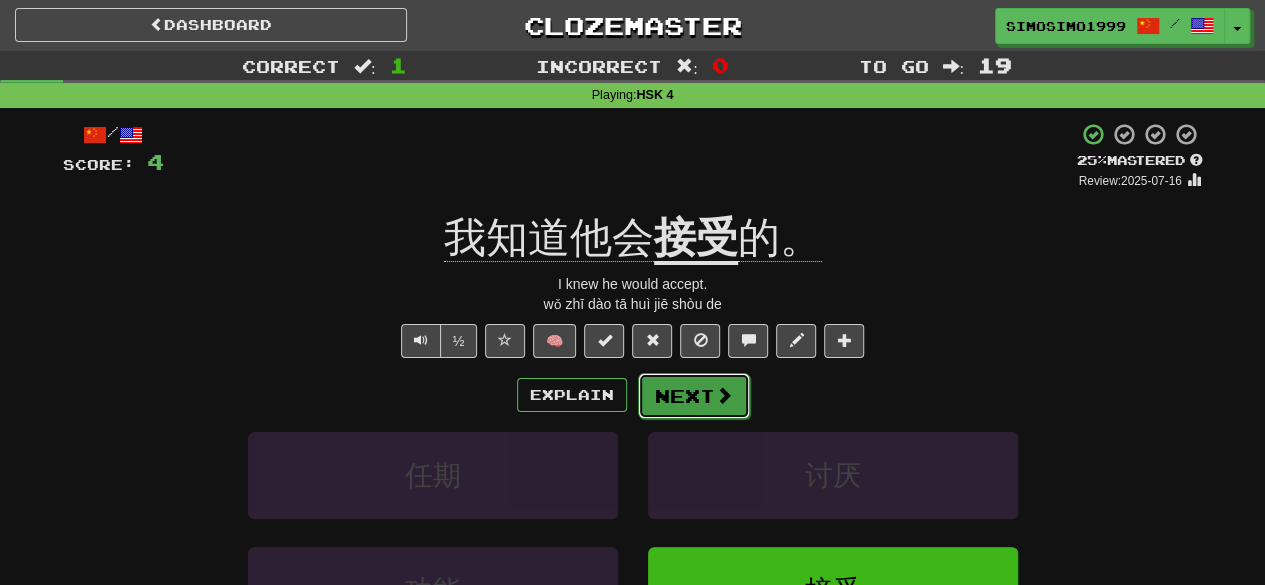 click at bounding box center [724, 395] 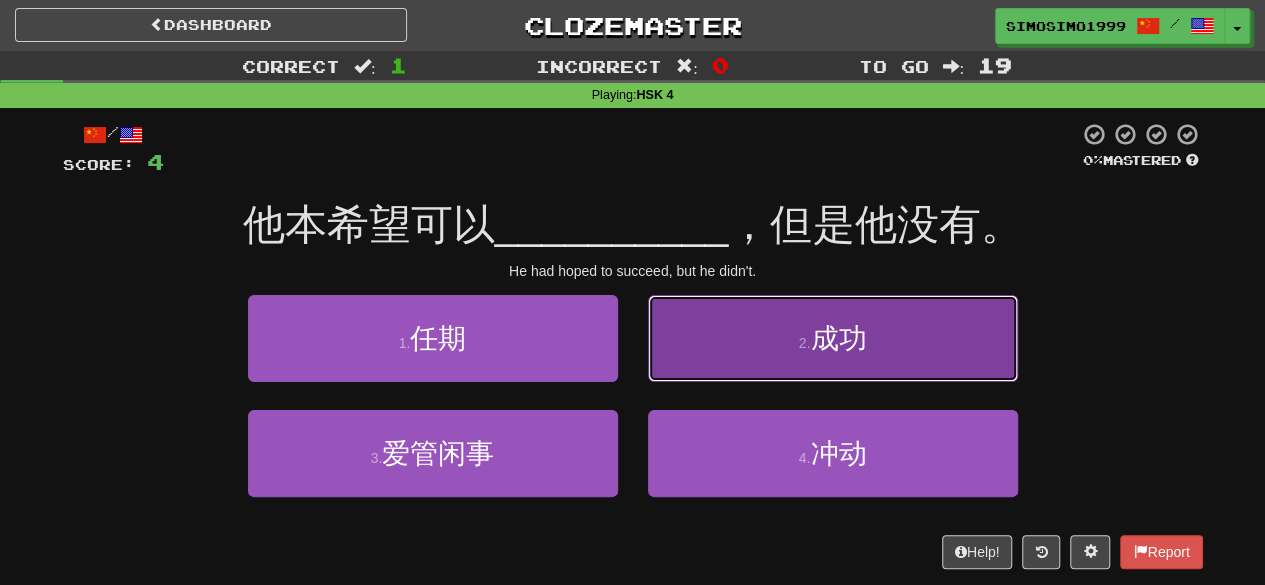 click on "成功" at bounding box center (838, 338) 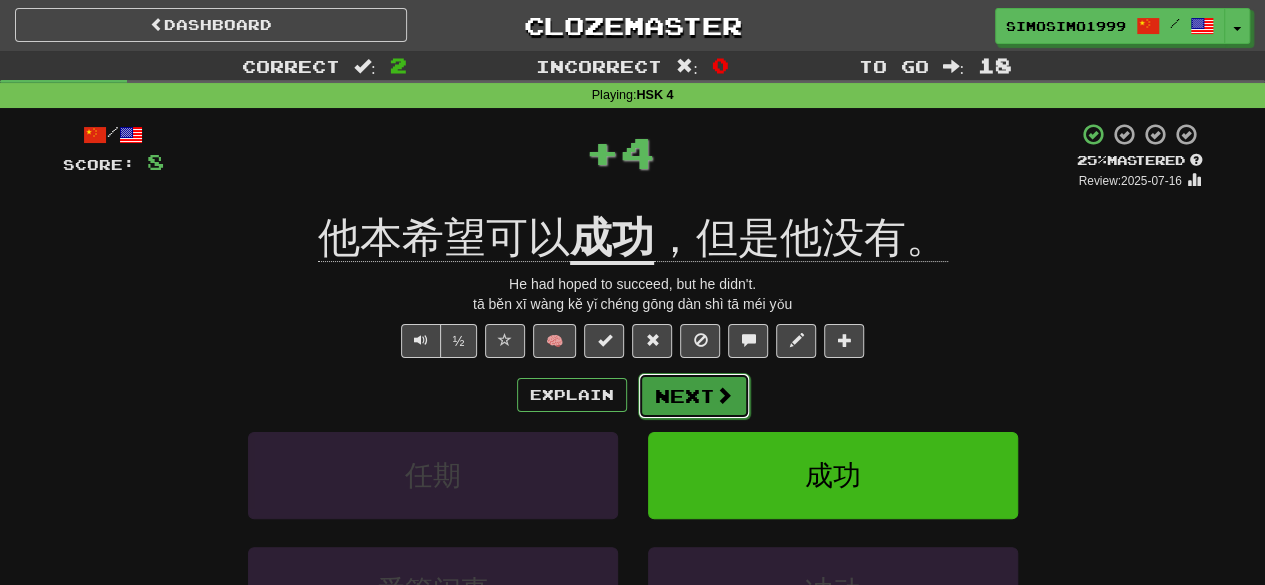 click on "Next" at bounding box center [694, 396] 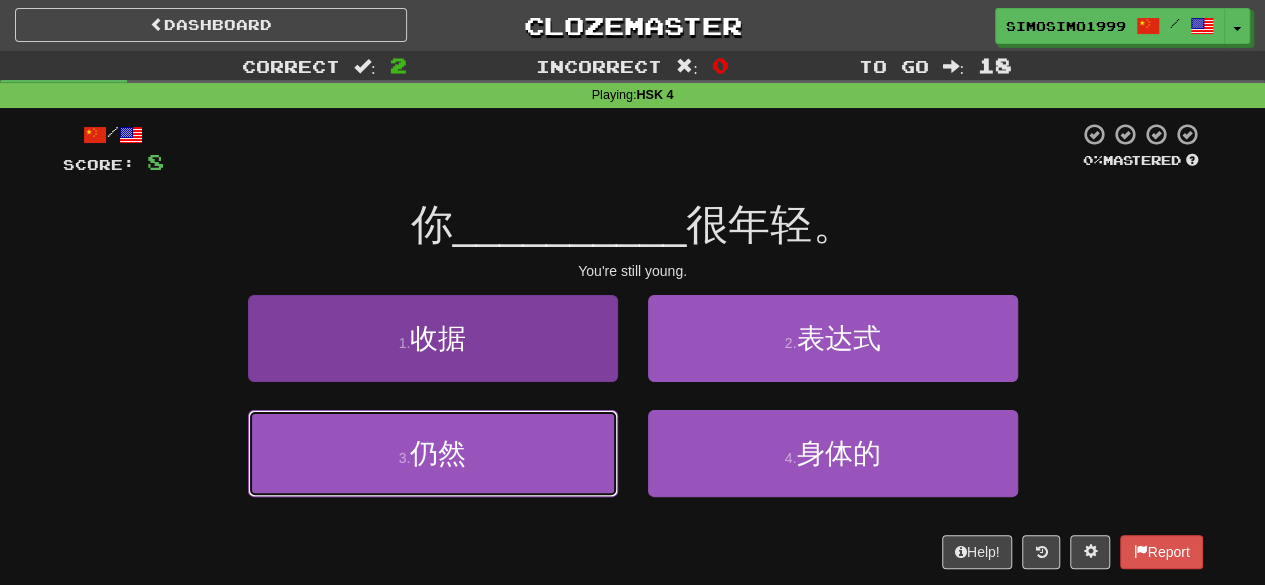 click on "3 .  仍然" at bounding box center (433, 453) 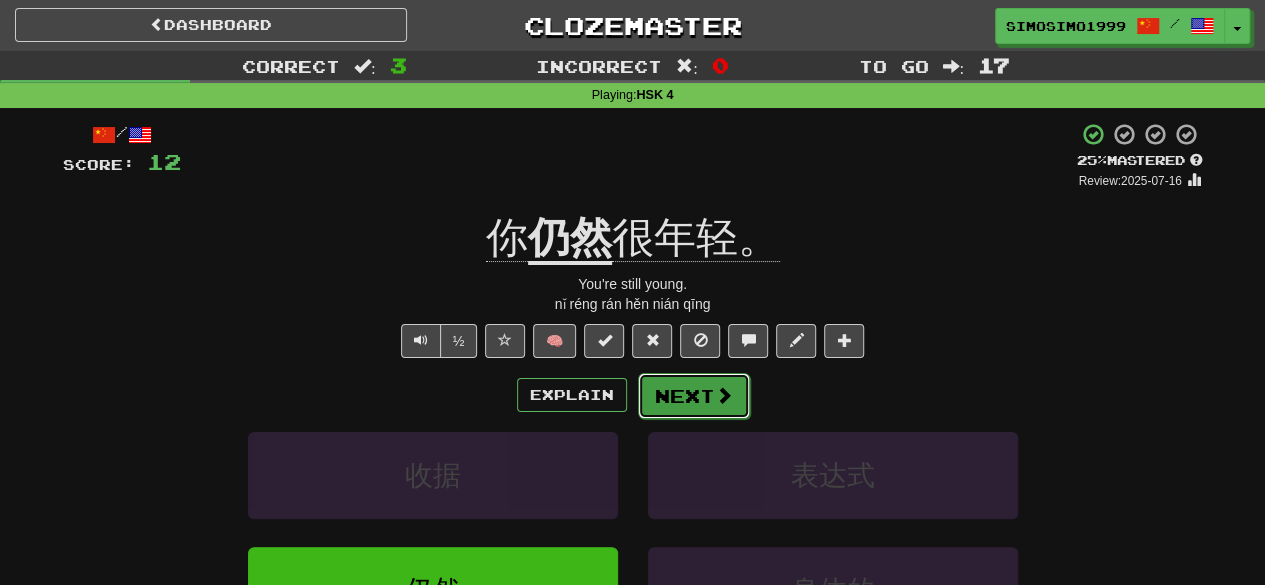 click on "Next" at bounding box center (694, 396) 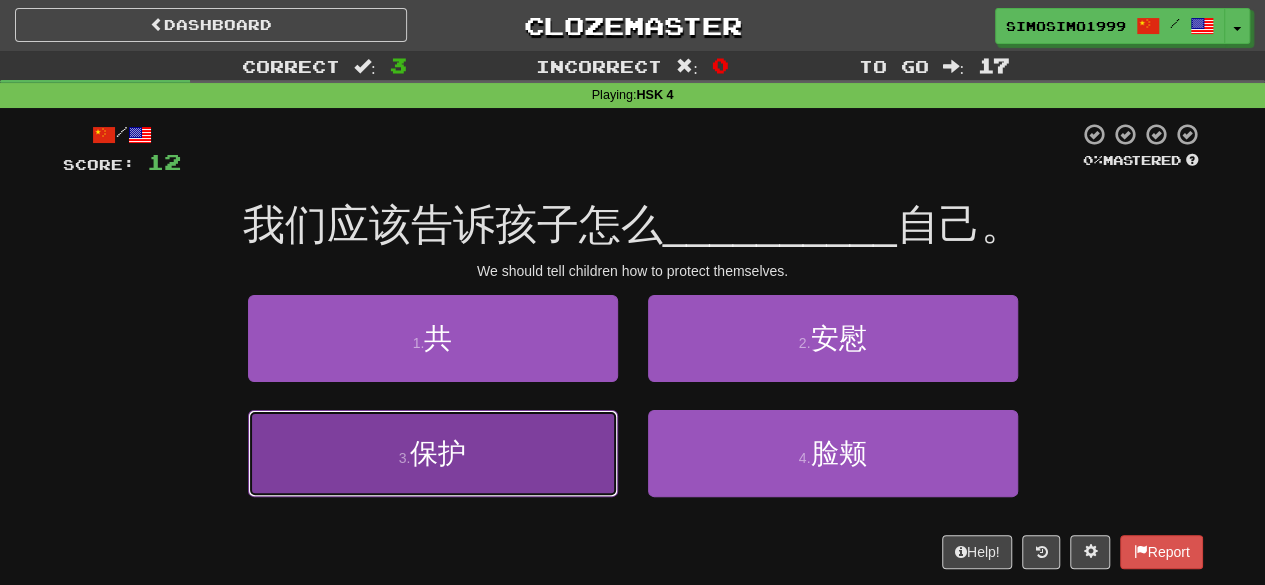 click on "3 .  保护" at bounding box center (433, 453) 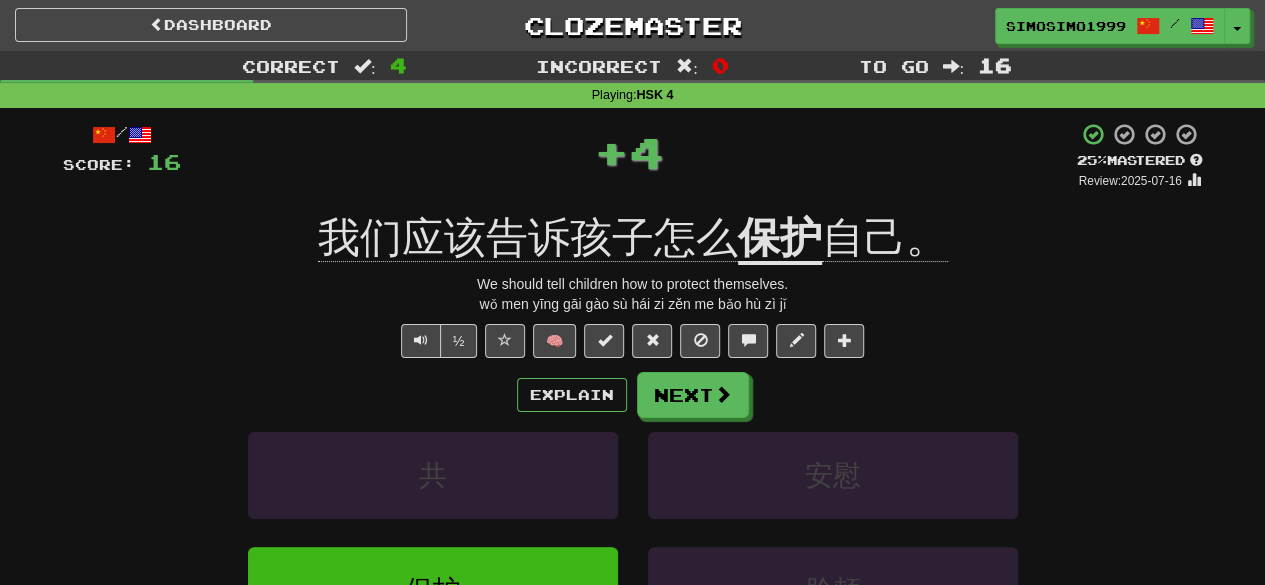 click on "共" at bounding box center (433, 489) 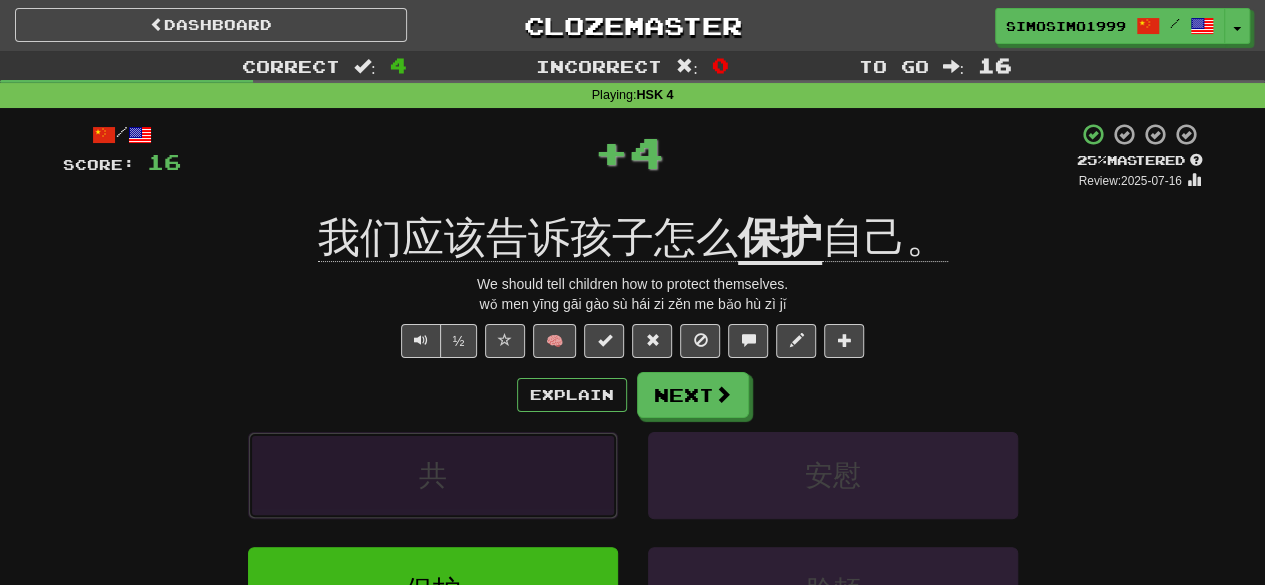 click on "共" at bounding box center (433, 475) 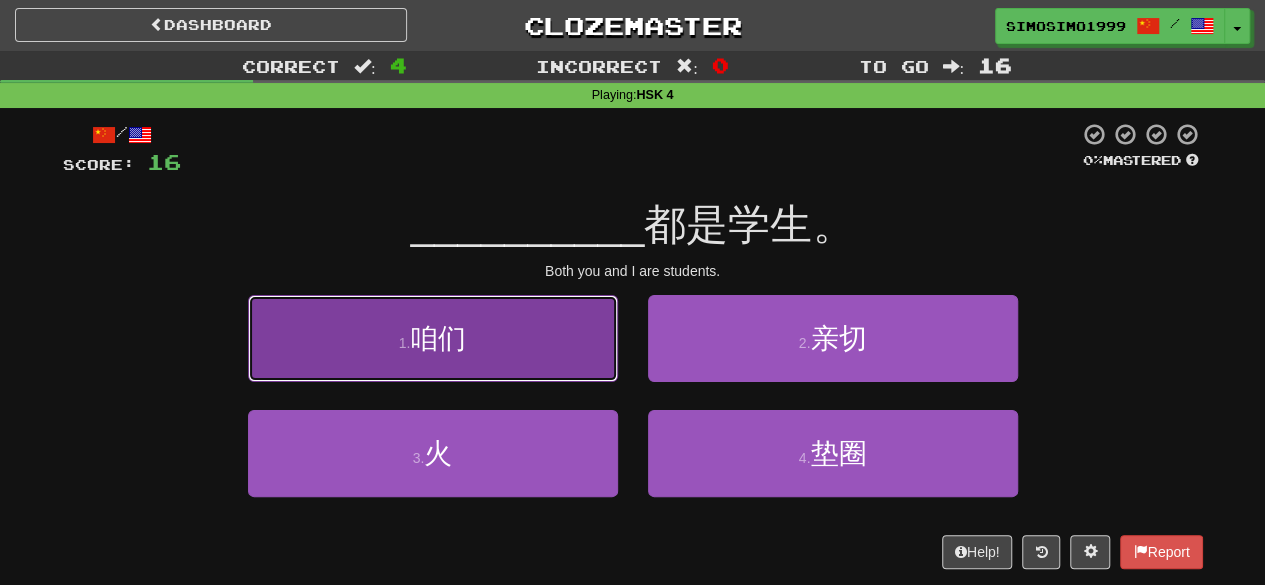 click on "1 .  咱们" at bounding box center (433, 338) 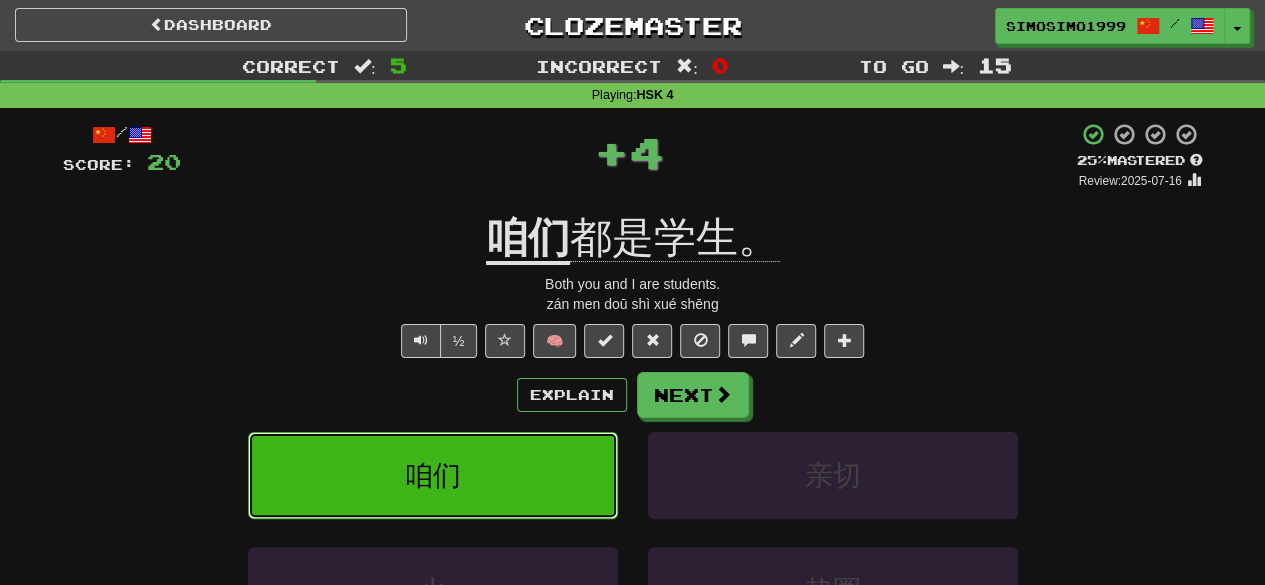 click on "咱们" at bounding box center [433, 475] 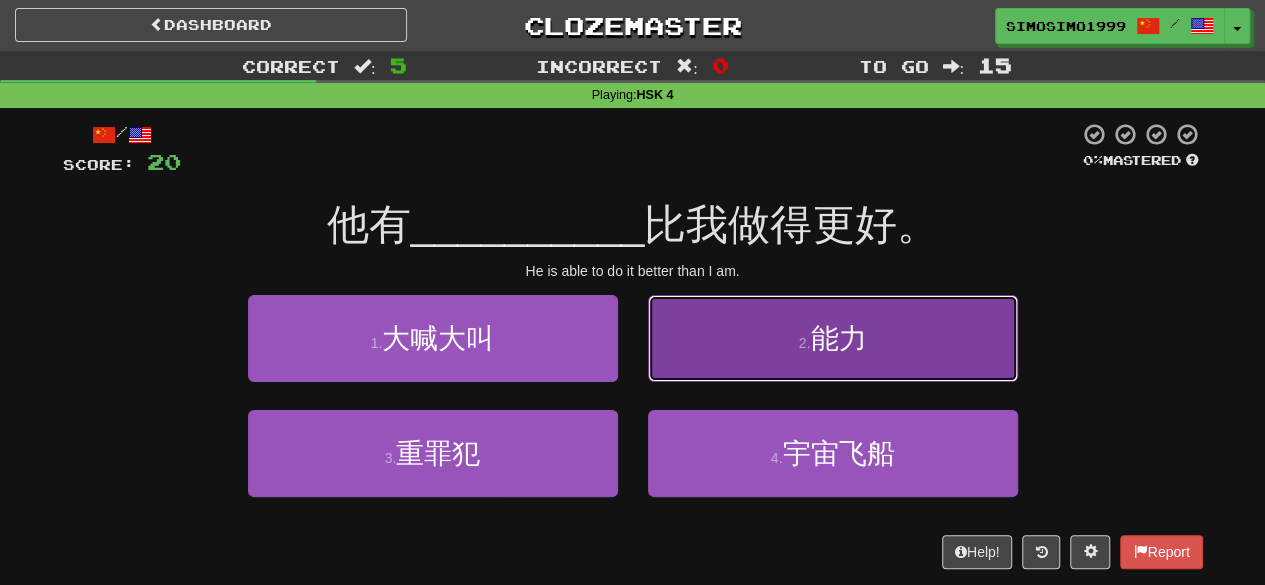 click on "2 .  能力" at bounding box center [833, 338] 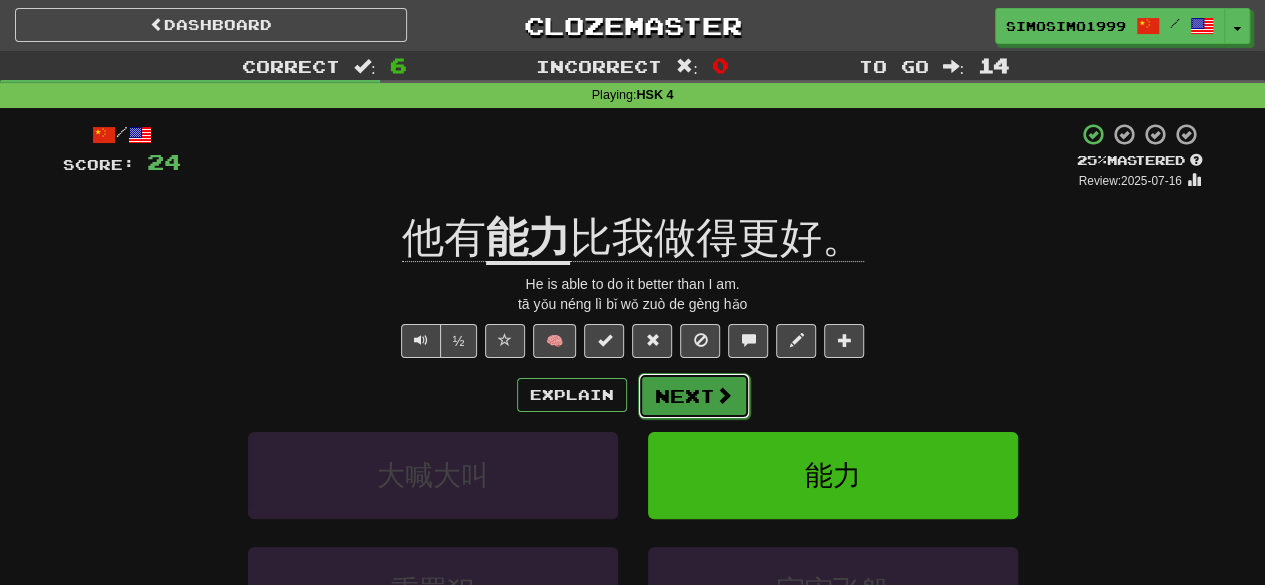 click on "Next" at bounding box center [694, 396] 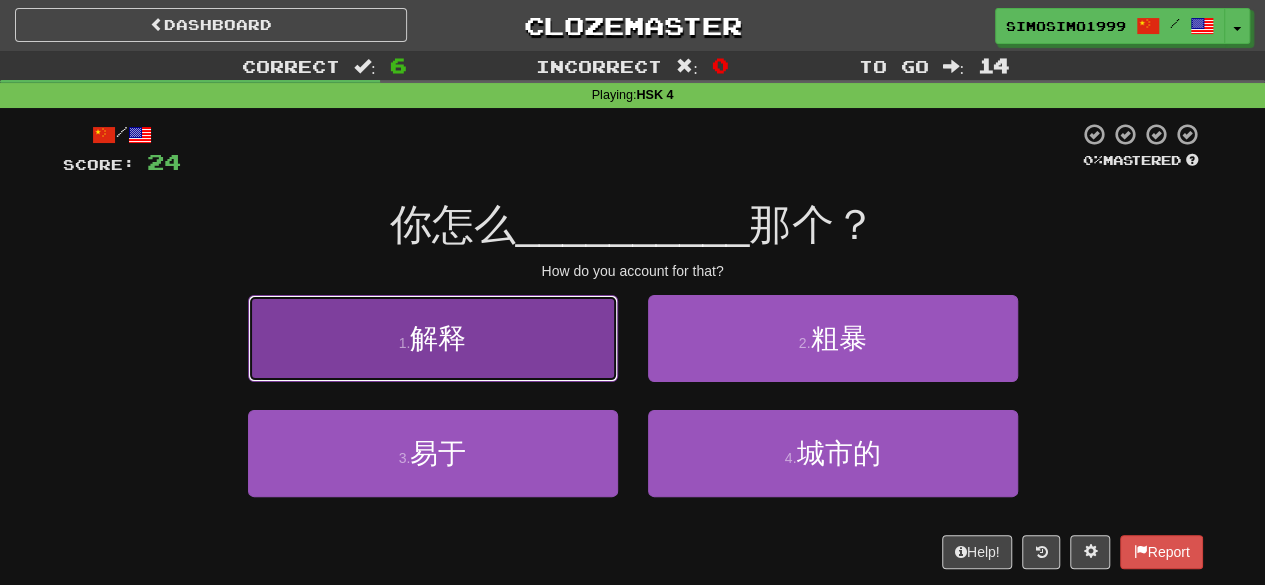 click on "解释" at bounding box center (438, 338) 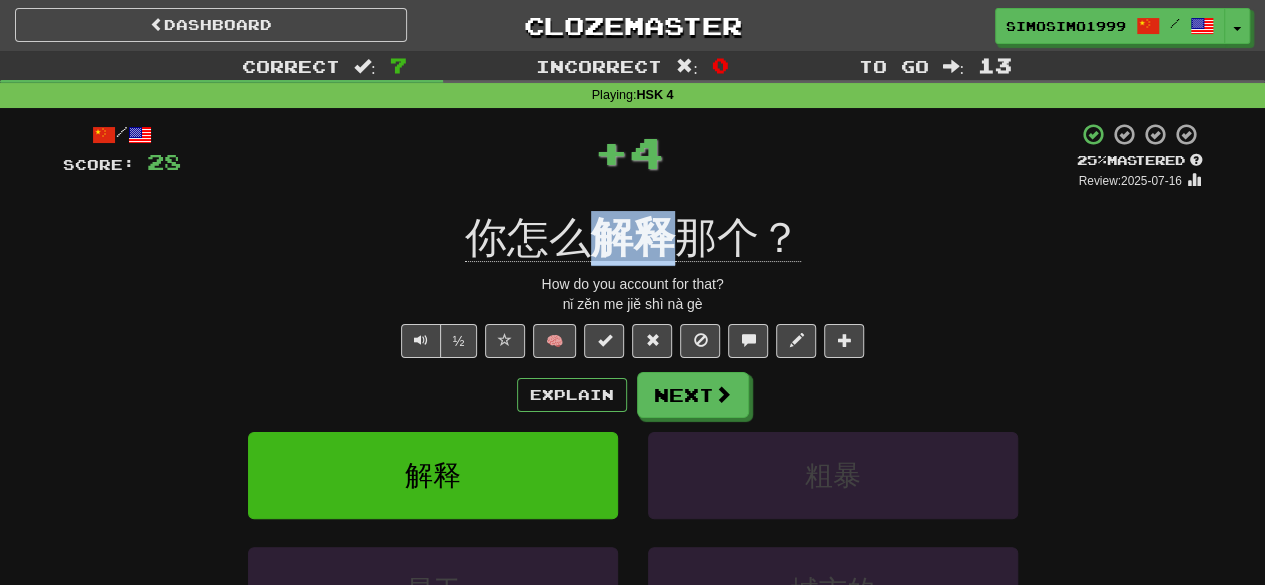 drag, startPoint x: 596, startPoint y: 224, endPoint x: 658, endPoint y: 239, distance: 63.788715 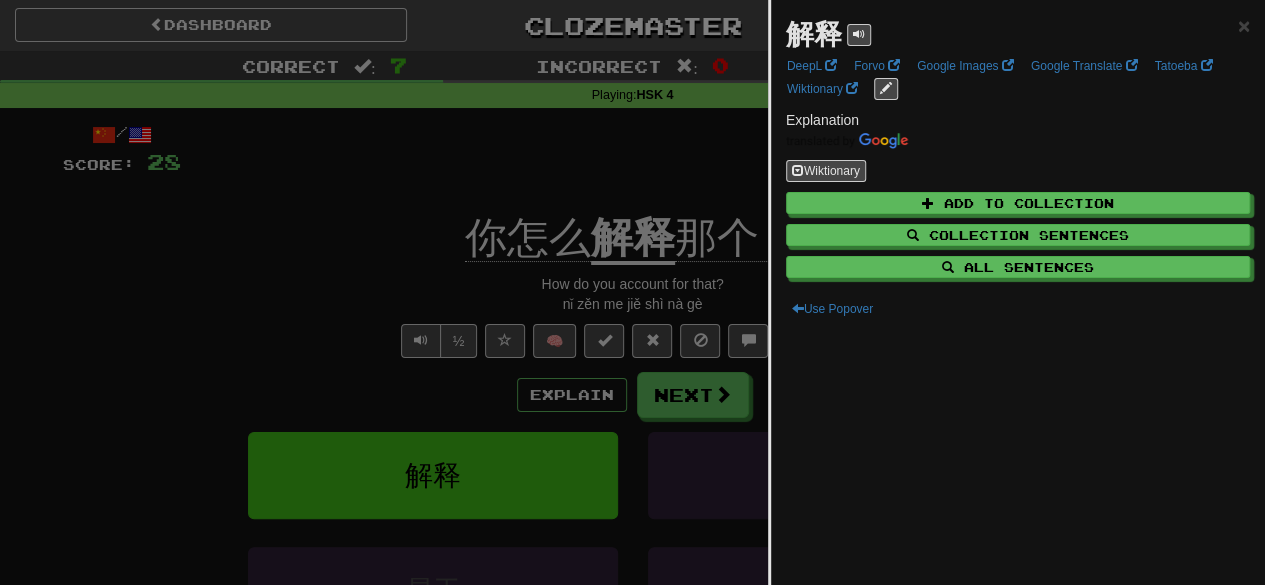 click at bounding box center (632, 292) 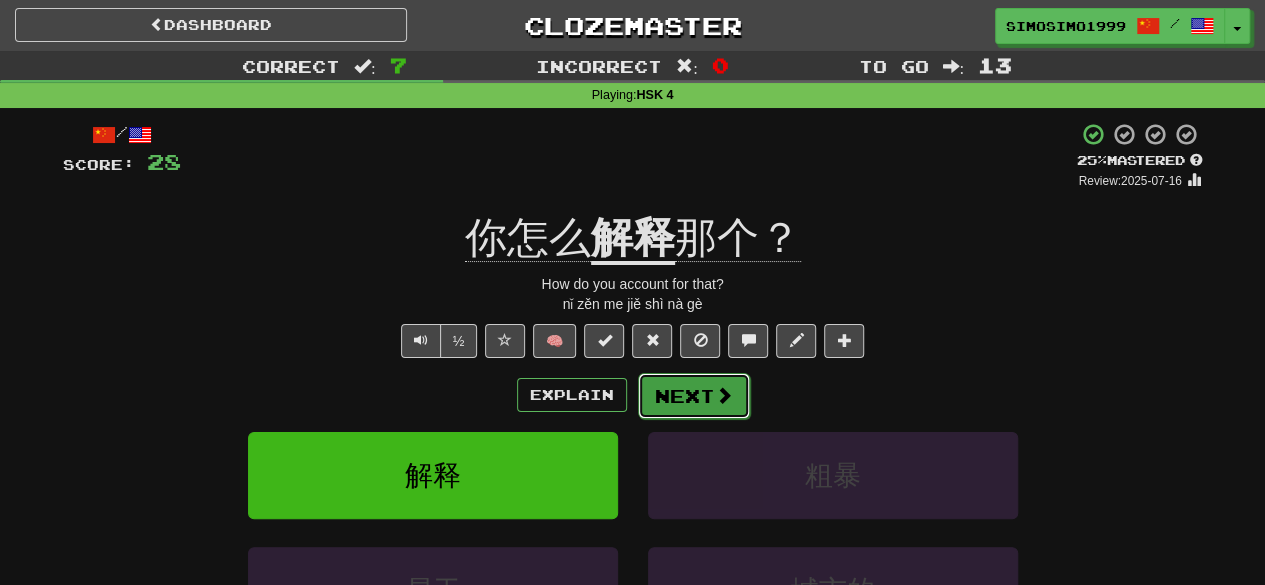 click on "Next" at bounding box center [694, 396] 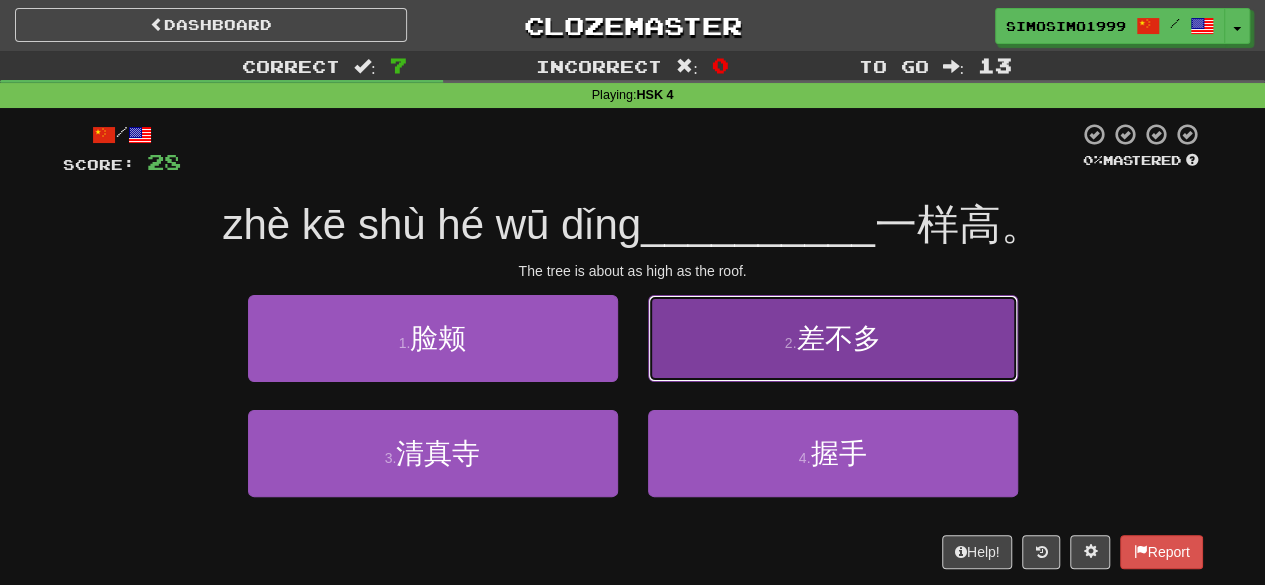 click on "2 .  差不多" at bounding box center [833, 338] 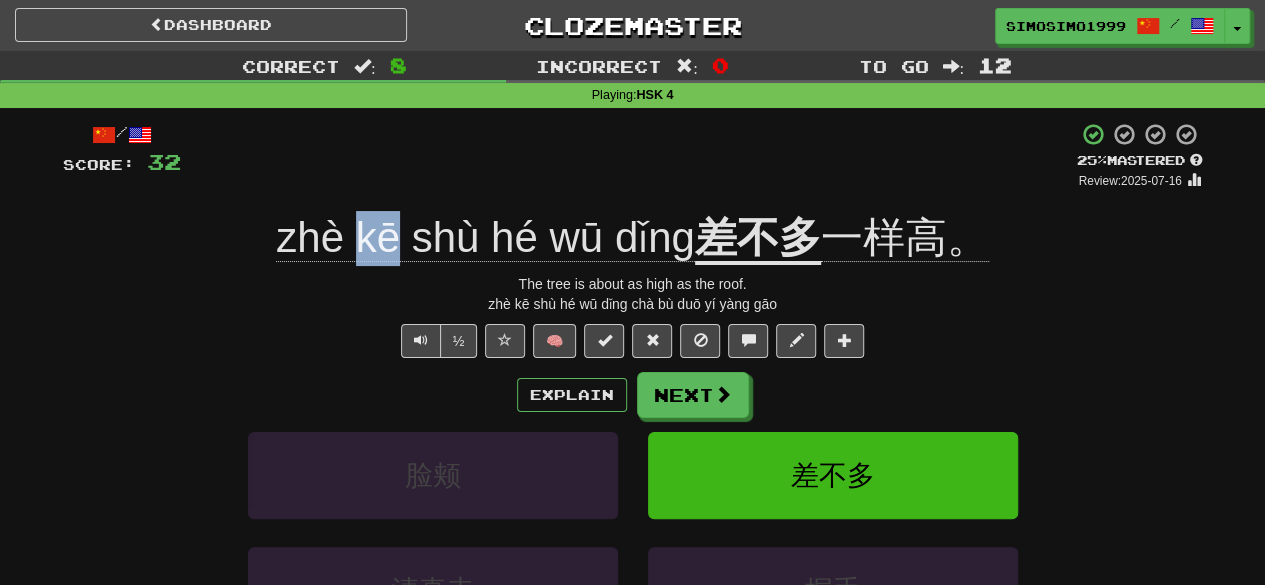 drag, startPoint x: 536, startPoint y: 229, endPoint x: 602, endPoint y: 227, distance: 66.0303 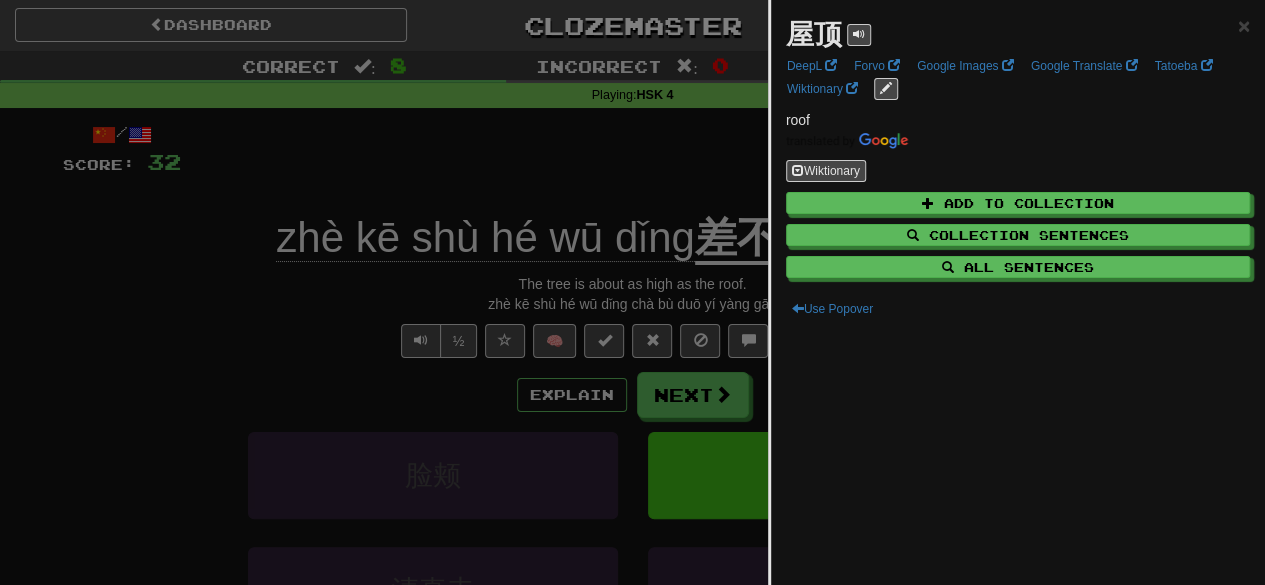 click at bounding box center (632, 292) 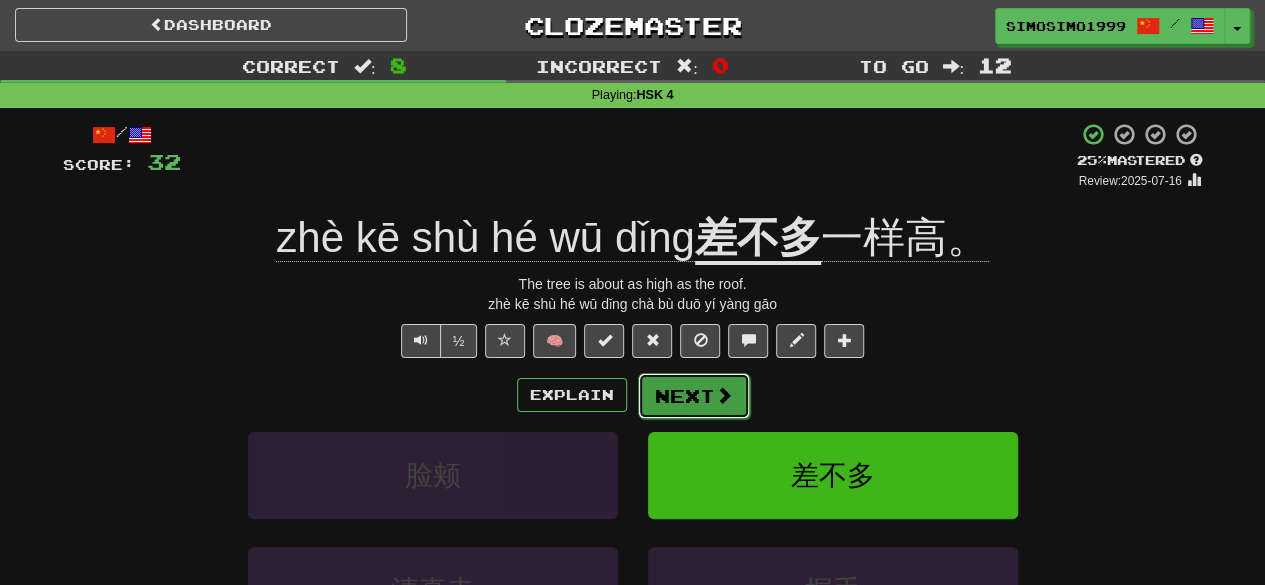 click on "Next" at bounding box center [694, 396] 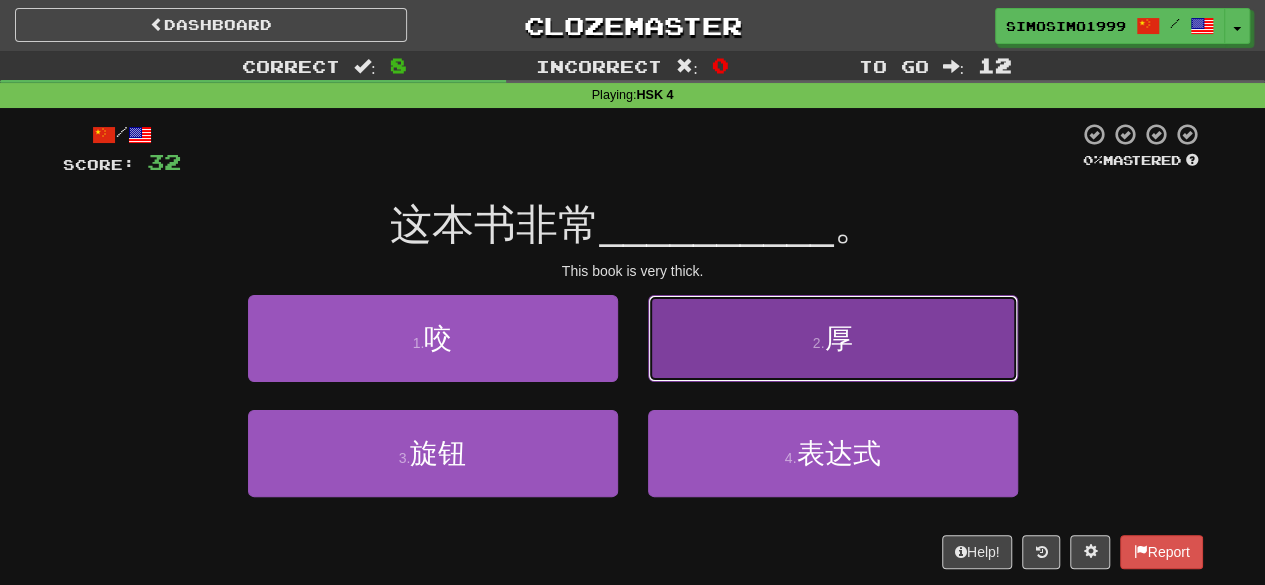 click on "厚" at bounding box center (838, 338) 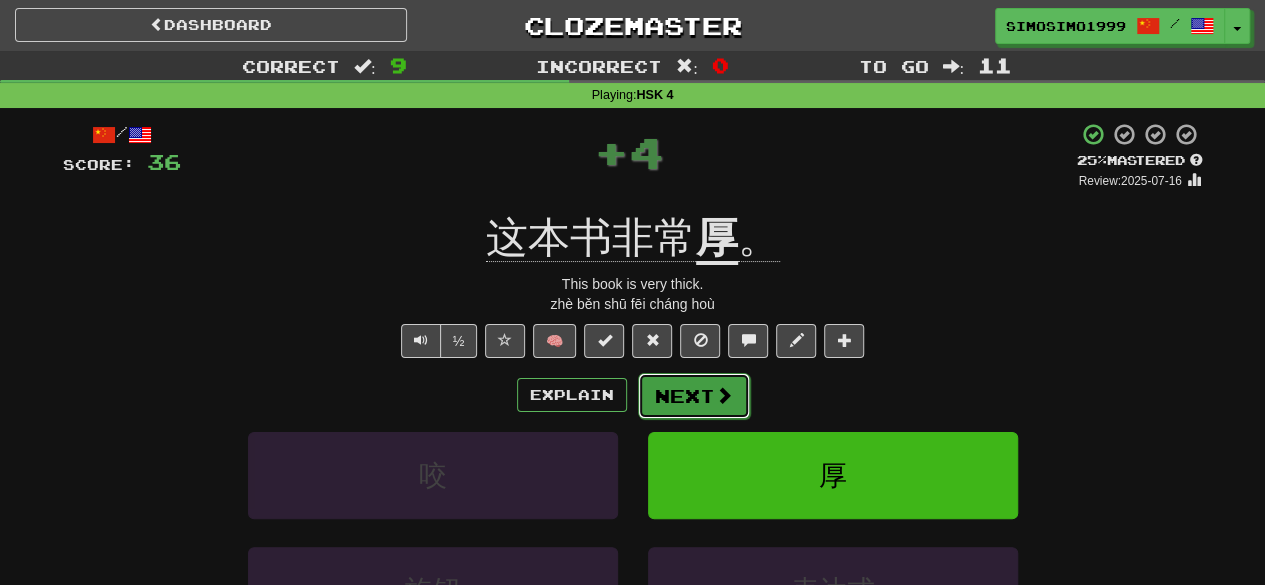 click on "Next" at bounding box center (694, 396) 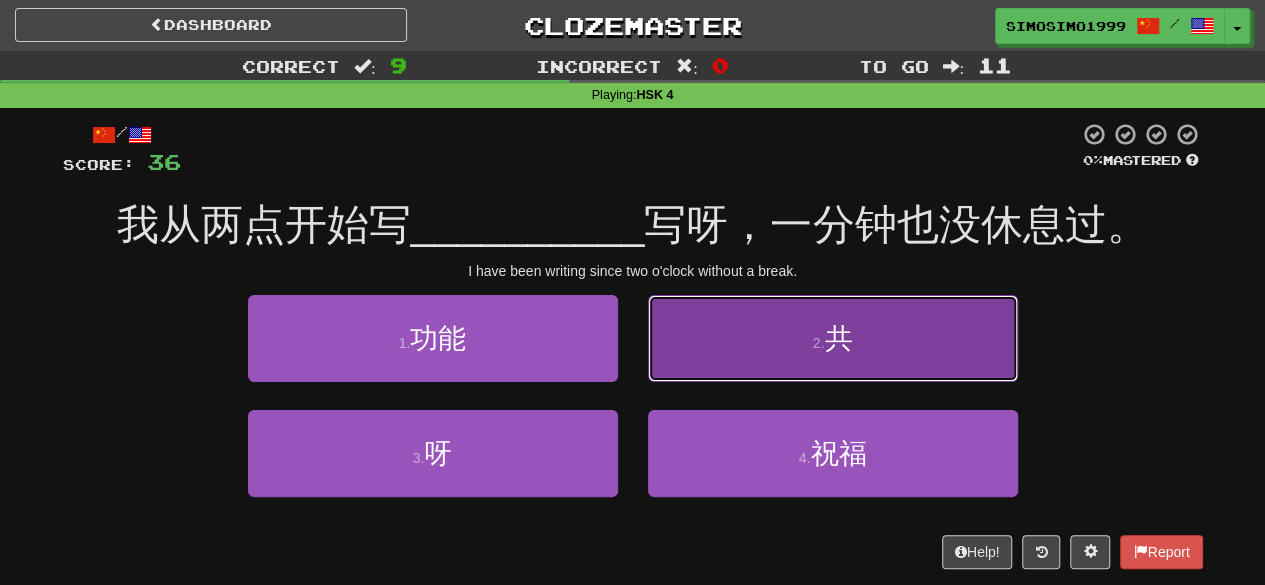 click on "2 .  共" at bounding box center (833, 338) 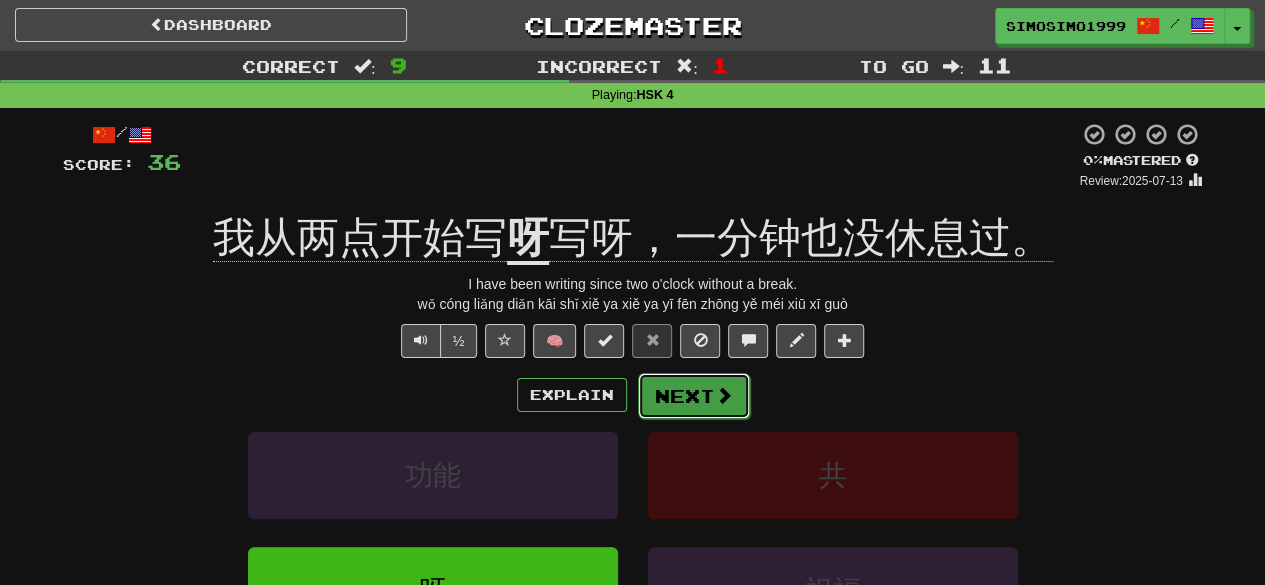 click on "Next" at bounding box center [694, 396] 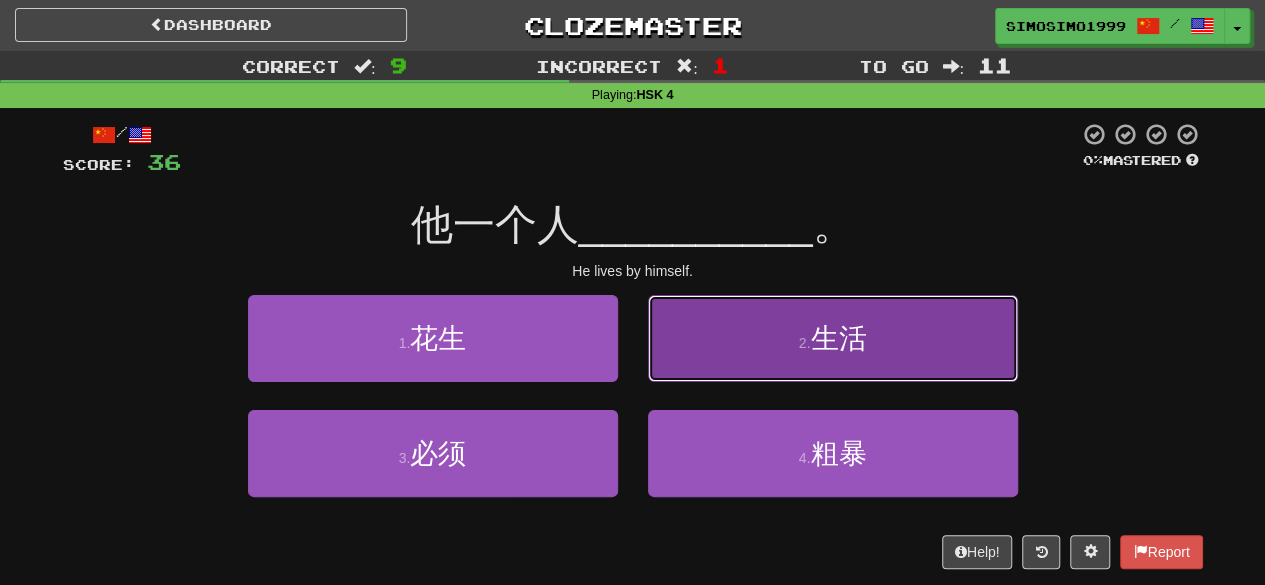click on "2 .  生活" at bounding box center (833, 338) 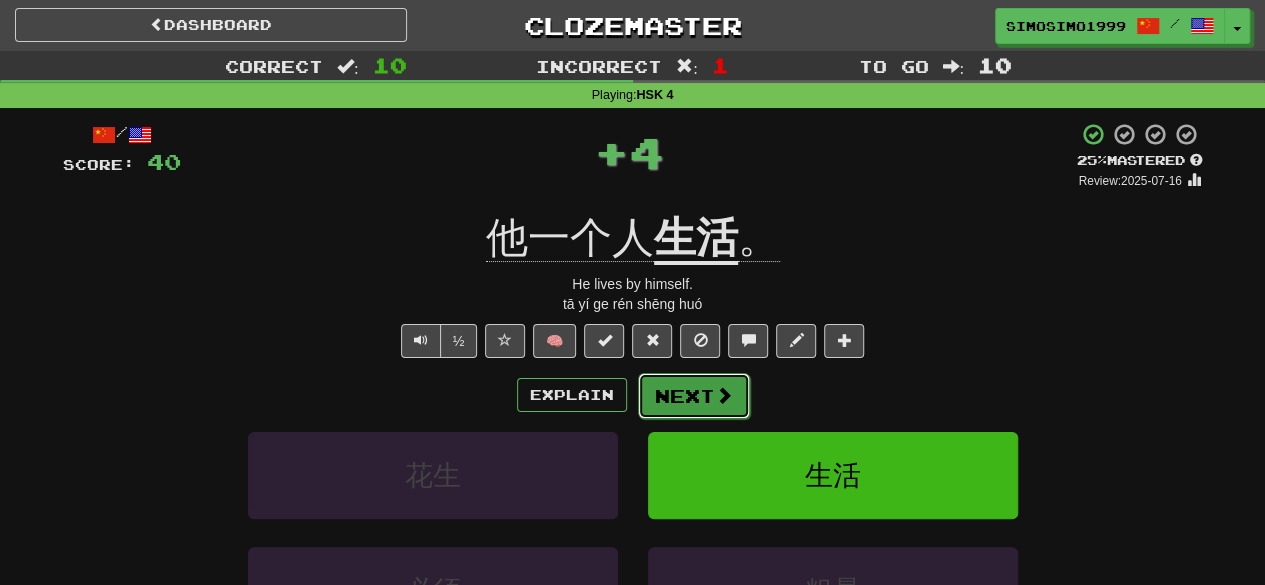 click at bounding box center [724, 395] 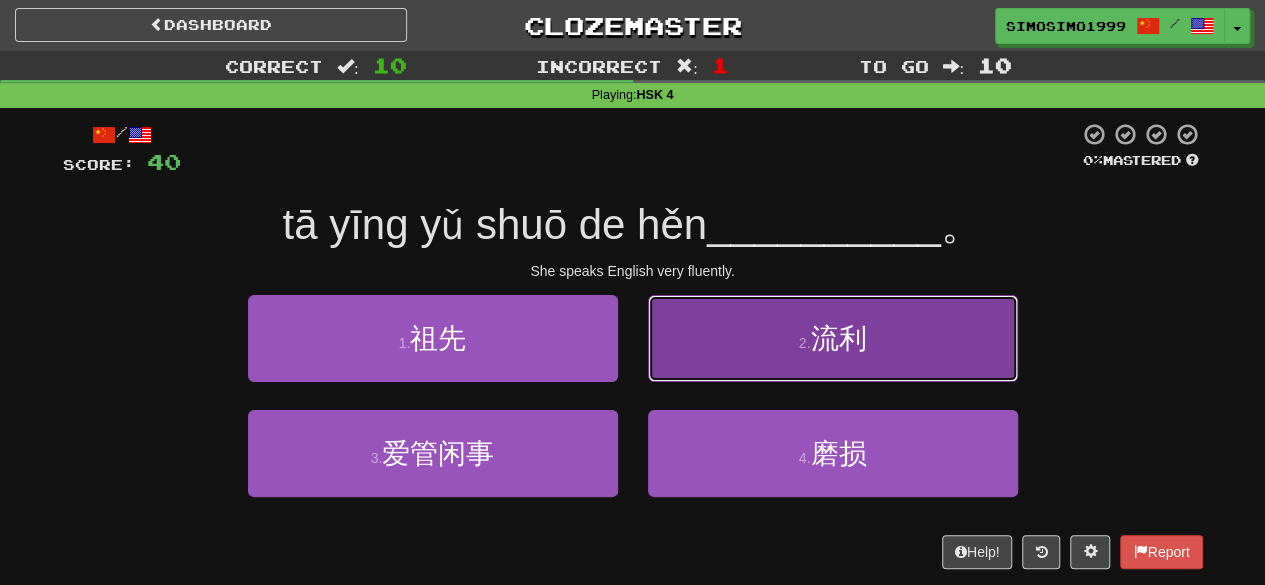 click on "2 .  流利" at bounding box center (833, 338) 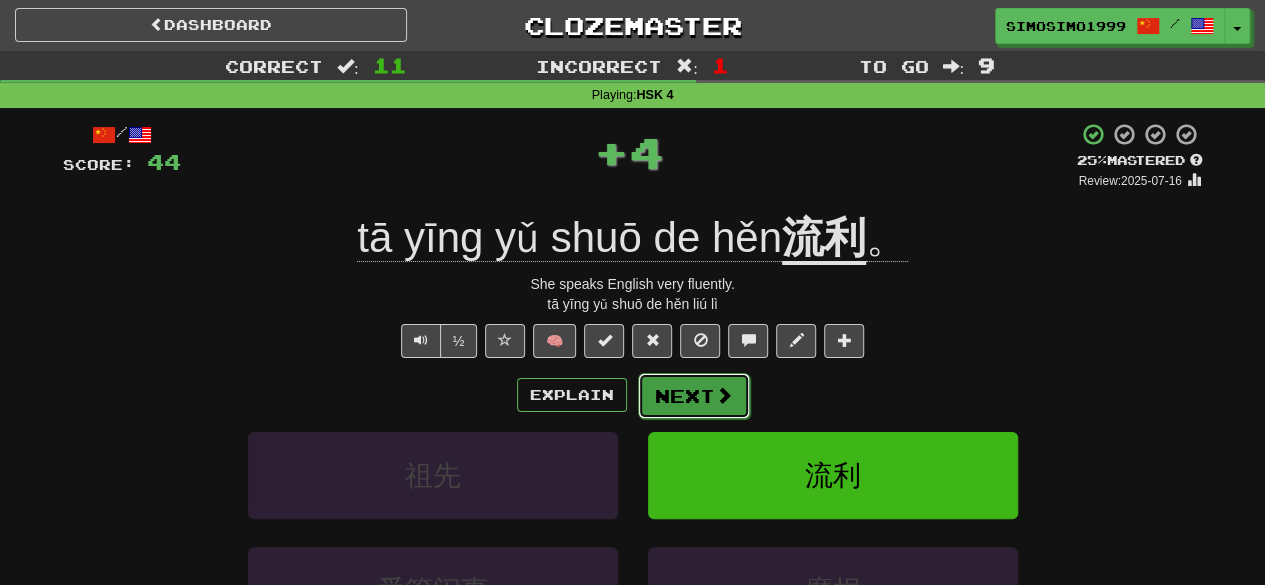 click on "Next" at bounding box center (694, 396) 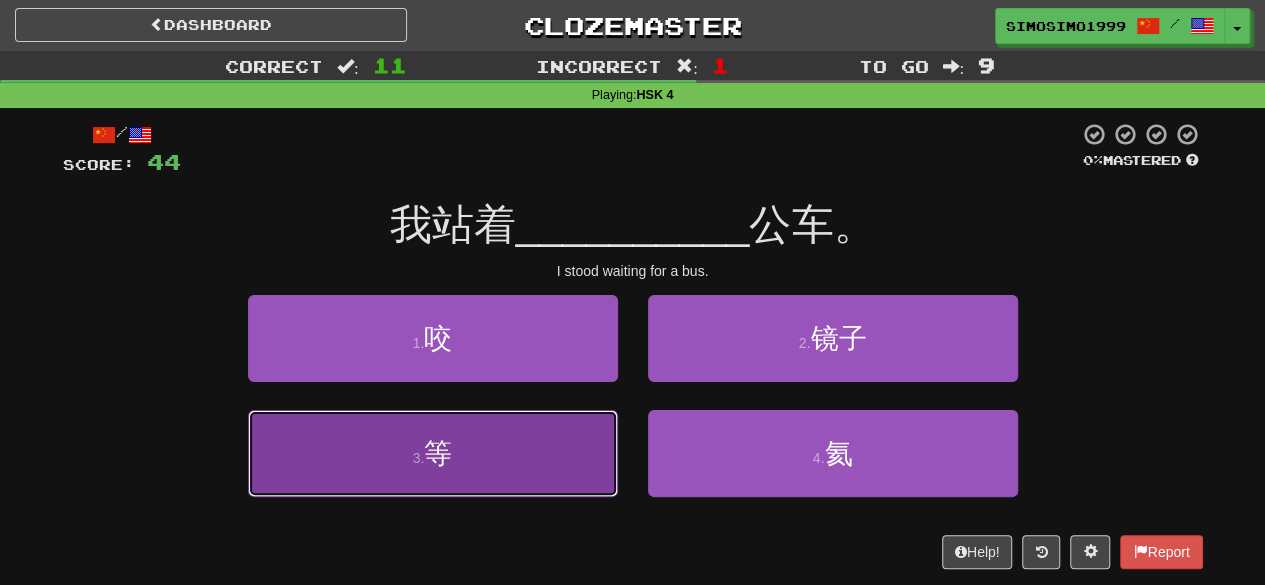 click on "3 .  等" at bounding box center [433, 453] 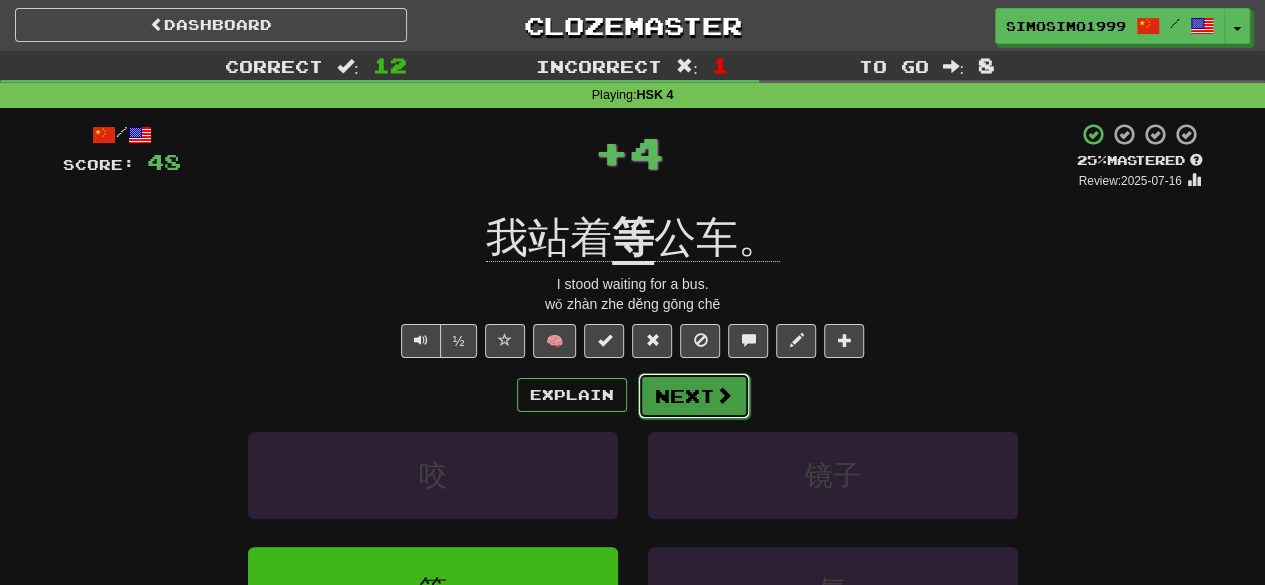 click on "Next" at bounding box center [694, 396] 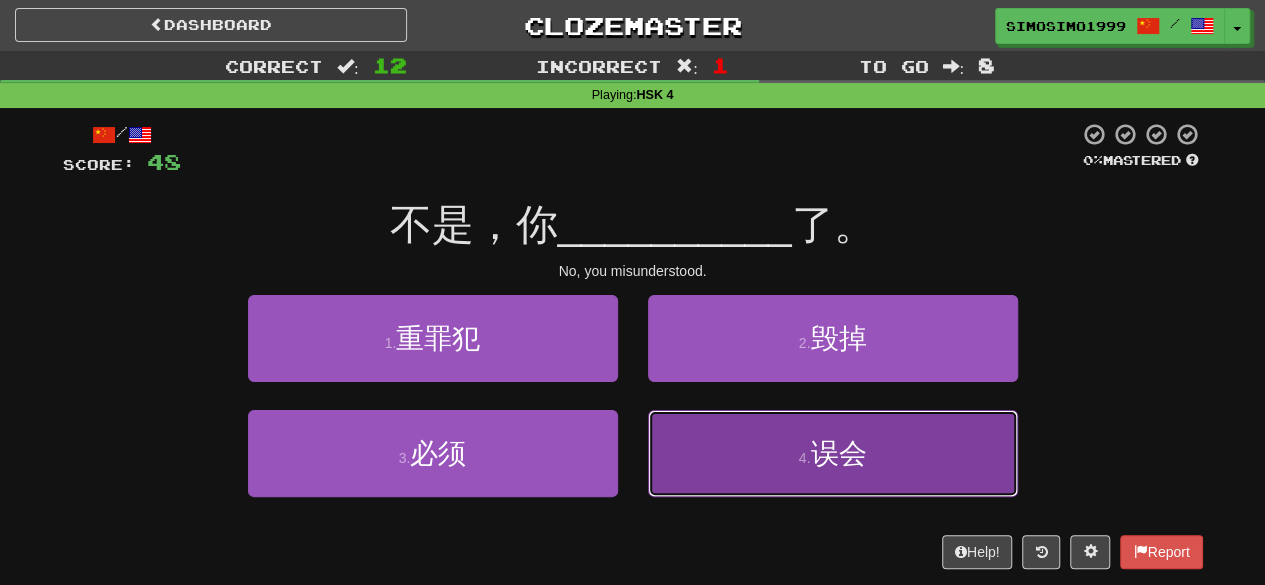 click on "误会" at bounding box center [838, 453] 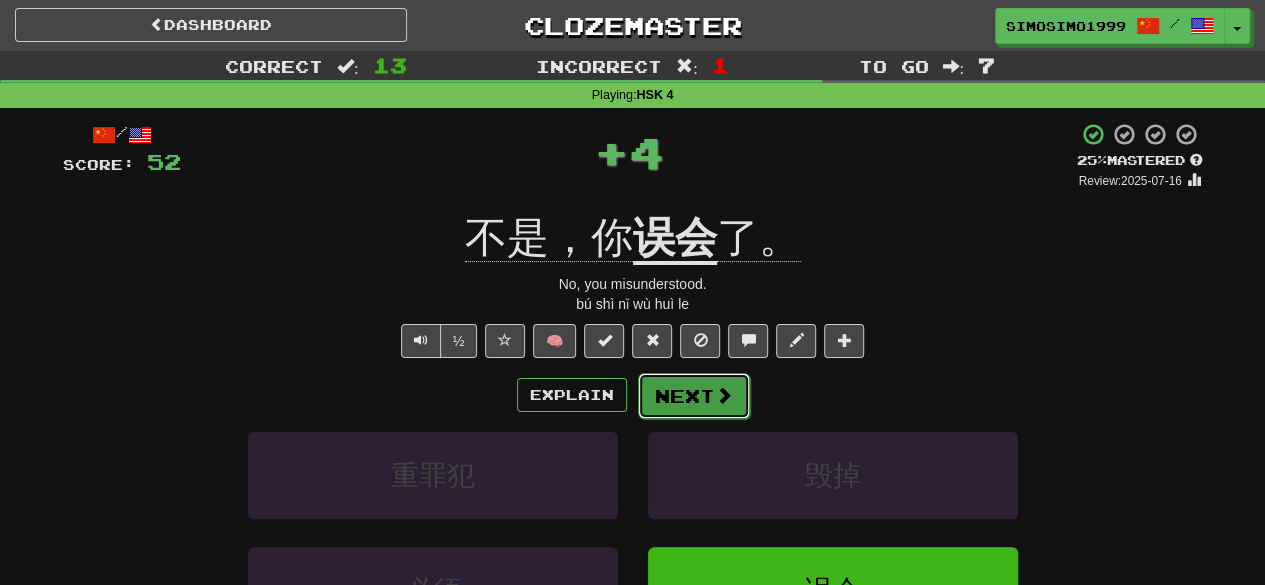 click on "Next" at bounding box center (694, 396) 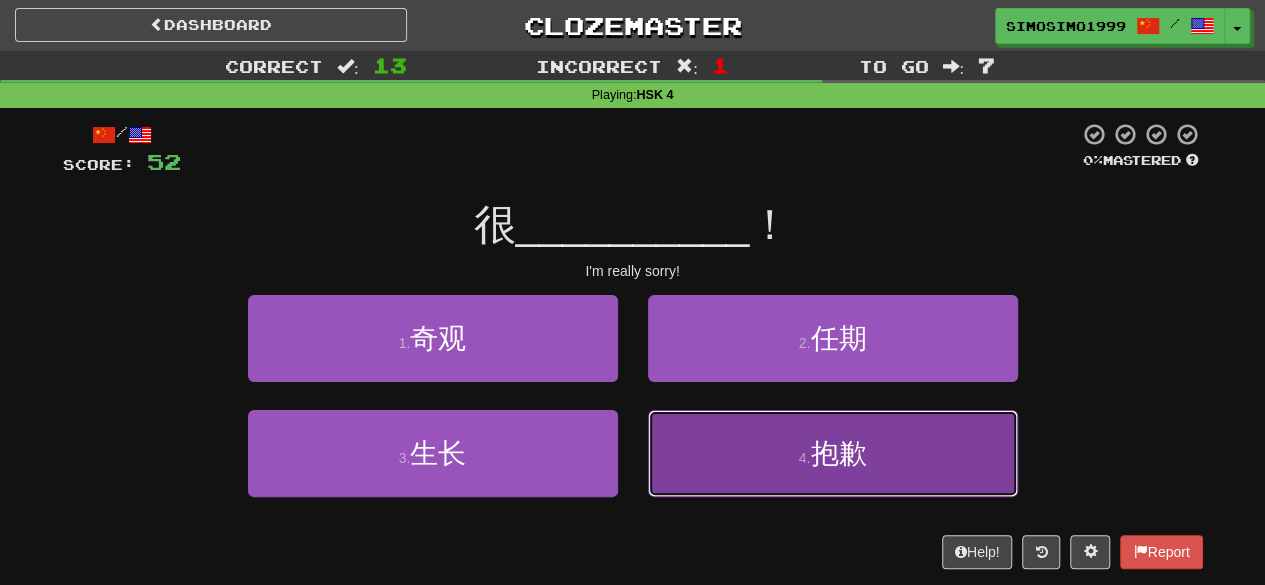 click on "4 .  抱歉" at bounding box center (833, 453) 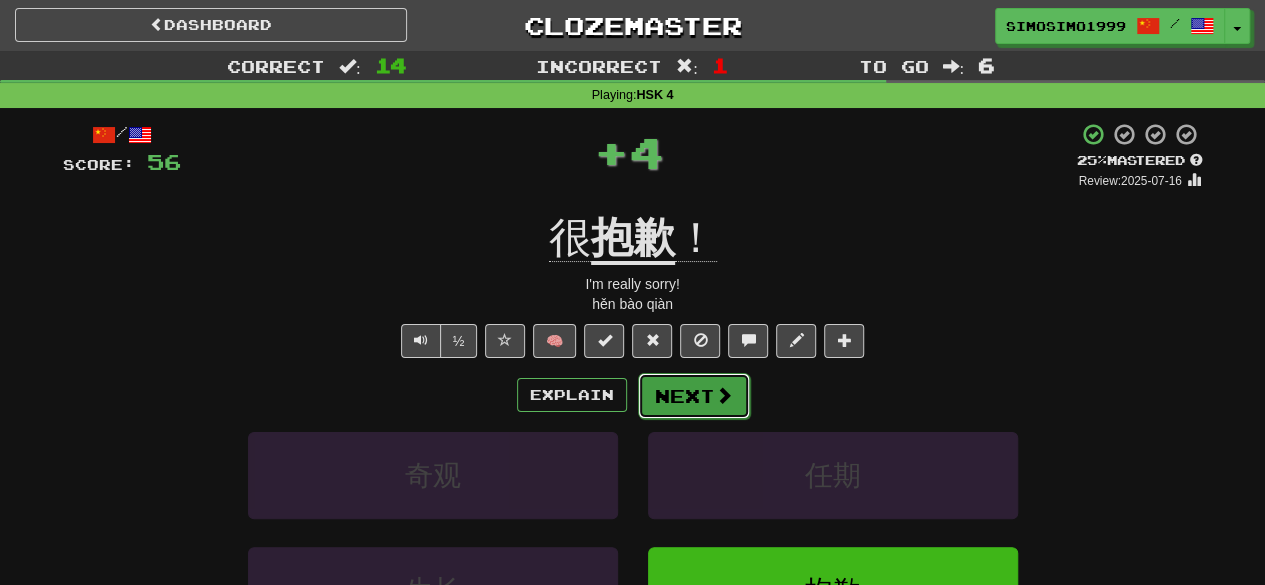 click on "Next" at bounding box center [694, 396] 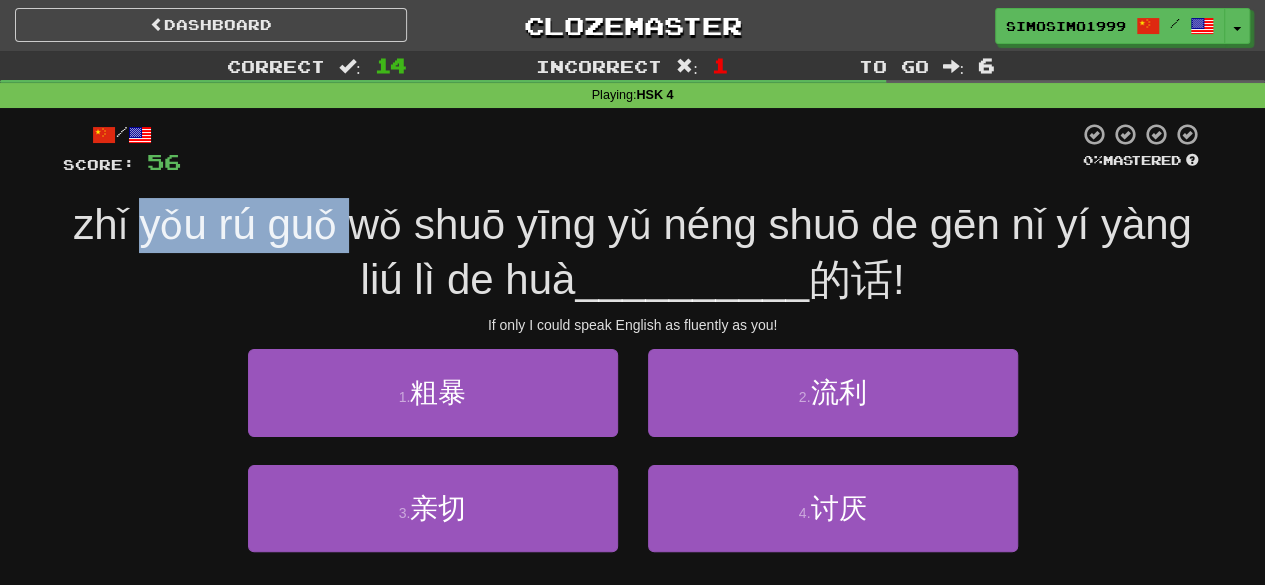 drag, startPoint x: 329, startPoint y: 214, endPoint x: 763, endPoint y: 230, distance: 434.29483 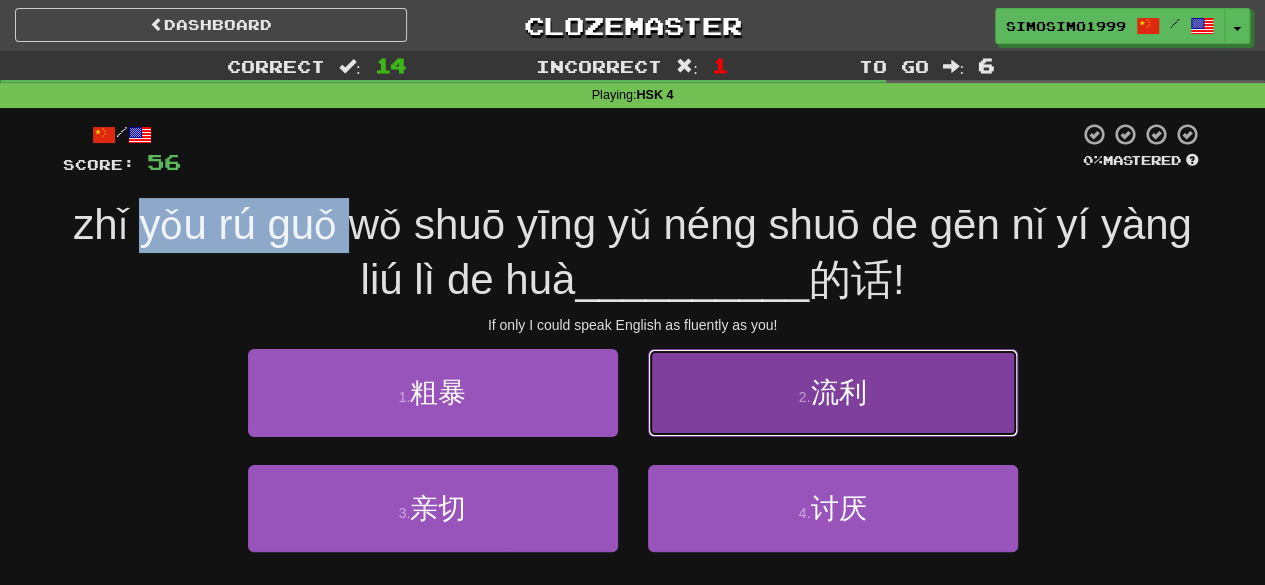 click on "2 .  流利" at bounding box center [833, 392] 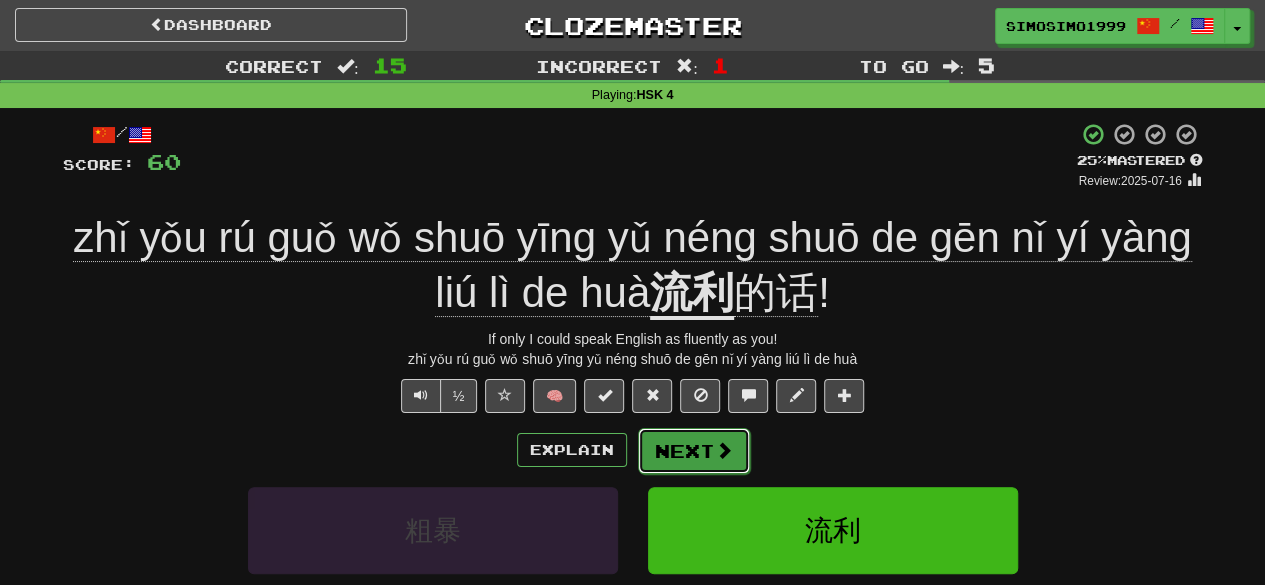 click on "Next" at bounding box center [694, 451] 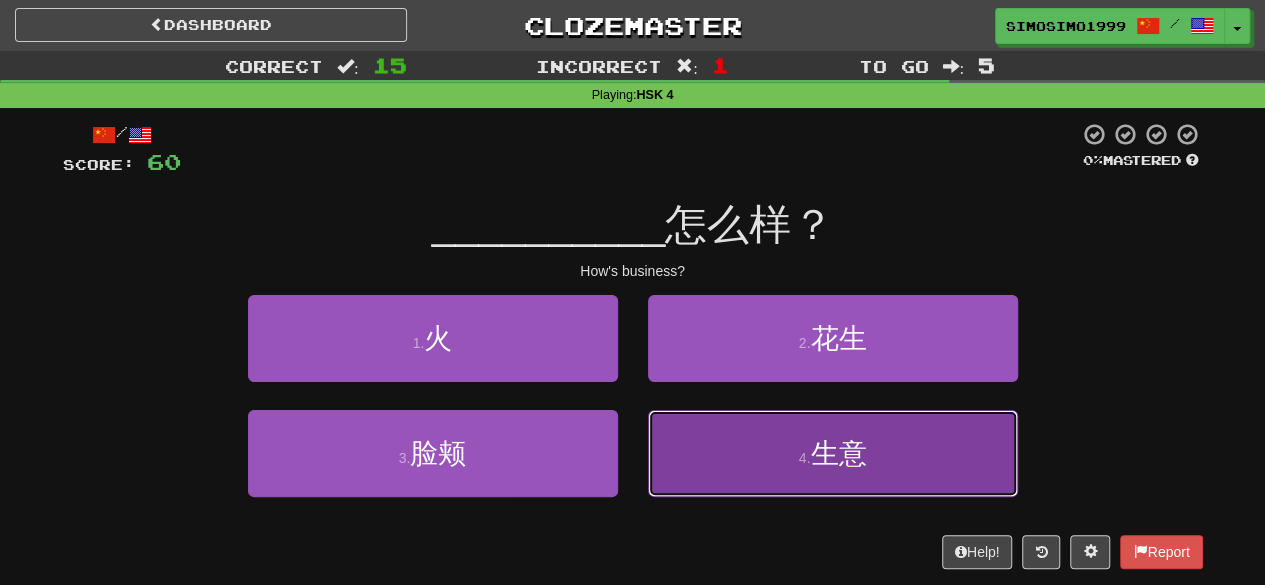click on "生意" at bounding box center [838, 453] 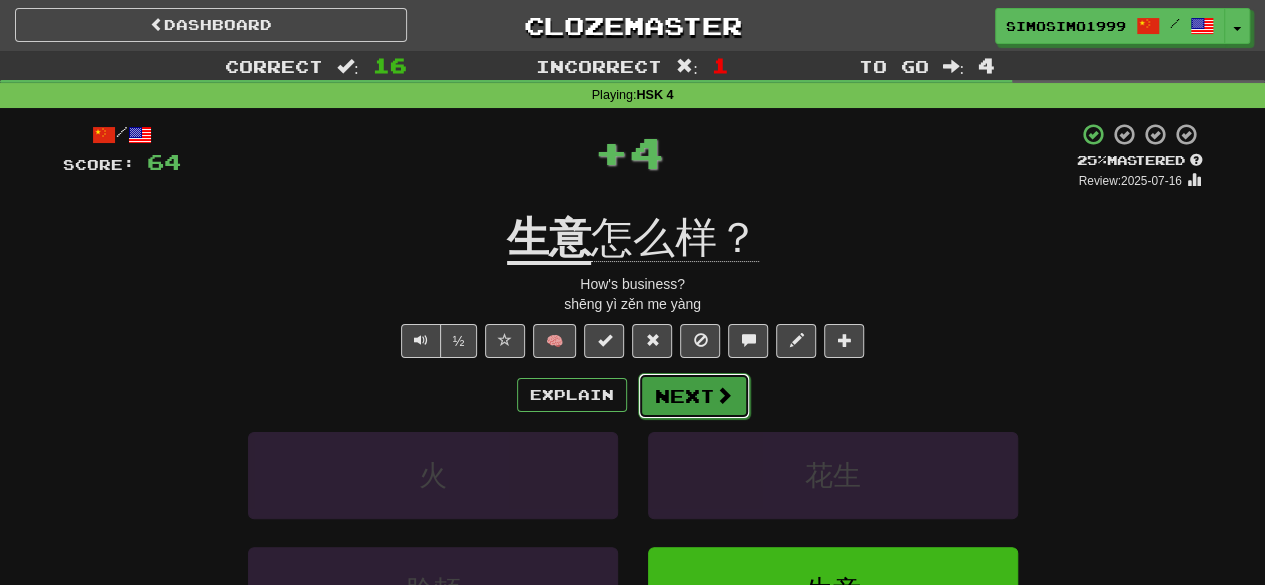 click on "Next" at bounding box center [694, 396] 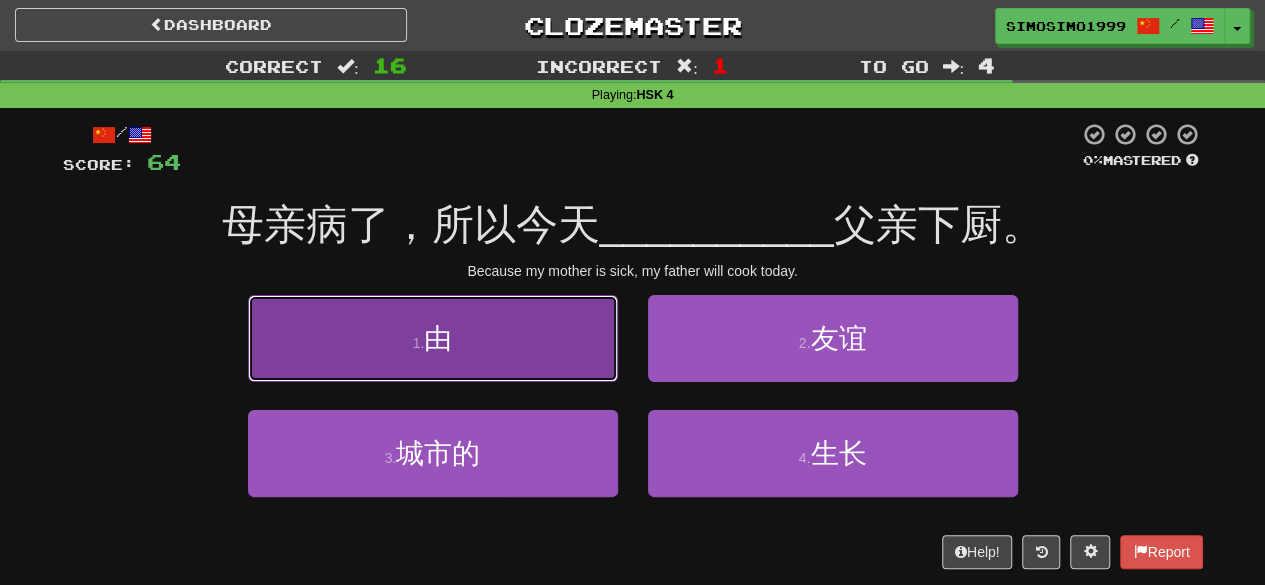 click on "由" at bounding box center [438, 338] 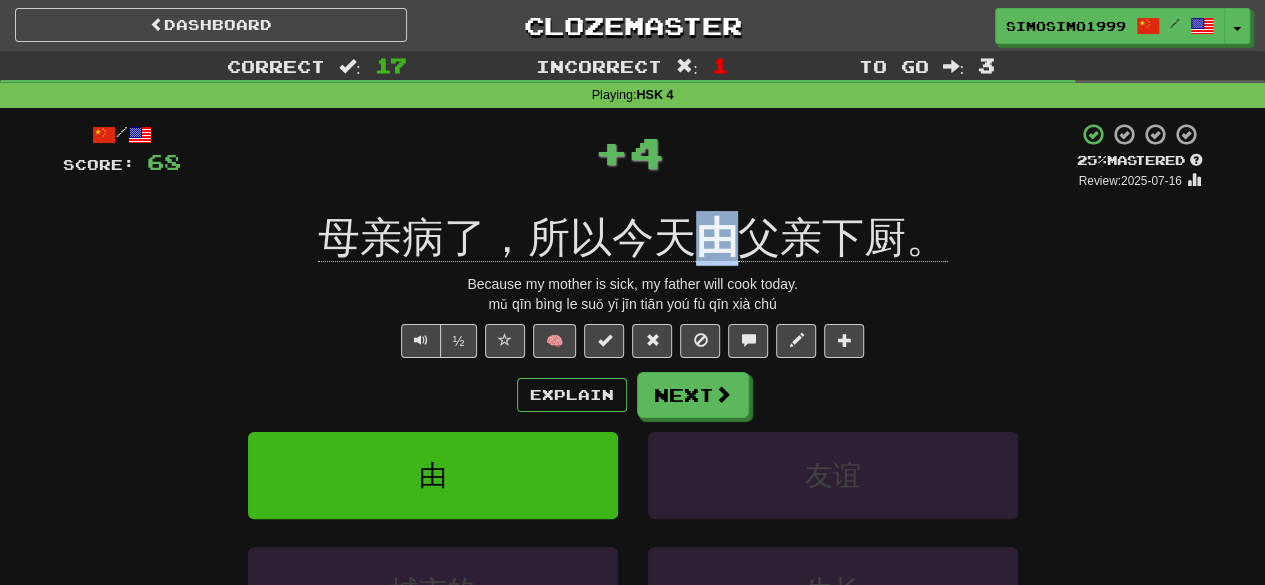 drag, startPoint x: 697, startPoint y: 229, endPoint x: 729, endPoint y: 232, distance: 32.140316 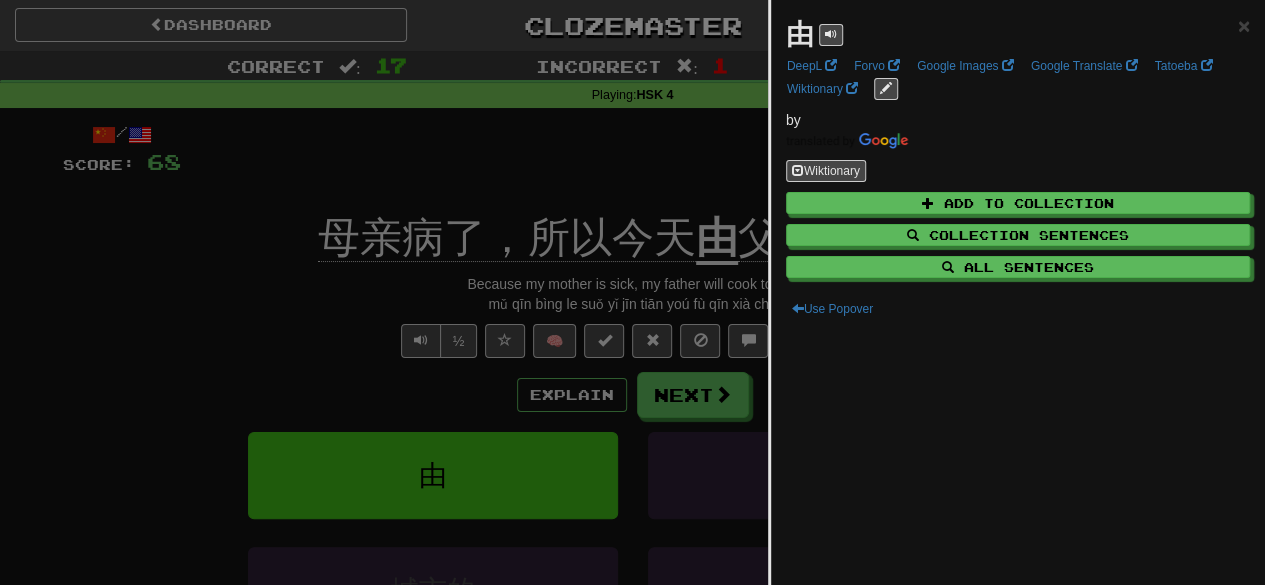 click at bounding box center [632, 292] 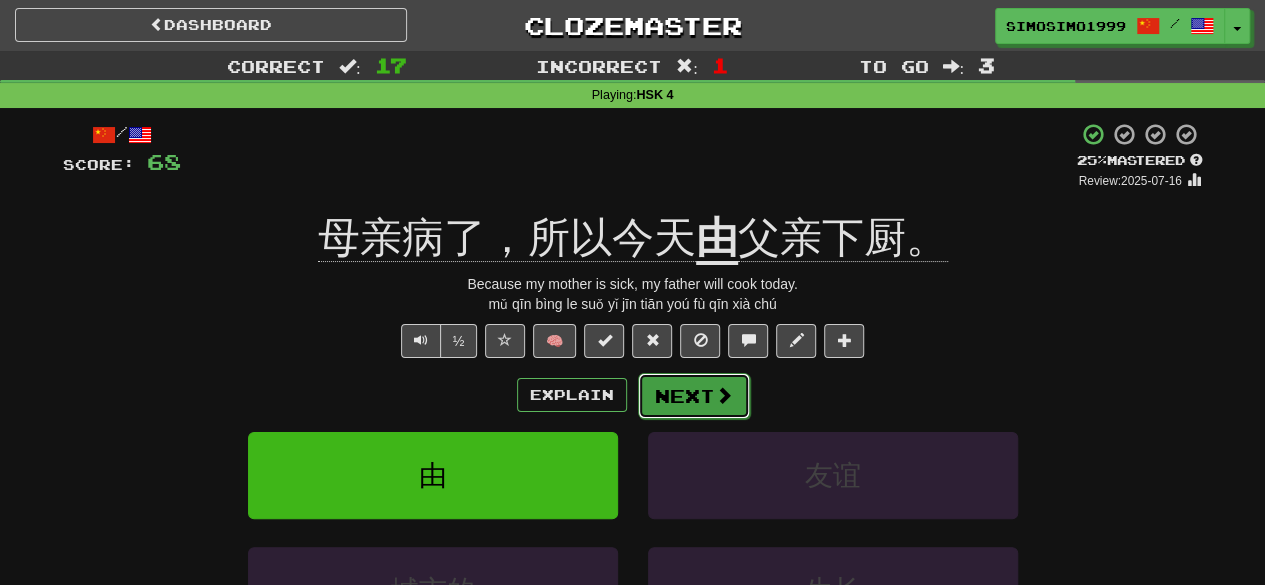 click on "Next" at bounding box center (694, 396) 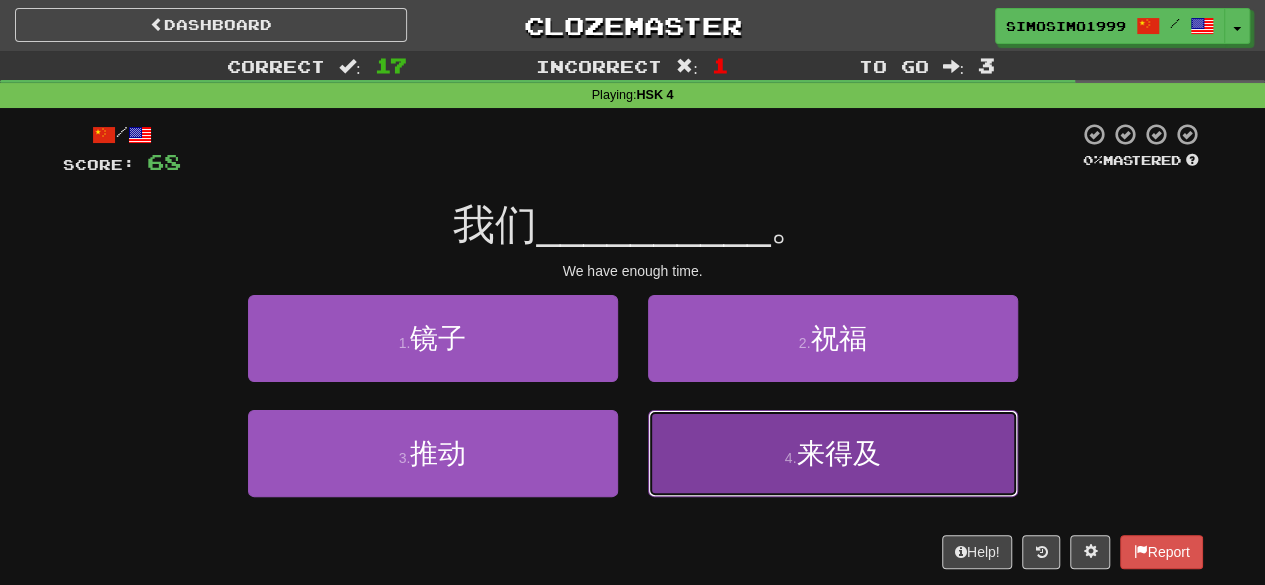click on "4 .  来得及" at bounding box center [833, 453] 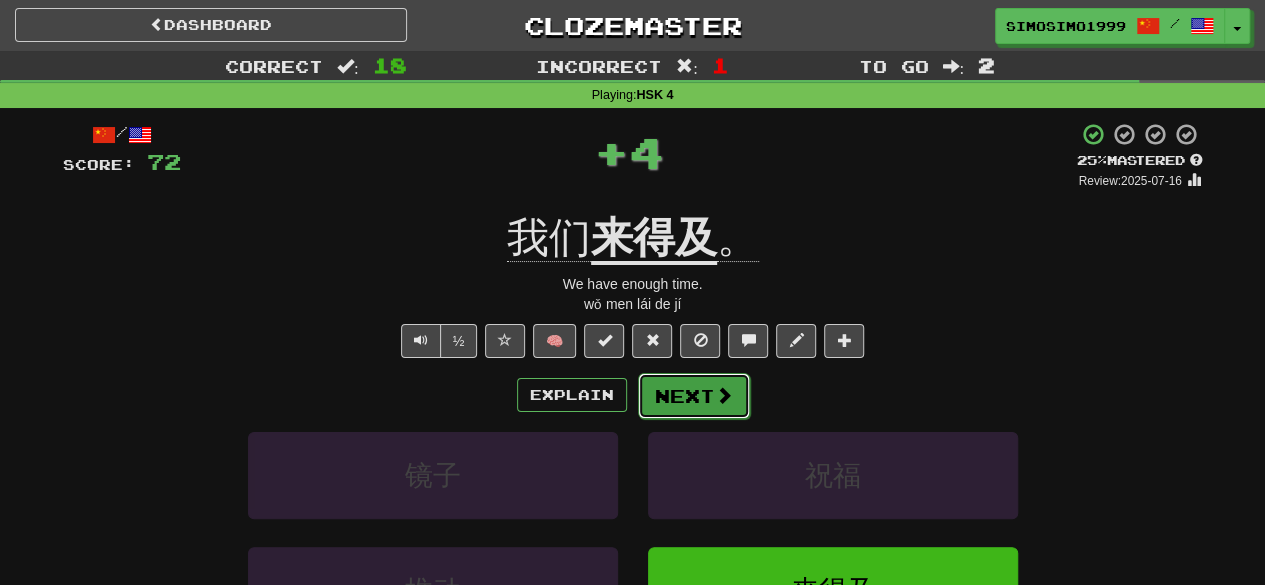click on "Next" at bounding box center (694, 396) 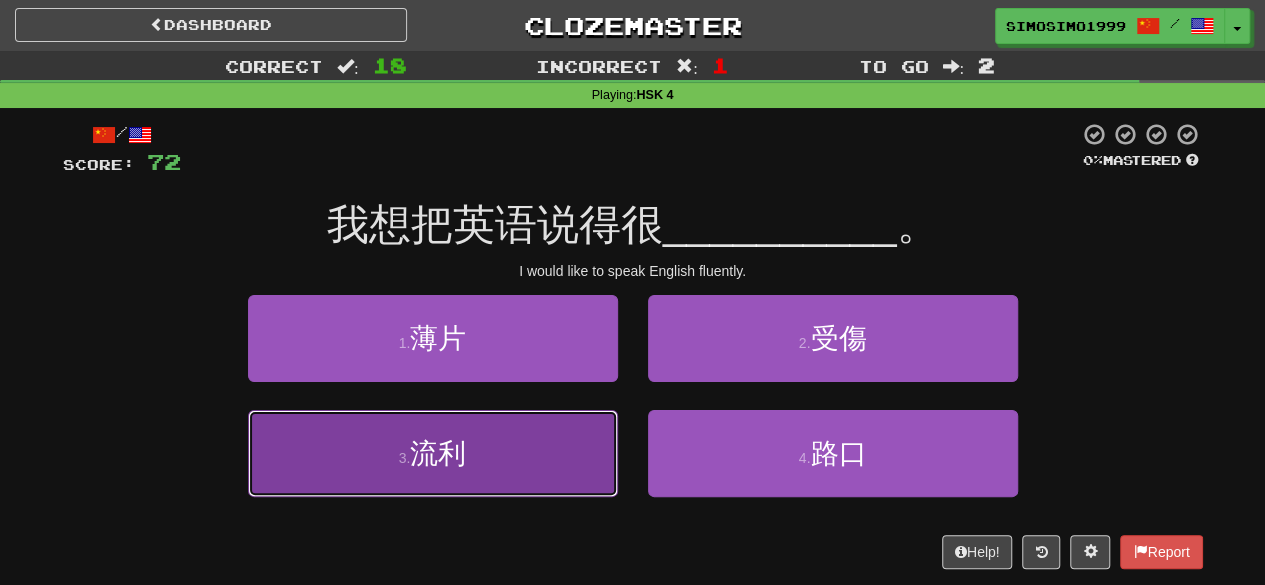 click on "3 .  流利" at bounding box center [433, 453] 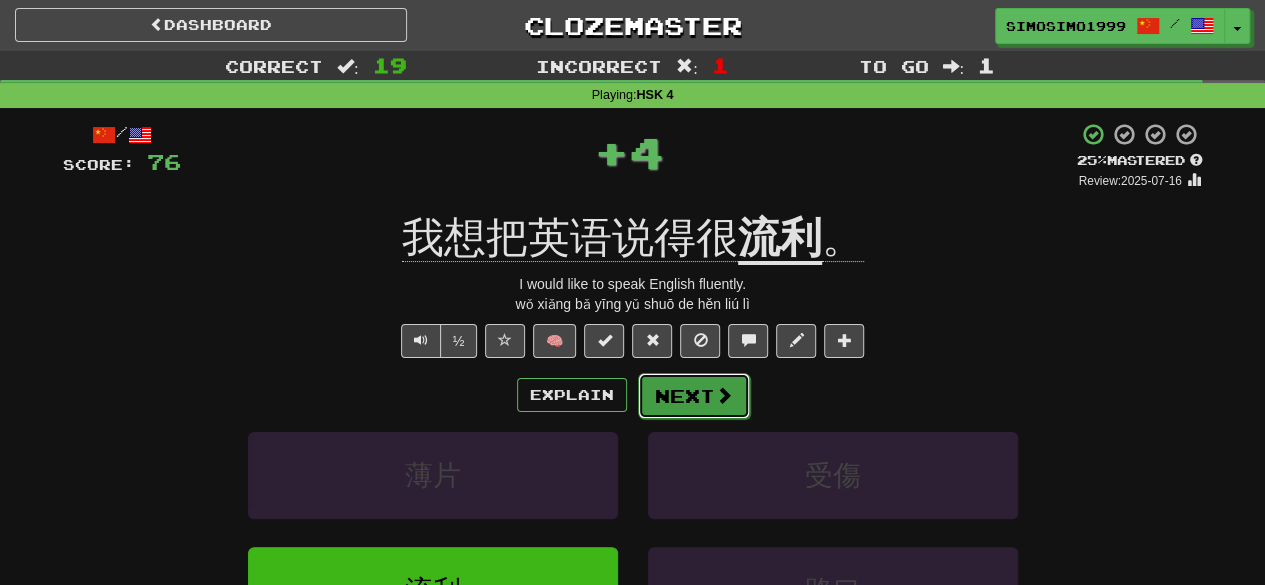 click on "Next" at bounding box center (694, 396) 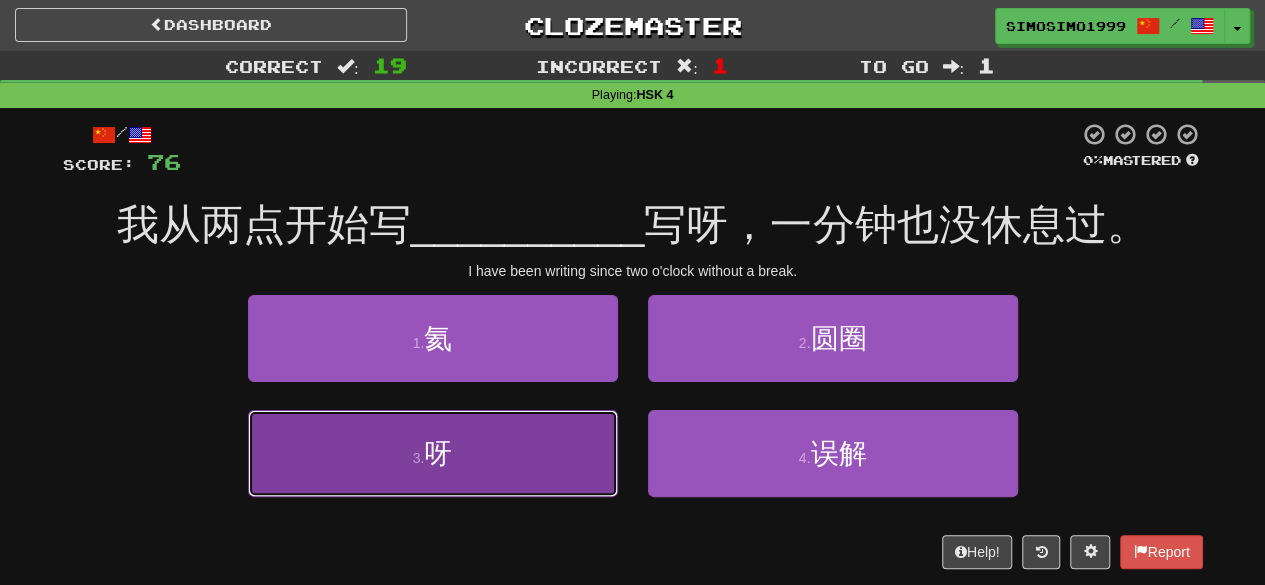 click on "3 .  呀" at bounding box center [433, 453] 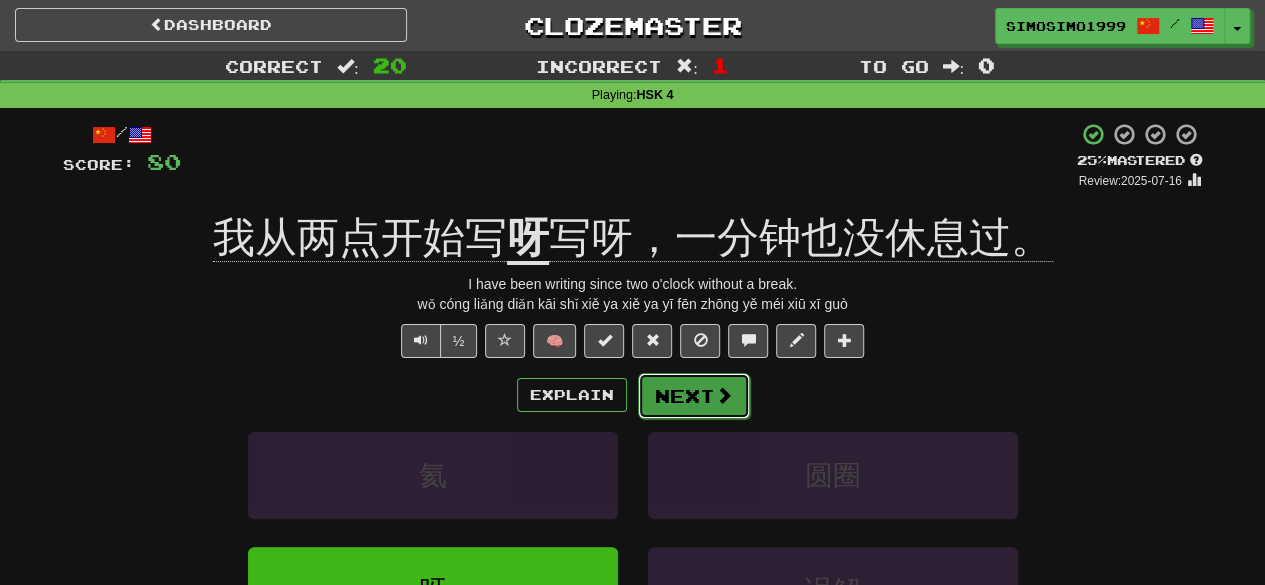 click on "Next" at bounding box center [694, 396] 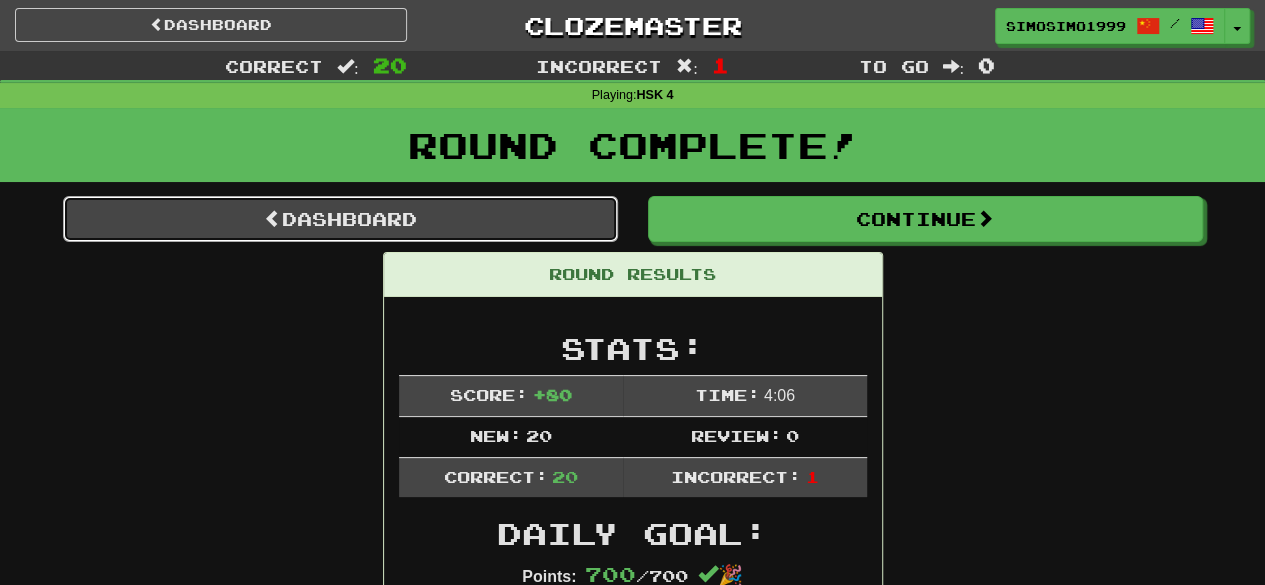 click on "Dashboard" at bounding box center [340, 219] 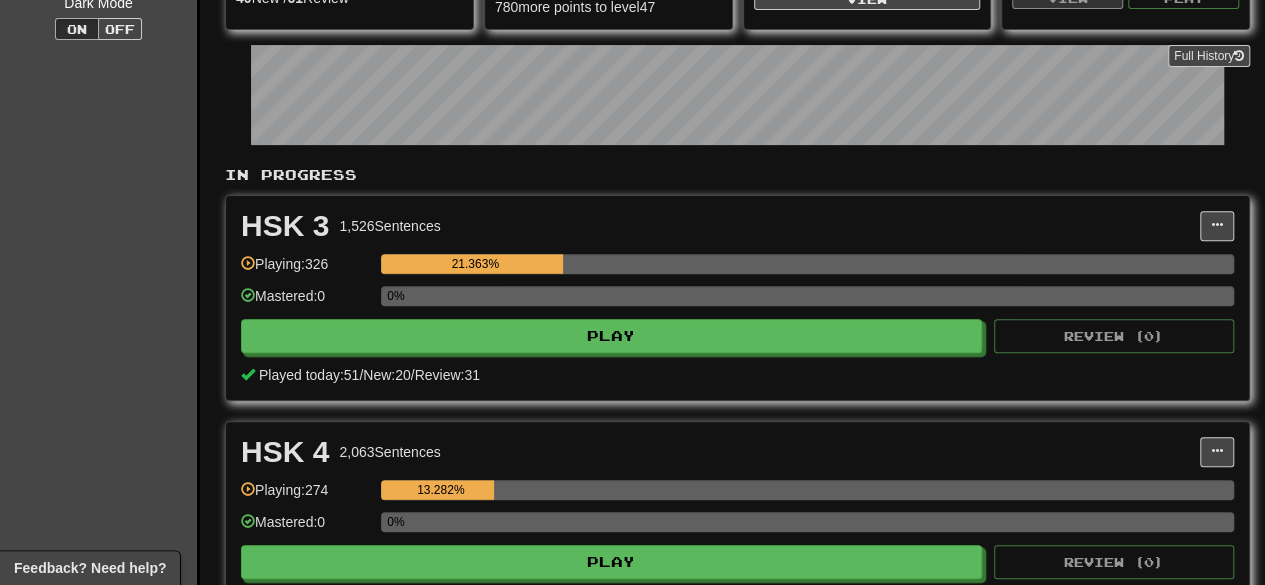 scroll, scrollTop: 0, scrollLeft: 0, axis: both 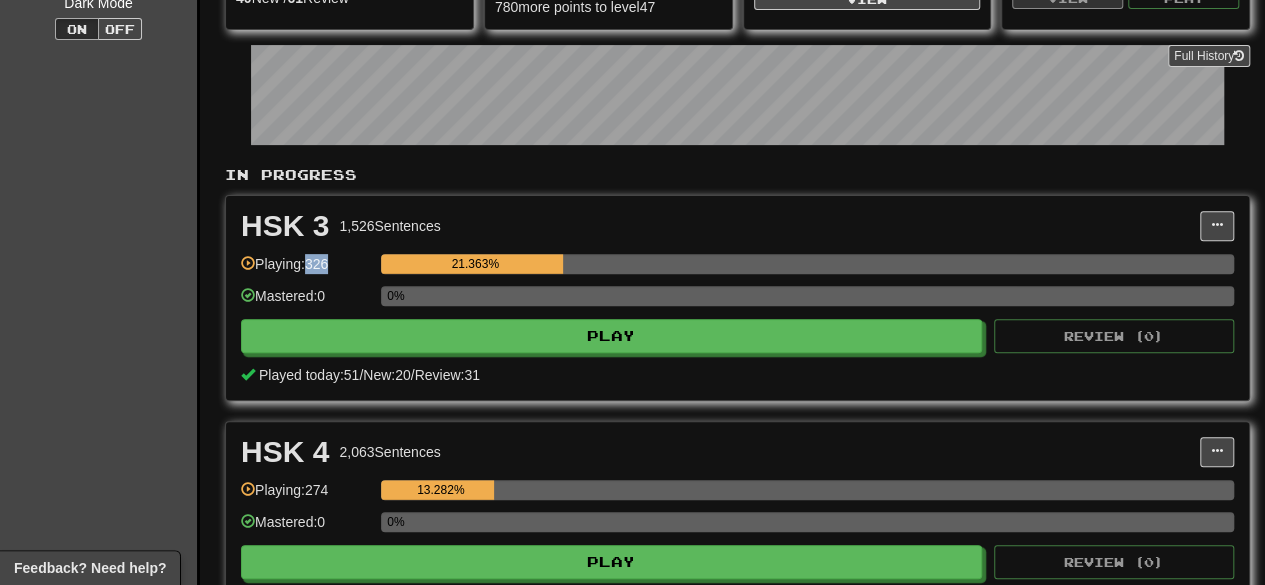 drag, startPoint x: 310, startPoint y: 253, endPoint x: 341, endPoint y: 262, distance: 32.280025 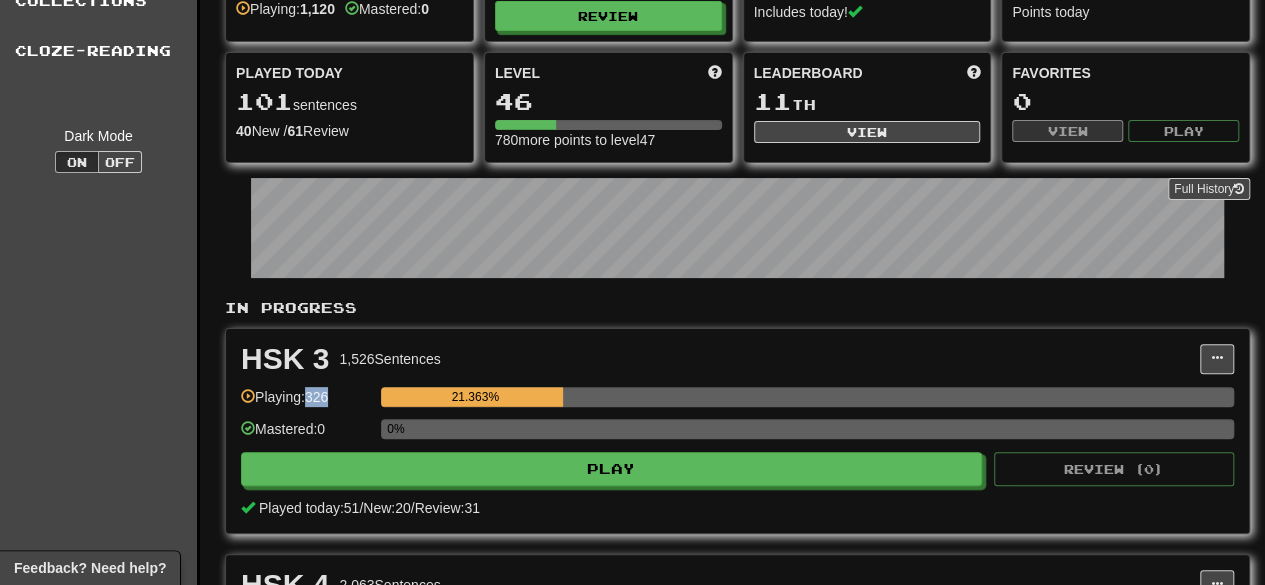 scroll, scrollTop: 0, scrollLeft: 0, axis: both 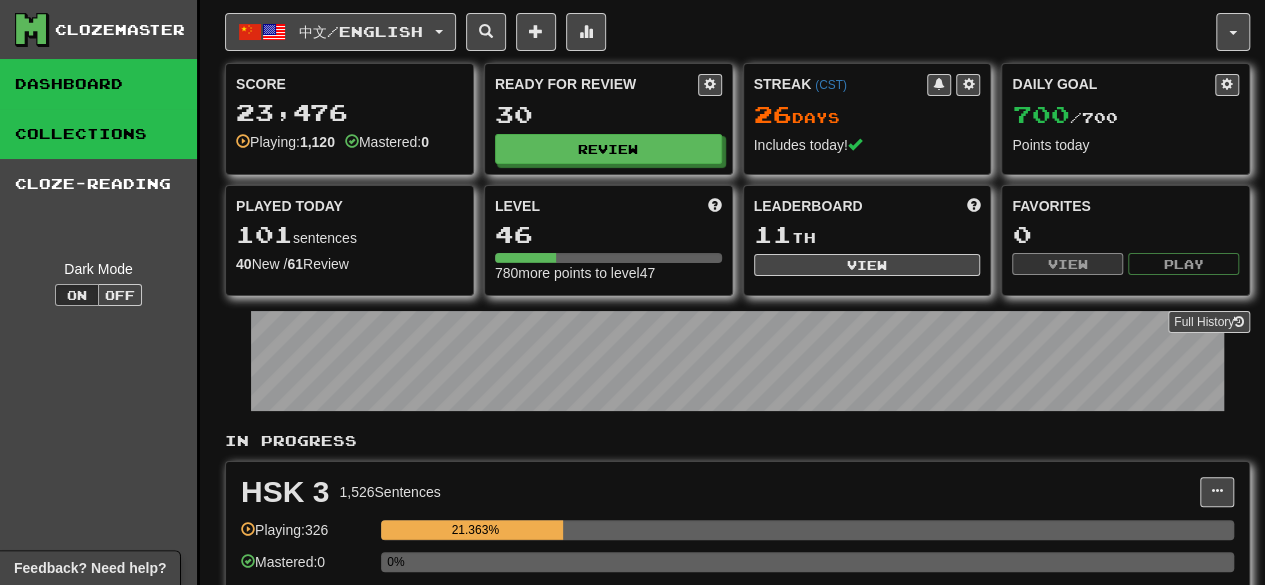 click on "Collections" at bounding box center (98, 134) 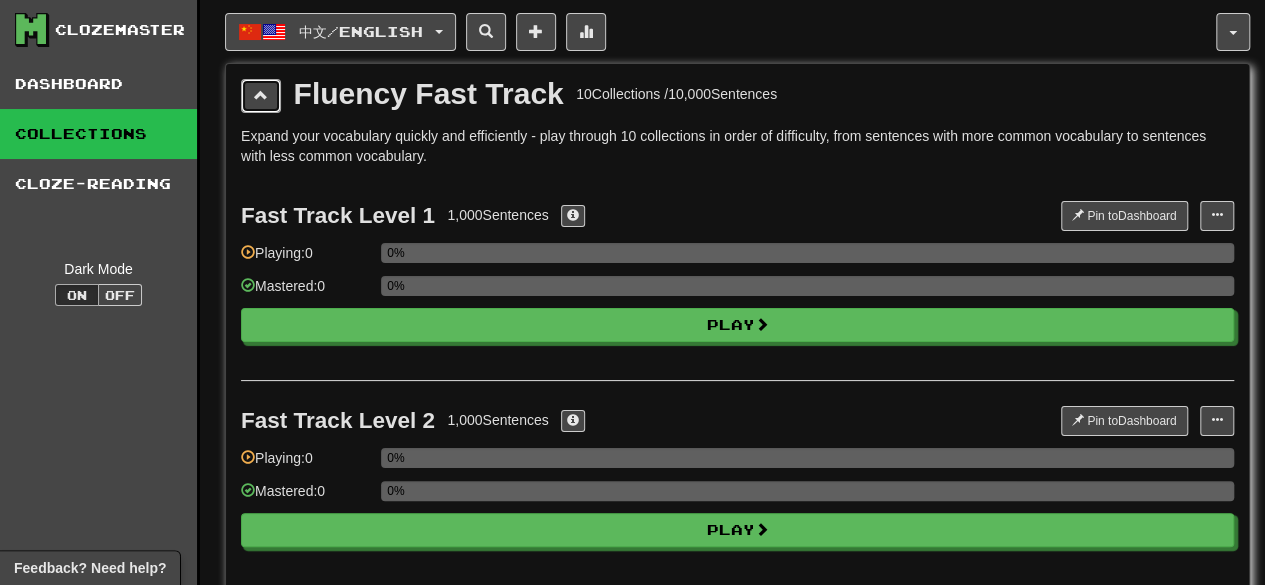 click at bounding box center [261, 96] 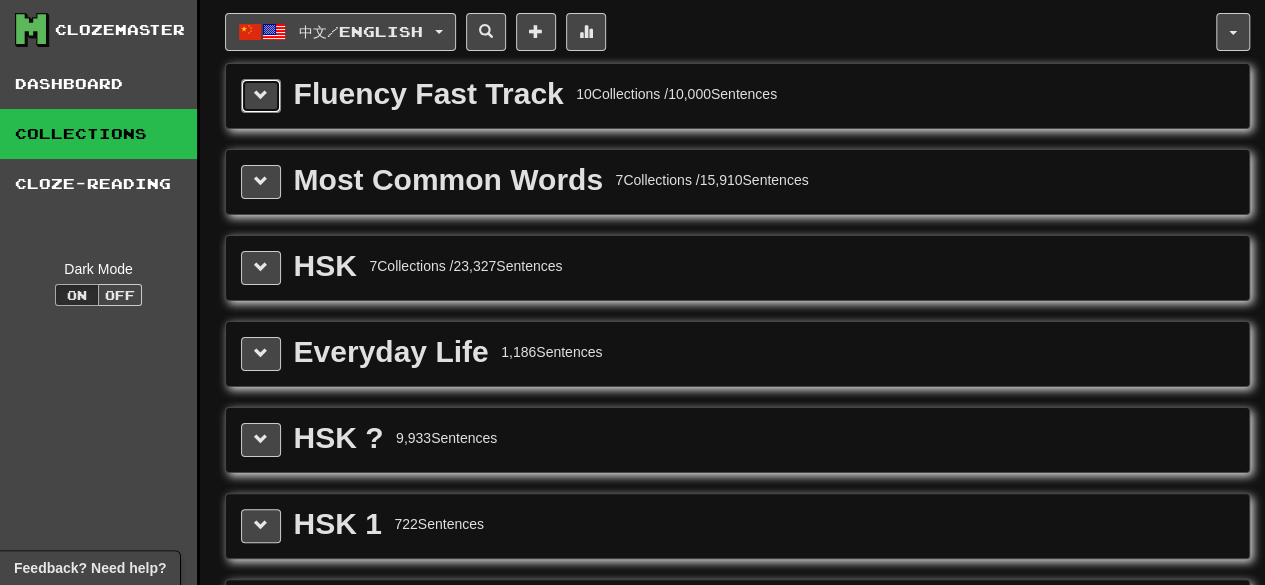 scroll, scrollTop: 133, scrollLeft: 0, axis: vertical 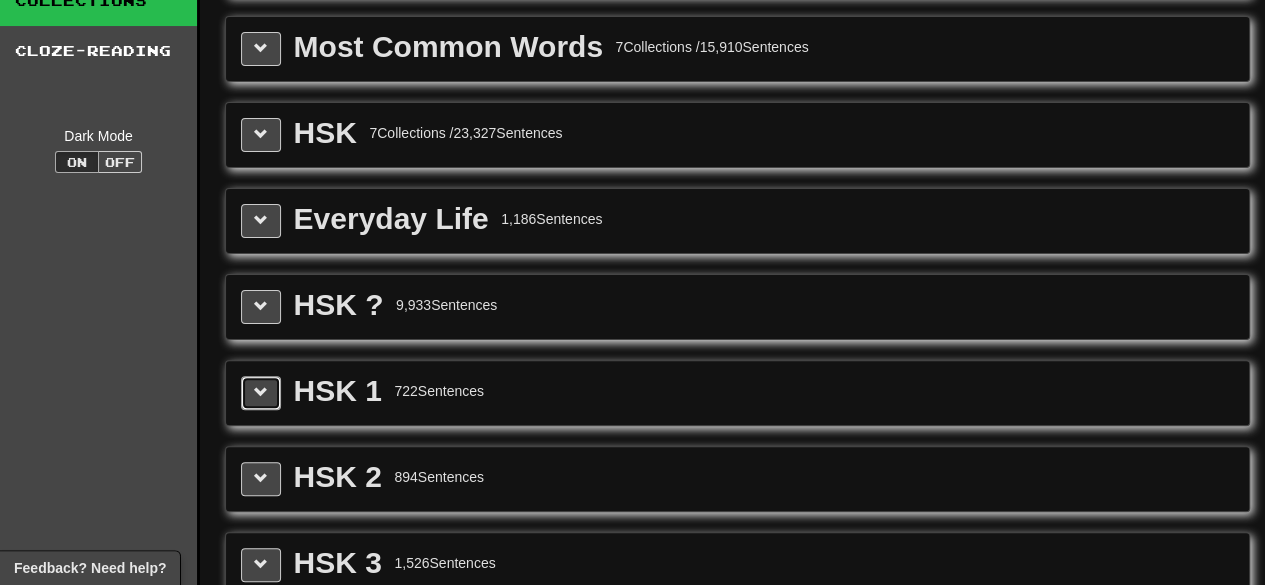 click at bounding box center (261, 393) 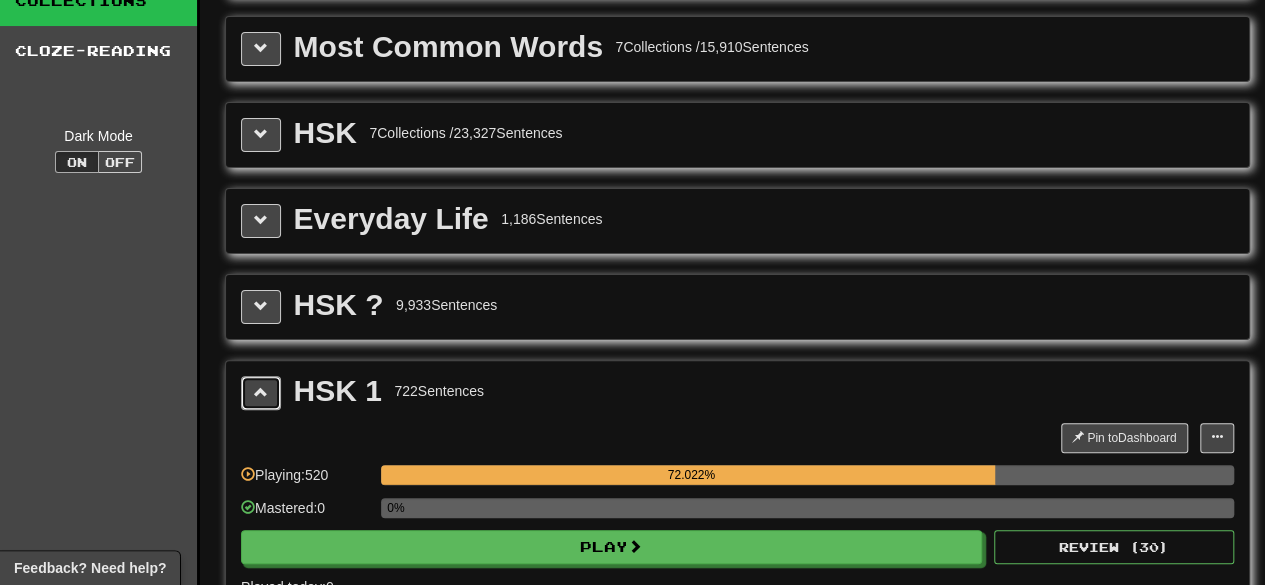 click at bounding box center [261, 392] 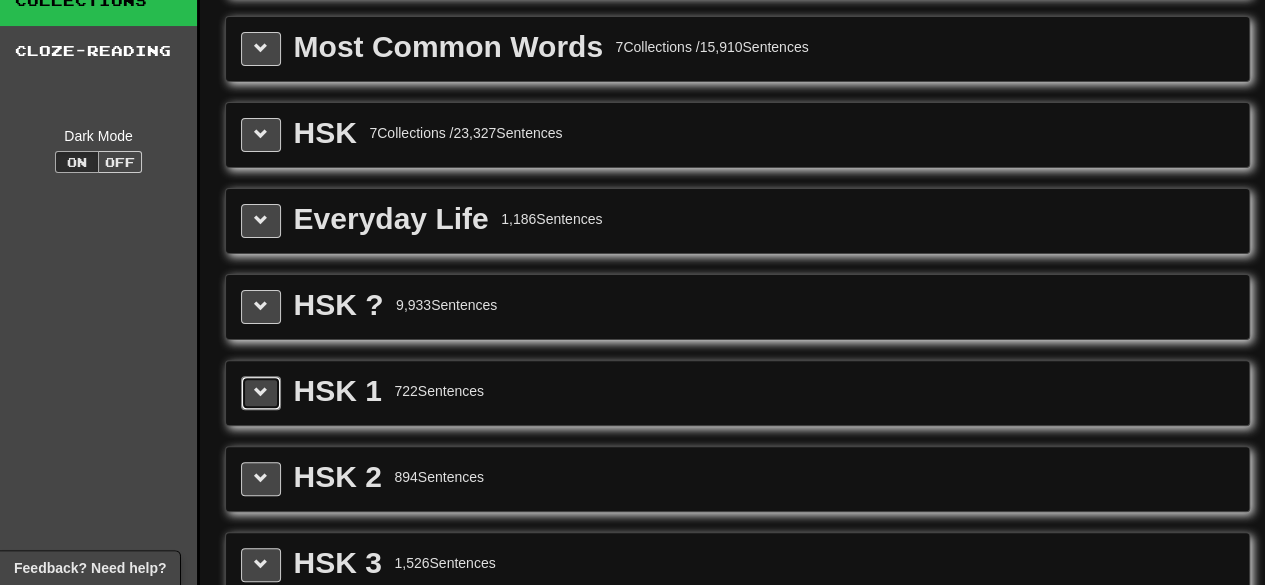 scroll, scrollTop: 0, scrollLeft: 0, axis: both 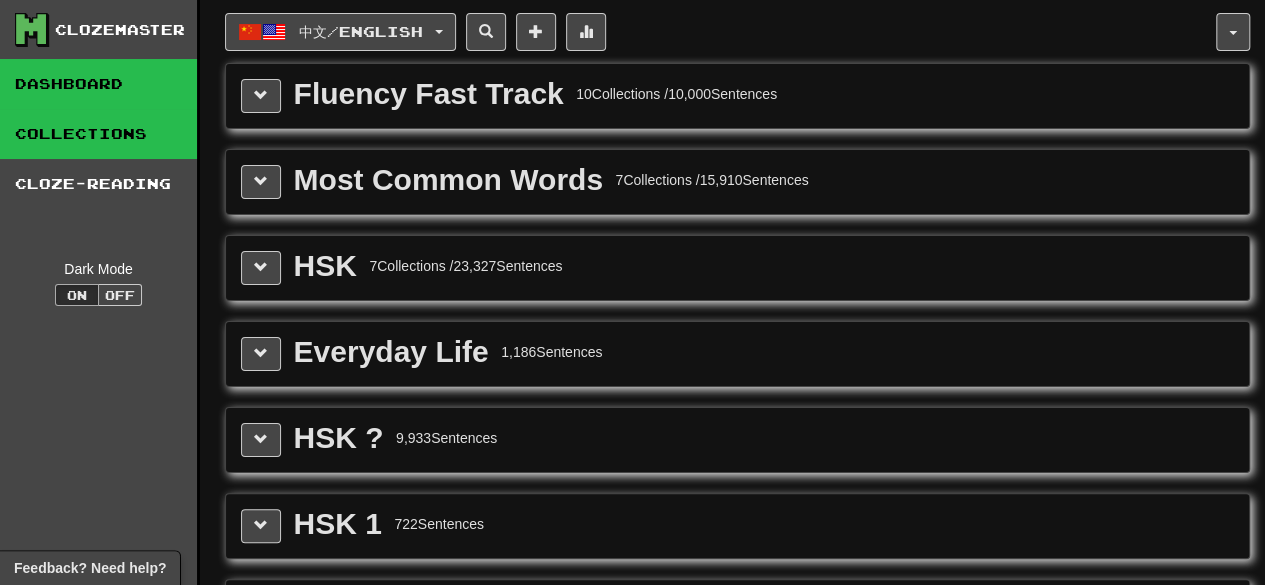 click on "Dashboard" at bounding box center [98, 84] 